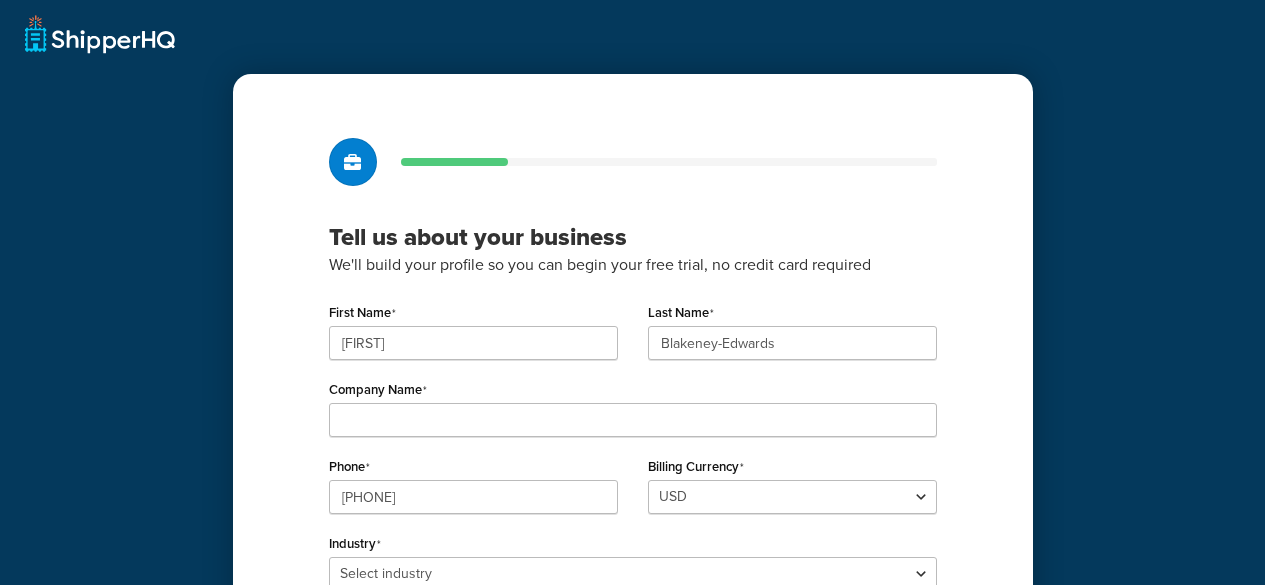 scroll, scrollTop: 0, scrollLeft: 0, axis: both 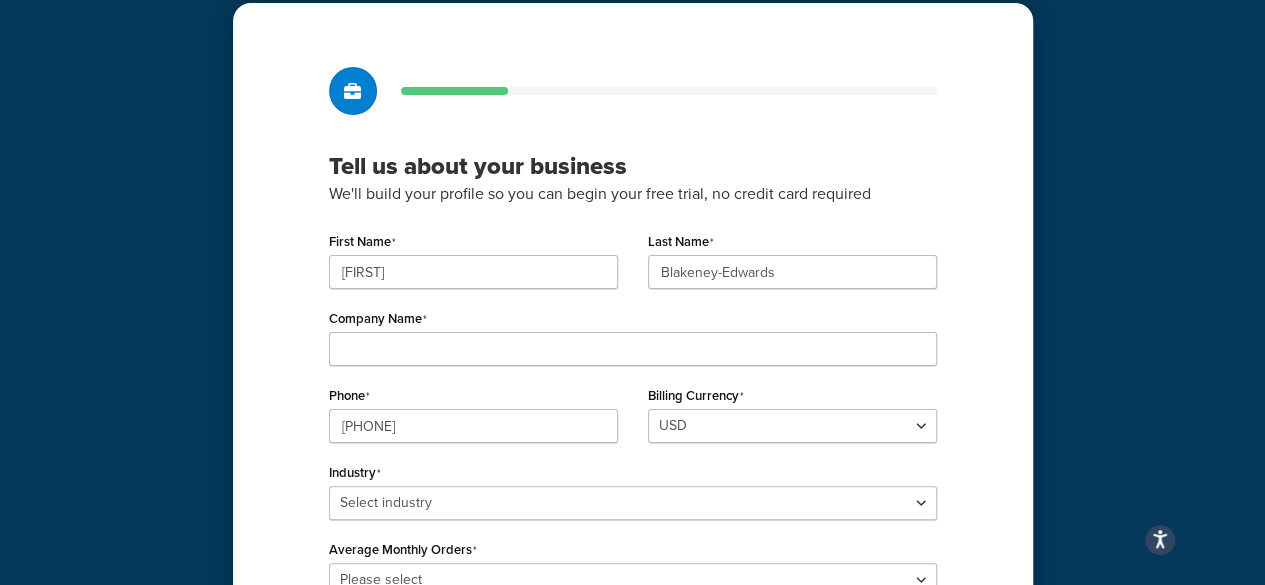 drag, startPoint x: 259, startPoint y: 281, endPoint x: 270, endPoint y: 420, distance: 139.43457 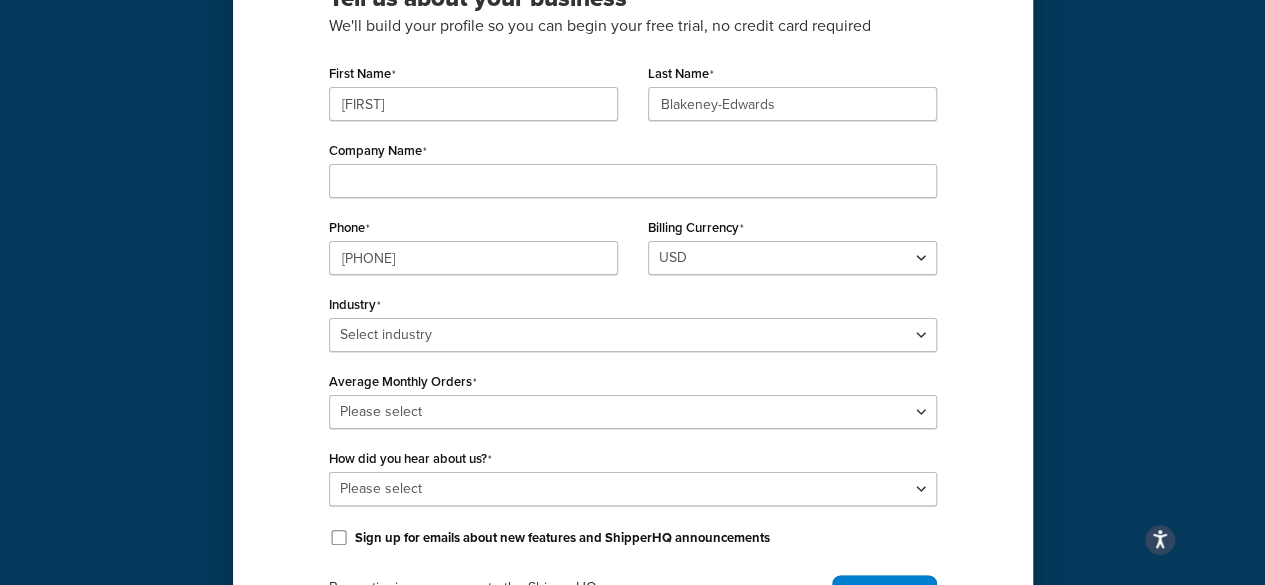 drag, startPoint x: 279, startPoint y: 307, endPoint x: 279, endPoint y: 262, distance: 45 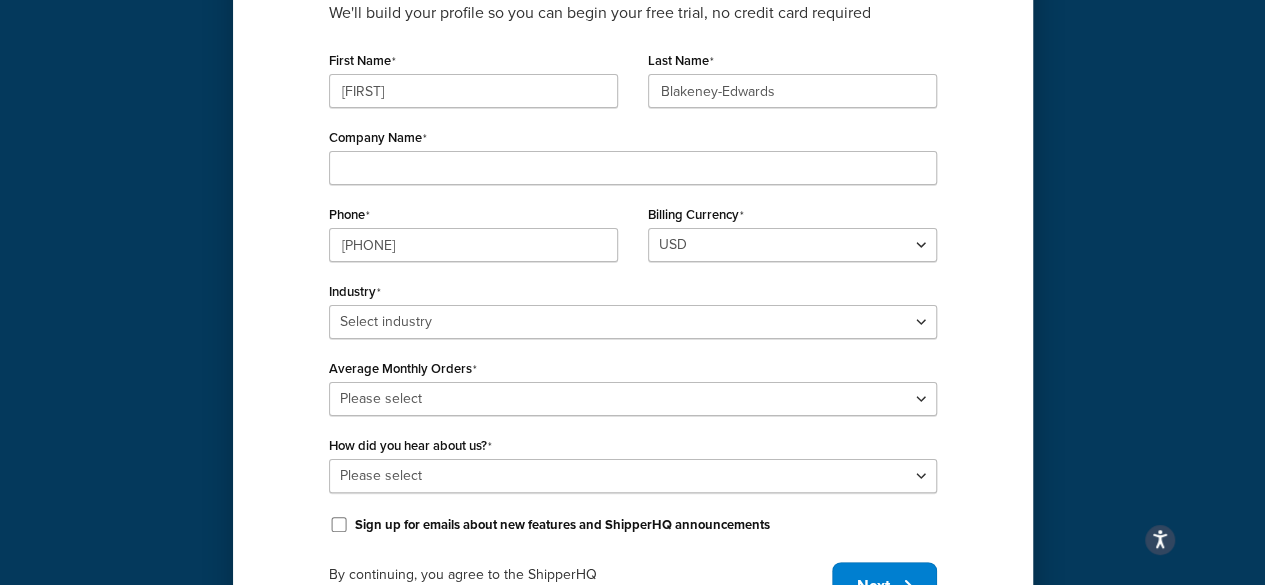 drag, startPoint x: 284, startPoint y: 232, endPoint x: 289, endPoint y: 279, distance: 47.26521 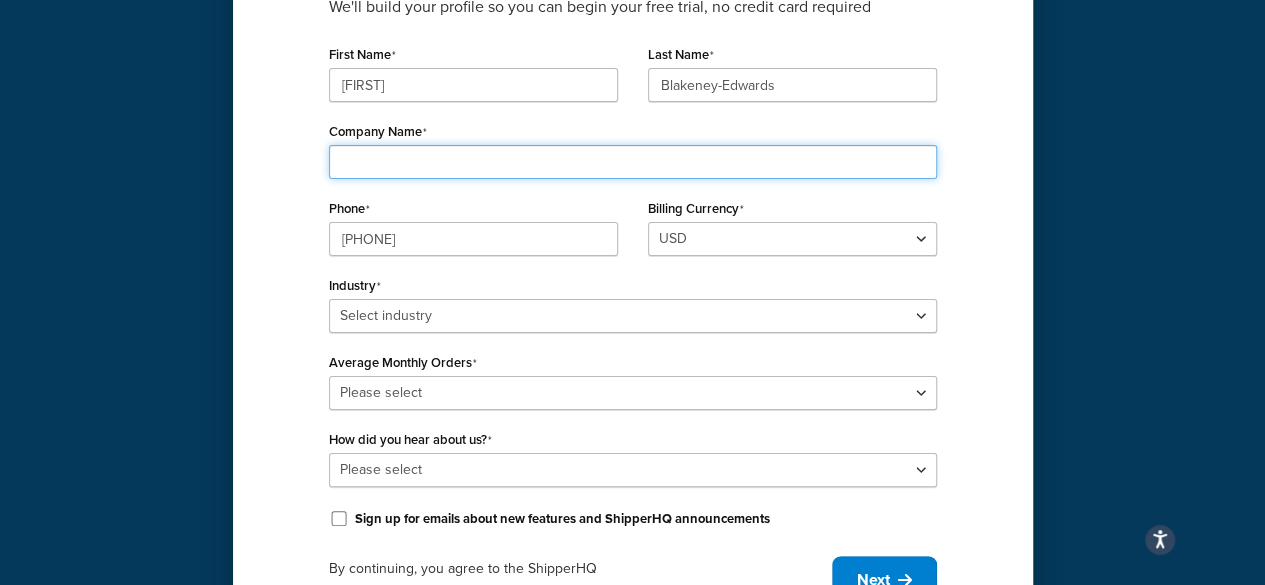 click on "Company Name" at bounding box center (633, 162) 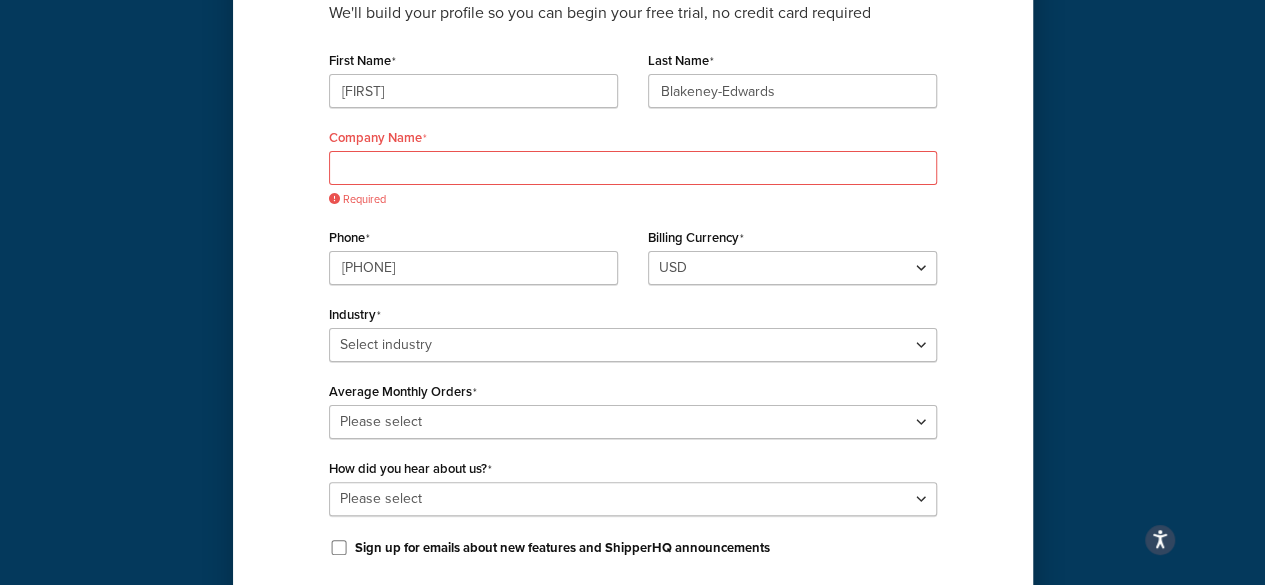 drag, startPoint x: 232, startPoint y: 231, endPoint x: 226, endPoint y: 203, distance: 28.635643 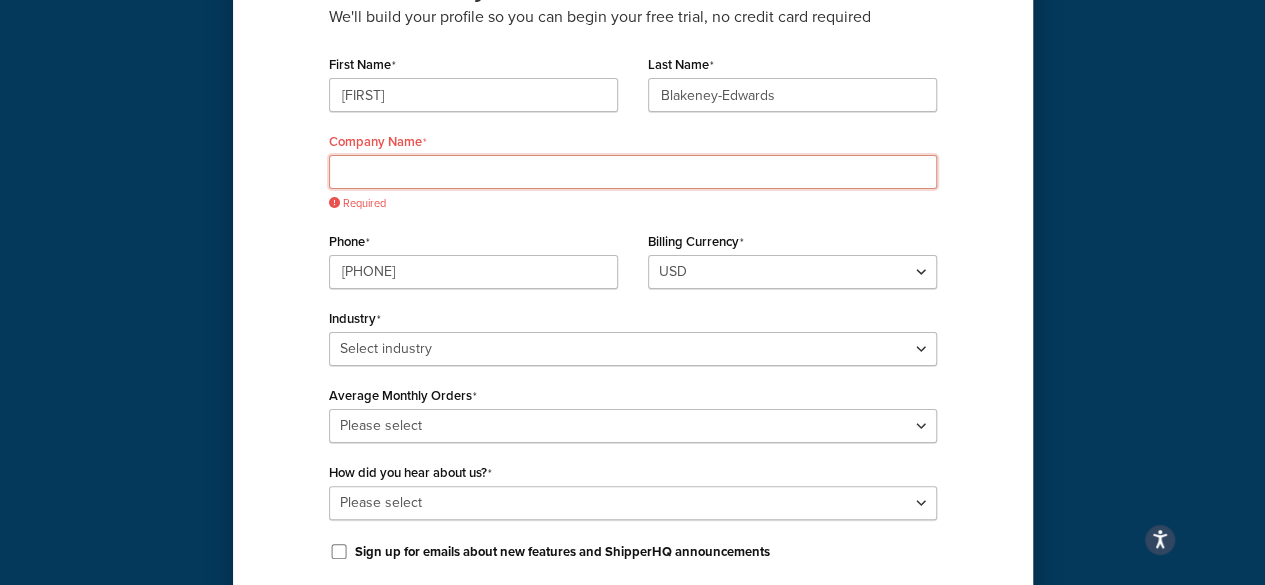 click on "Company Name" at bounding box center [633, 172] 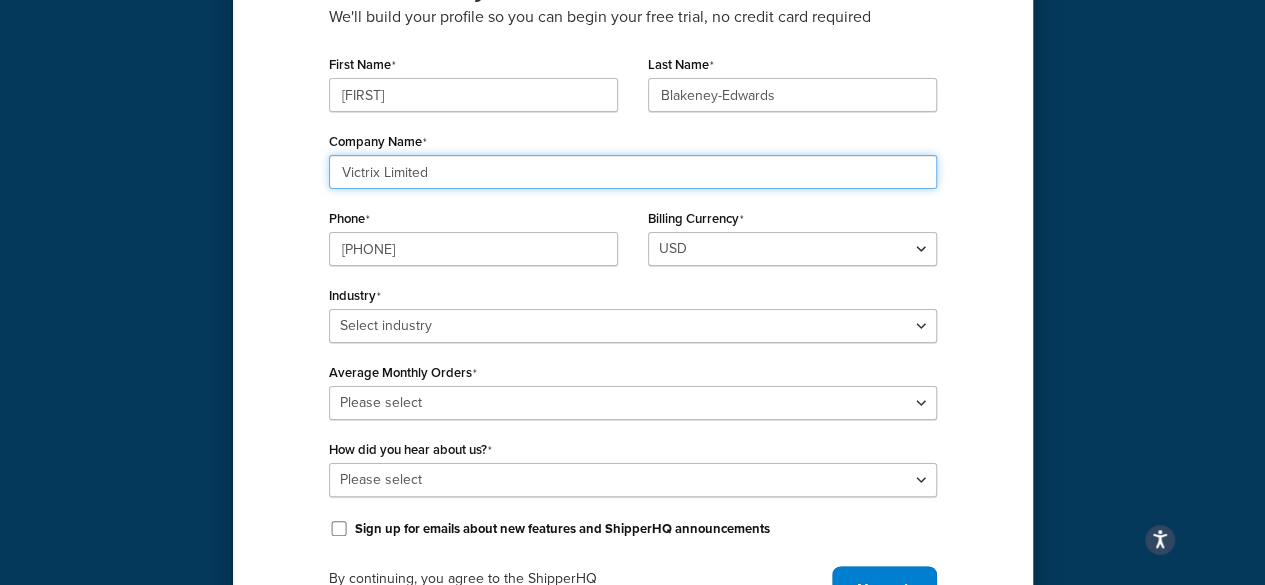 type on "Victrix Limited" 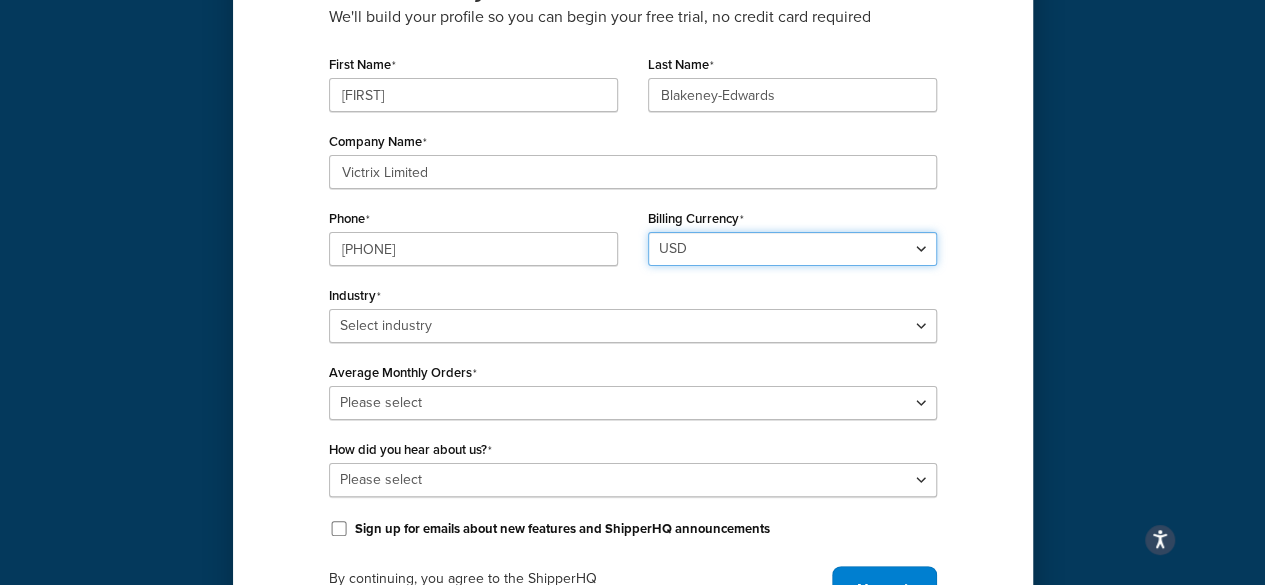 click on "USD" at bounding box center [792, 249] 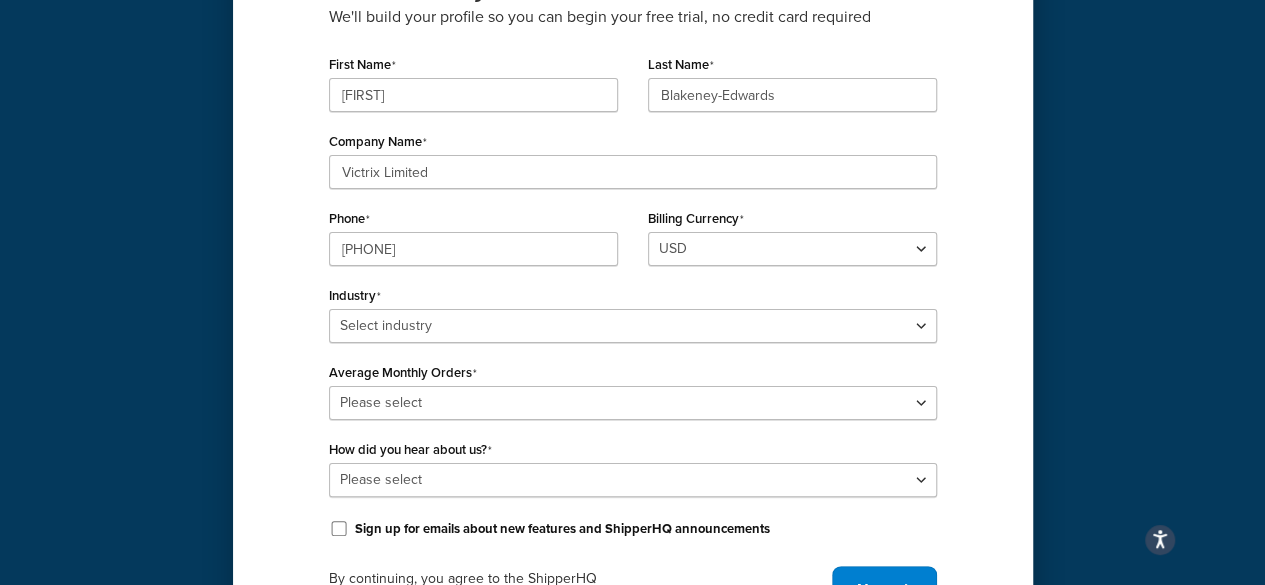 click on "Tell us about your business We'll build your profile so you can begin your free trial, no credit card required First Name   Julian Last Name   Blakeney-Edwards Company Name   Victrix Limited Phone   01539724415 Billing Currency   USD  Industry   Select industry  Automotive  Adult  Agriculture  Alcohol, Tobacco & CBD  Arts & Crafts  Baby  Books, Music & Entertainment  Business Equipment & Supplies  Chemical & Hazardous Materials  Computer & Electronics  Construction  Displays & Staging  Education  Fashion & Beauty  Food & Nutrition  Gym & Fitness  Home & Garden  Machinery & Manufacturing  Medical & Pharmacy  Pet Supplies & Live Animals  Restaurant & Catering Equipment  Sporting Goods & Recreation  Toys, Games, Hobbies & Party  Wholesale  Other  Average Monthly Orders   Please select  0-500  501-1,000  1,001-10,000  10,001-20,000  Over 20,000  How did you hear about us?   Please select  Online Search  App Store or Marketplace Listing  Referred by Agency  Social Media  Industry Event or Meetup  Blog Post  Other" at bounding box center (632, 215) 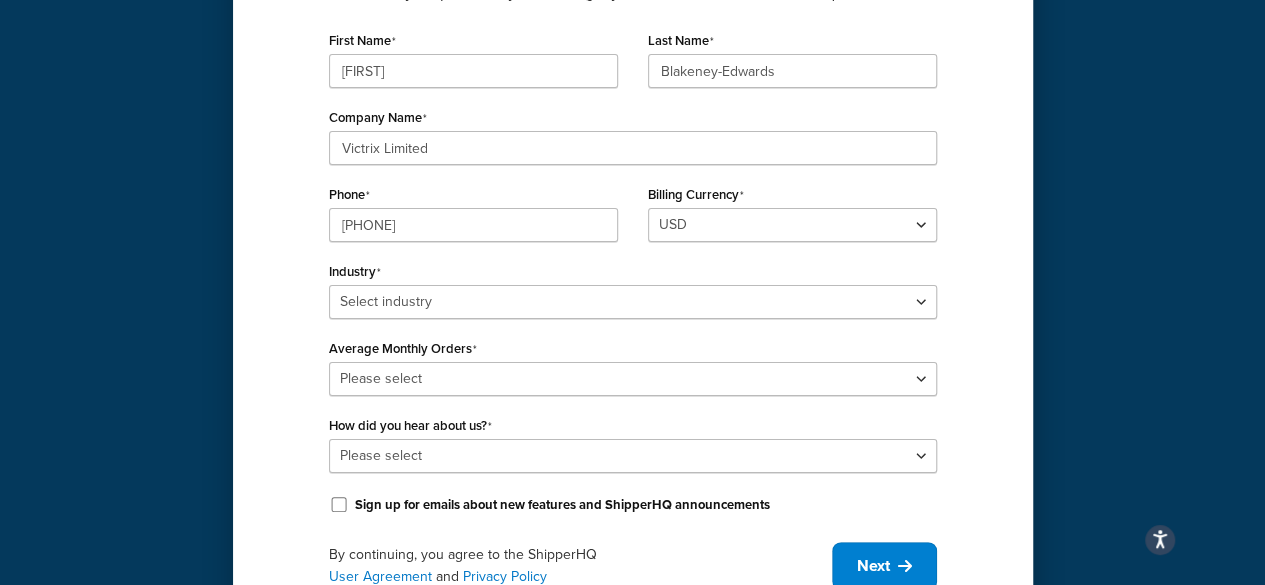 scroll, scrollTop: 273, scrollLeft: 0, axis: vertical 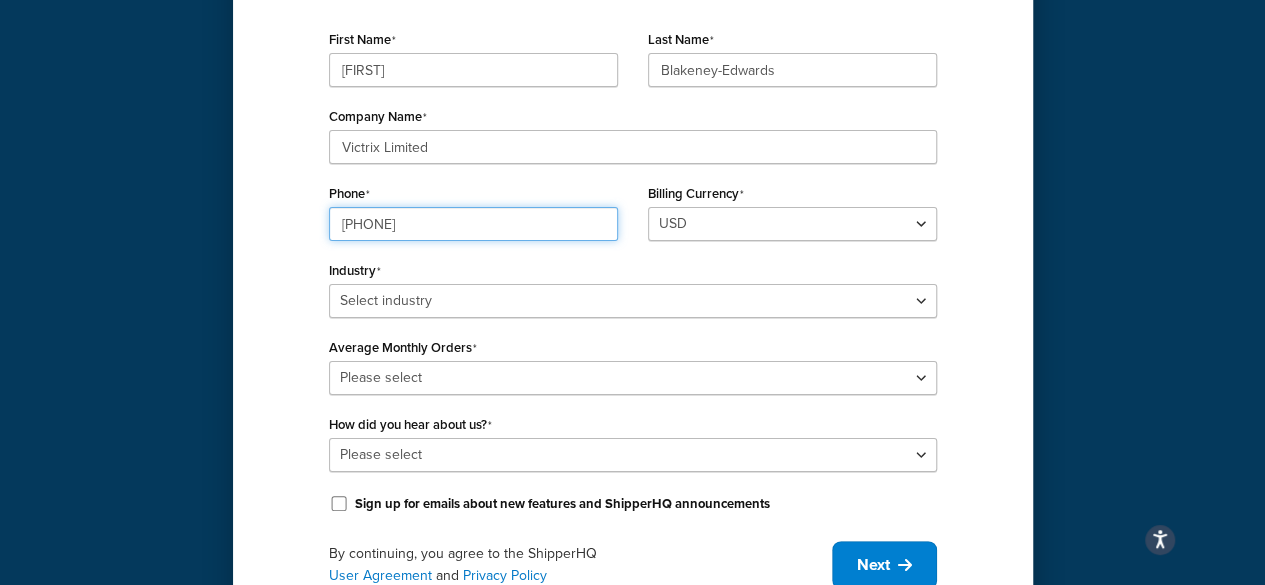 click on "01539724415" at bounding box center (473, 224) 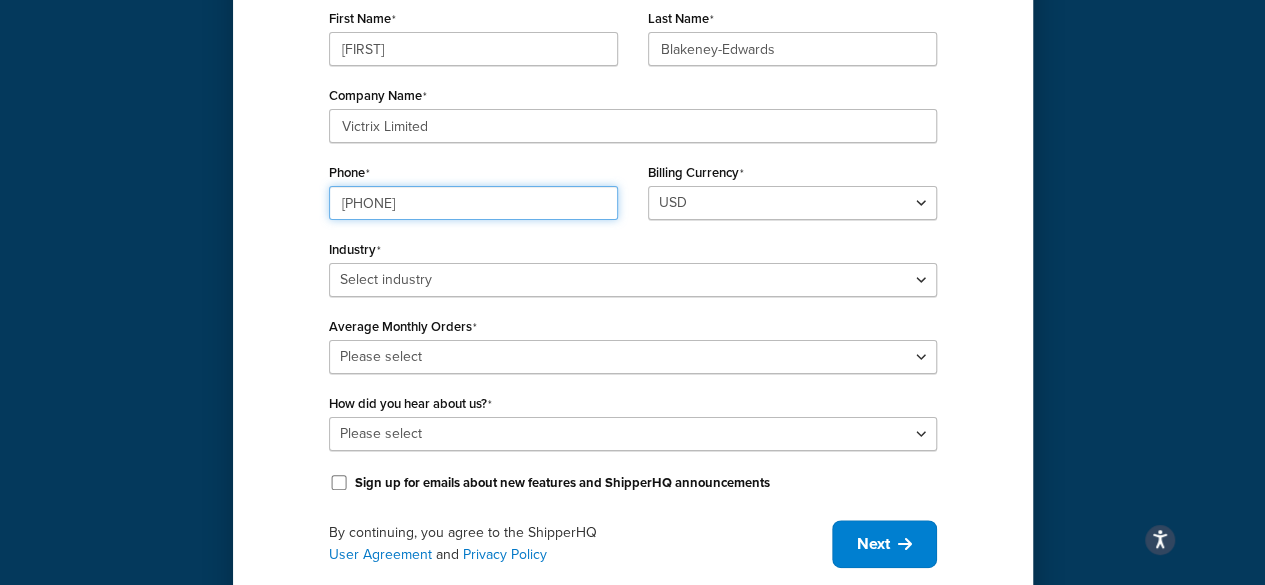 scroll, scrollTop: 310, scrollLeft: 0, axis: vertical 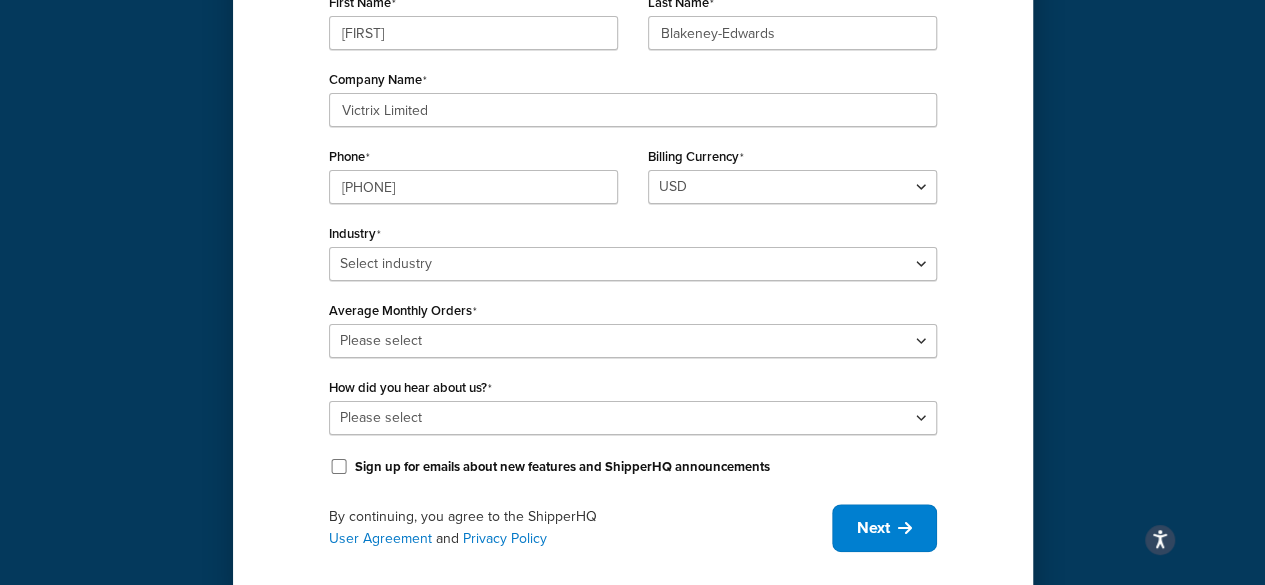 click on "Billing Currency   USD" at bounding box center (792, 180) 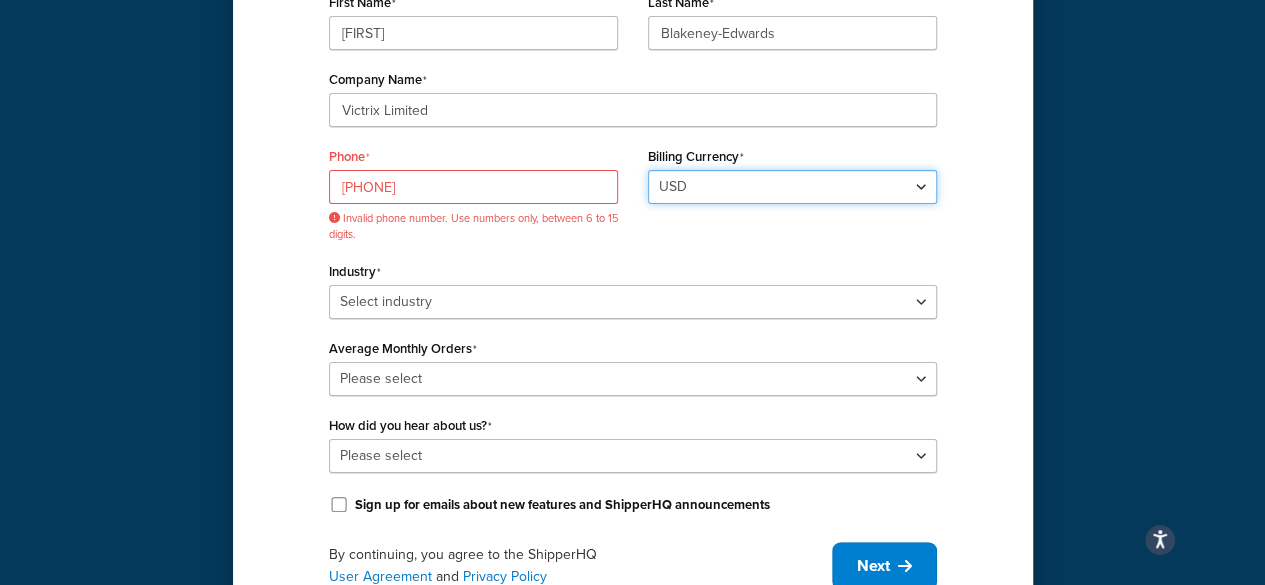 click on "USD" at bounding box center [792, 187] 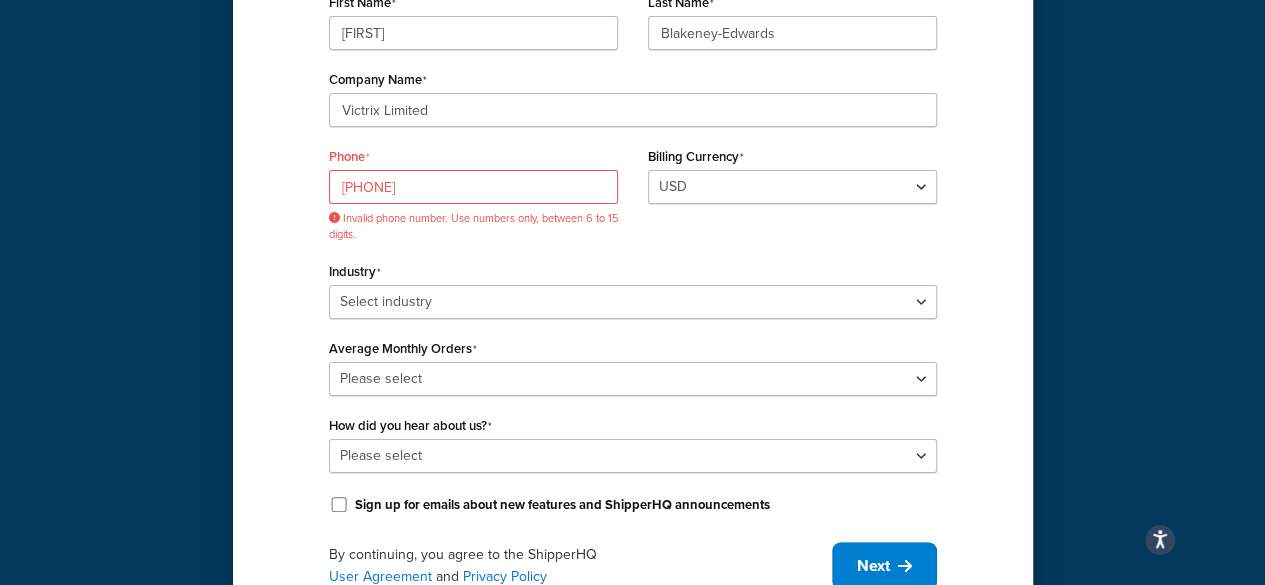 drag, startPoint x: 1033, startPoint y: 271, endPoint x: 1166, endPoint y: 287, distance: 133.95895 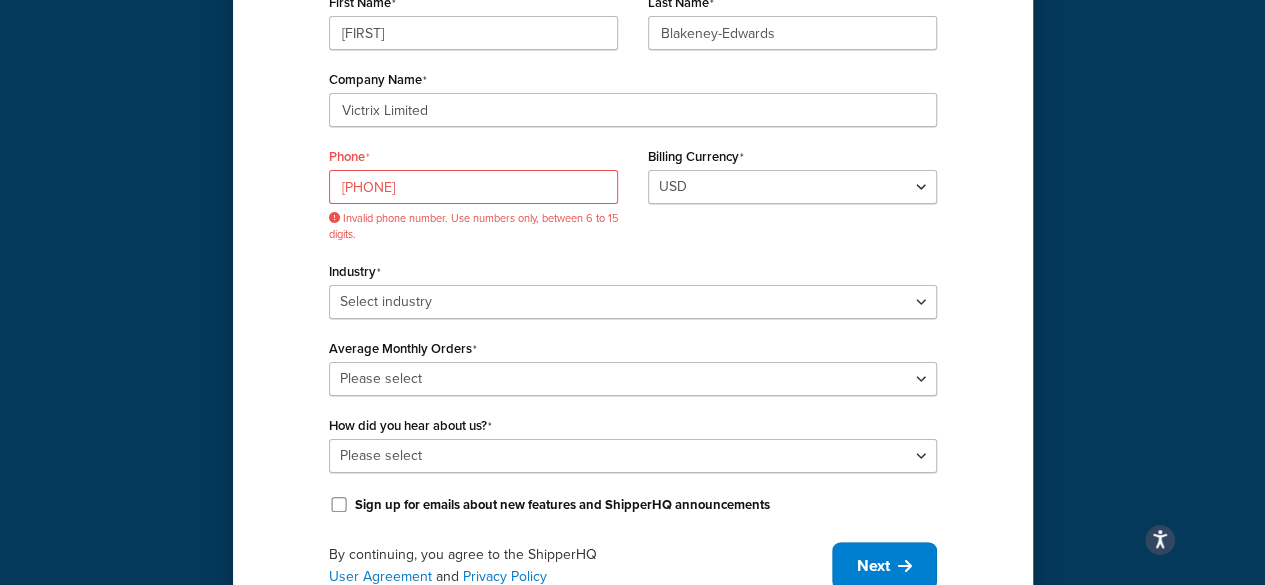 click on "Tell us about your business We'll build your profile so you can begin your free trial, no credit card required First Name   Julian Last Name   Blakeney-Edwards Company Name   Victrix Limited Phone   01539 724415   Invalid phone number. Use numbers only, between 6 to 15 digits. Billing Currency   USD  Industry   Select industry  Automotive  Adult  Agriculture  Alcohol, Tobacco & CBD  Arts & Crafts  Baby  Books, Music & Entertainment  Business Equipment & Supplies  Chemical & Hazardous Materials  Computer & Electronics  Construction  Displays & Staging  Education  Fashion & Beauty  Food & Nutrition  Gym & Fitness  Home & Garden  Machinery & Manufacturing  Medical & Pharmacy  Pet Supplies & Live Animals  Restaurant & Catering Equipment  Sporting Goods & Recreation  Toys, Games, Hobbies & Party  Wholesale  Other  Average Monthly Orders   Please select  0-500  501-1,000  1,001-10,000  10,001-20,000  Over 20,000  How did you hear about us?   Please select  Online Search  App Store or Marketplace Listing  Blog Post" at bounding box center [632, 172] 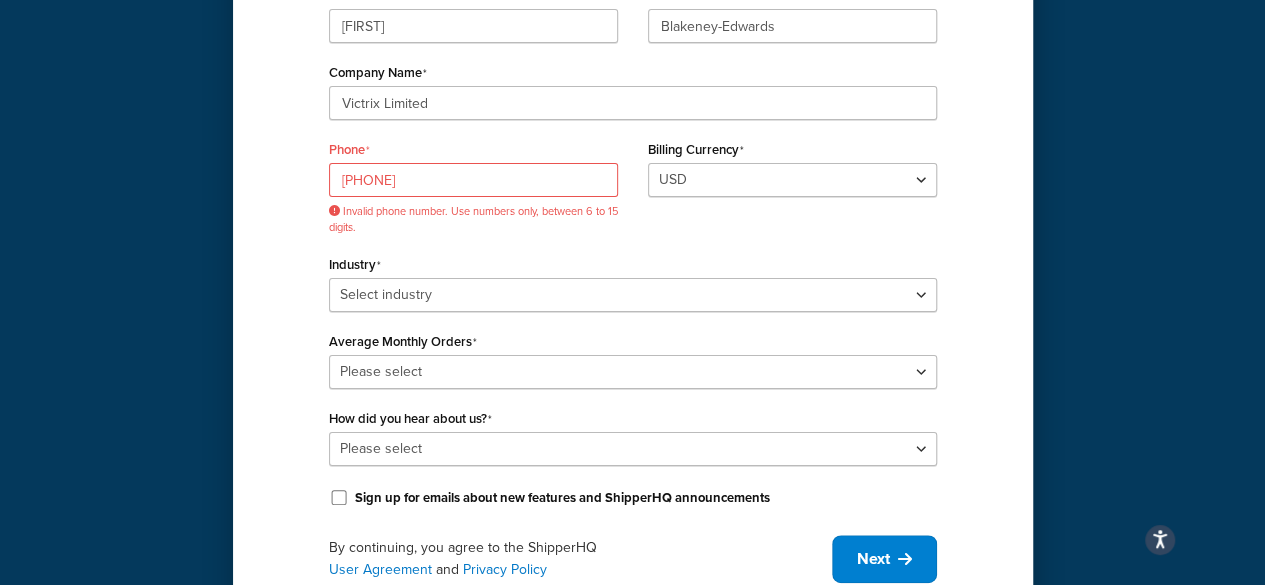 scroll, scrollTop: 334, scrollLeft: 0, axis: vertical 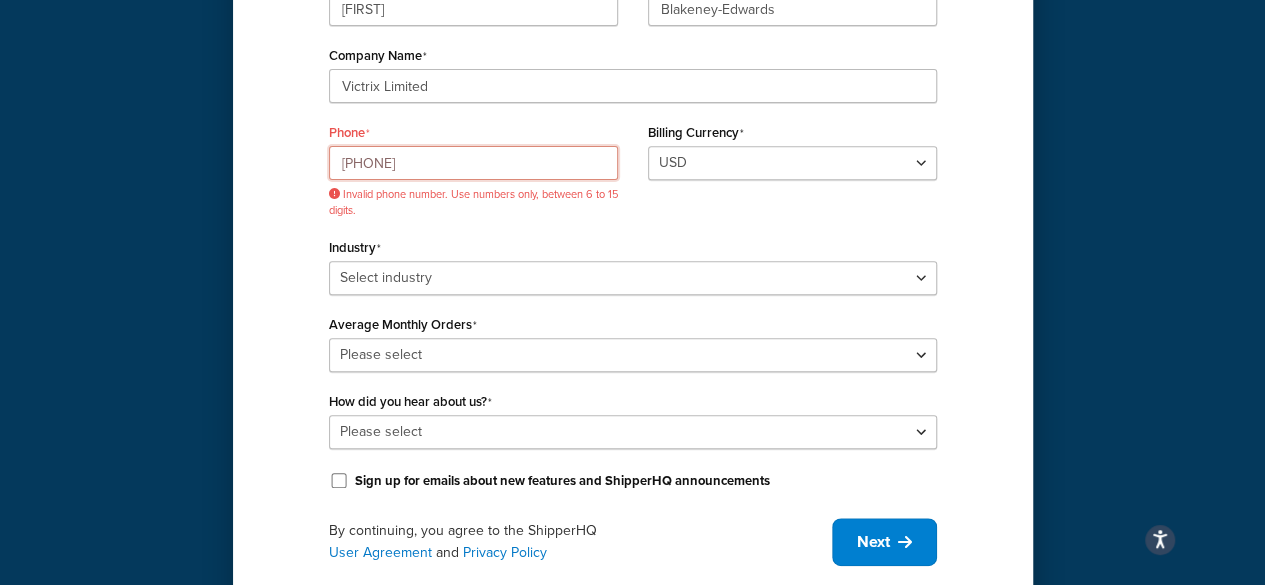 click on "01539 724415" at bounding box center (473, 163) 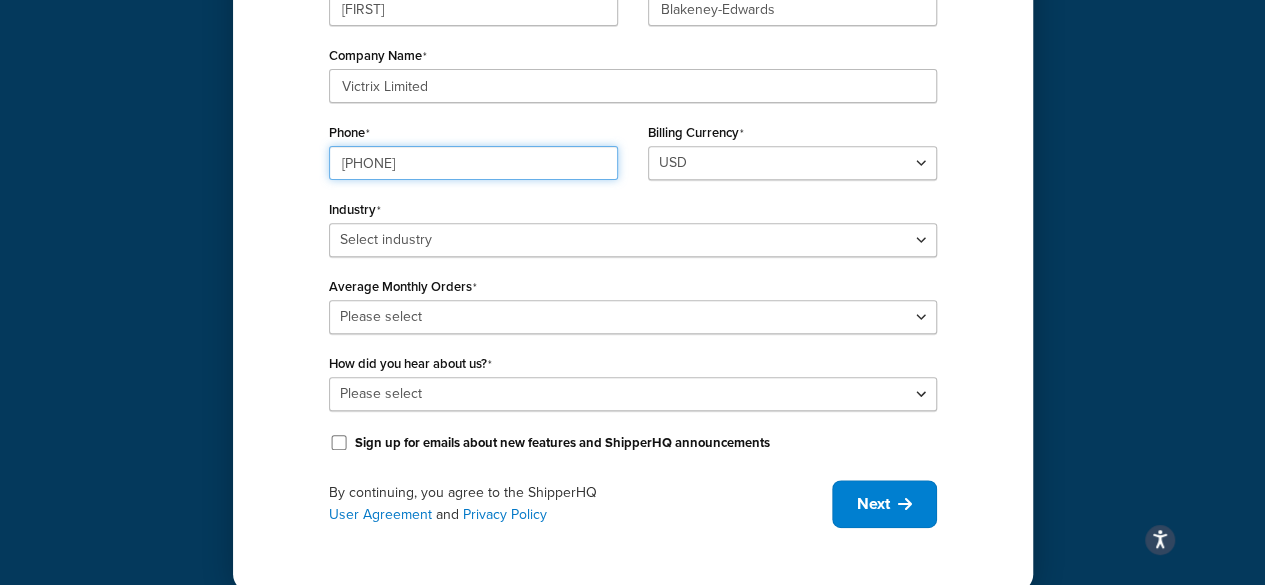type on "01539724415" 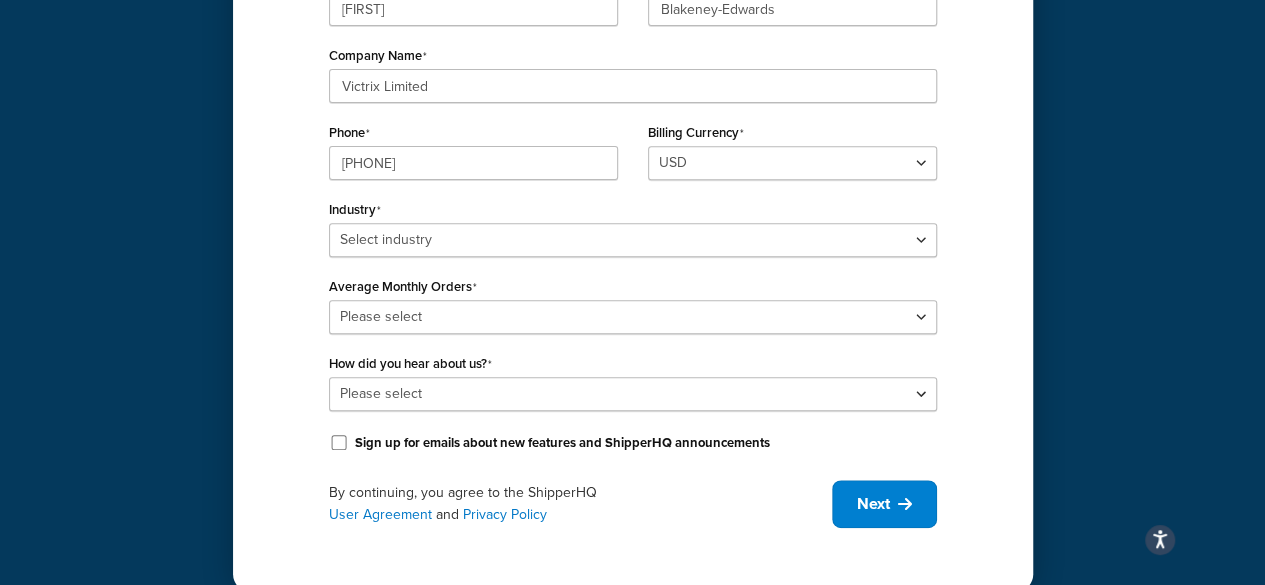 click on "Tell us about your business We'll build your profile so you can begin your free trial, no credit card required First Name   Julian Last Name   Blakeney-Edwards Company Name   Victrix Limited Phone   01539724415 Billing Currency   USD  Industry   Select industry  Automotive  Adult  Agriculture  Alcohol, Tobacco & CBD  Arts & Crafts  Baby  Books, Music & Entertainment  Business Equipment & Supplies  Chemical & Hazardous Materials  Computer & Electronics  Construction  Displays & Staging  Education  Fashion & Beauty  Food & Nutrition  Gym & Fitness  Home & Garden  Machinery & Manufacturing  Medical & Pharmacy  Pet Supplies & Live Animals  Restaurant & Catering Equipment  Sporting Goods & Recreation  Toys, Games, Hobbies & Party  Wholesale  Other  Average Monthly Orders   Please select  0-500  501-1,000  1,001-10,000  10,001-20,000  Over 20,000  How did you hear about us?   Please select  Online Search  App Store or Marketplace Listing  Referred by Agency  Social Media  Industry Event or Meetup  Blog Post  Other" at bounding box center (633, 166) 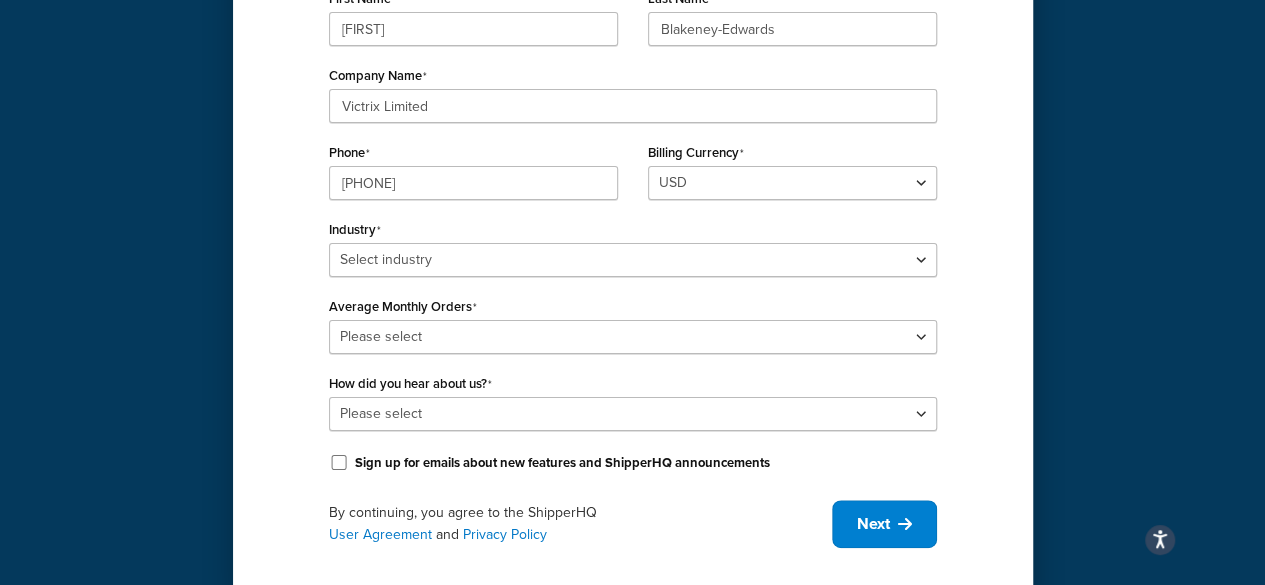 scroll, scrollTop: 310, scrollLeft: 0, axis: vertical 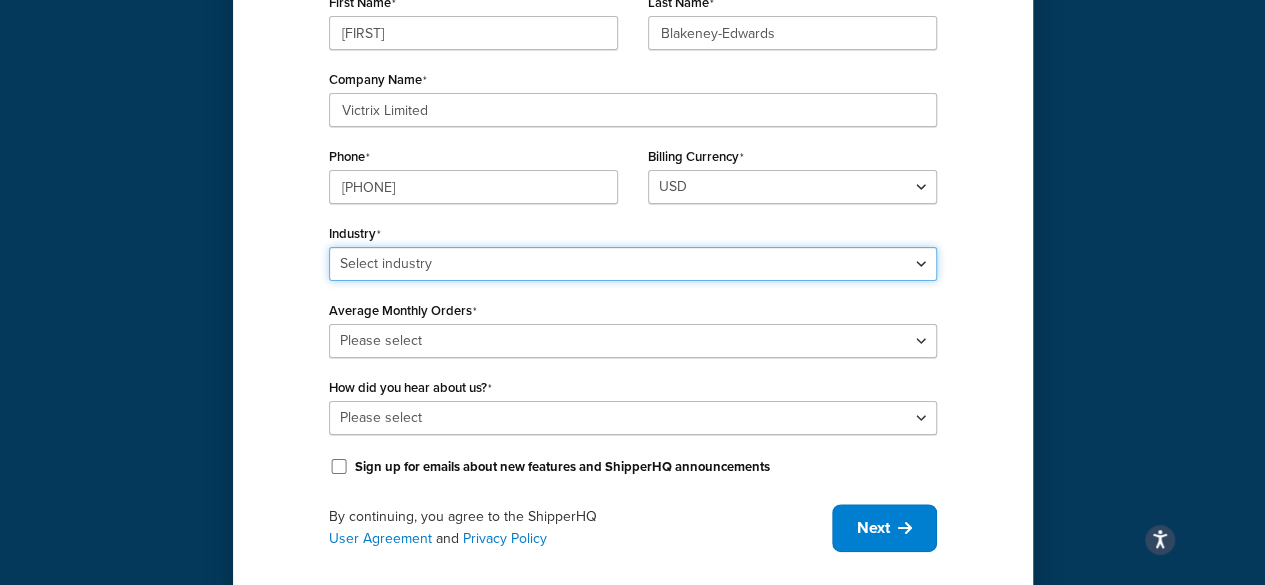 click on "Select industry  Automotive  Adult  Agriculture  Alcohol, Tobacco & CBD  Arts & Crafts  Baby  Books, Music & Entertainment  Business Equipment & Supplies  Chemical & Hazardous Materials  Computer & Electronics  Construction  Displays & Staging  Education  Fashion & Beauty  Food & Nutrition  Gym & Fitness  Home & Garden  Machinery & Manufacturing  Medical & Pharmacy  Pet Supplies & Live Animals  Restaurant & Catering Equipment  Sporting Goods & Recreation  Toys, Games, Hobbies & Party  Wholesale  Other" at bounding box center [633, 264] 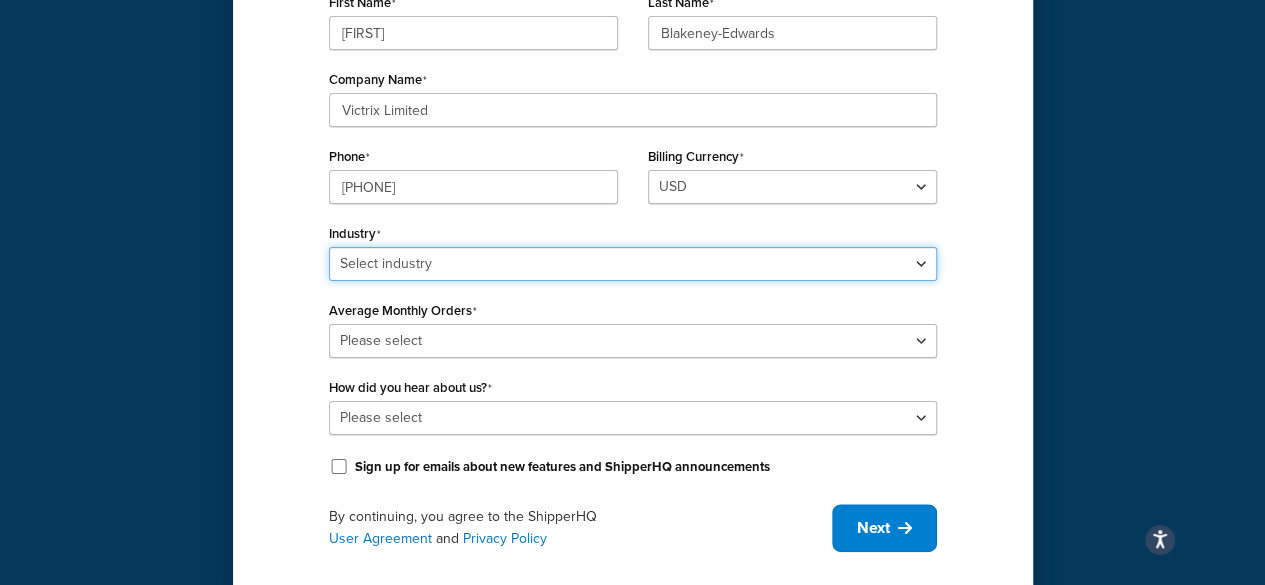 click on "Select industry  Automotive  Adult  Agriculture  Alcohol, Tobacco & CBD  Arts & Crafts  Baby  Books, Music & Entertainment  Business Equipment & Supplies  Chemical & Hazardous Materials  Computer & Electronics  Construction  Displays & Staging  Education  Fashion & Beauty  Food & Nutrition  Gym & Fitness  Home & Garden  Machinery & Manufacturing  Medical & Pharmacy  Pet Supplies & Live Animals  Restaurant & Catering Equipment  Sporting Goods & Recreation  Toys, Games, Hobbies & Party  Wholesale  Other" at bounding box center [633, 264] 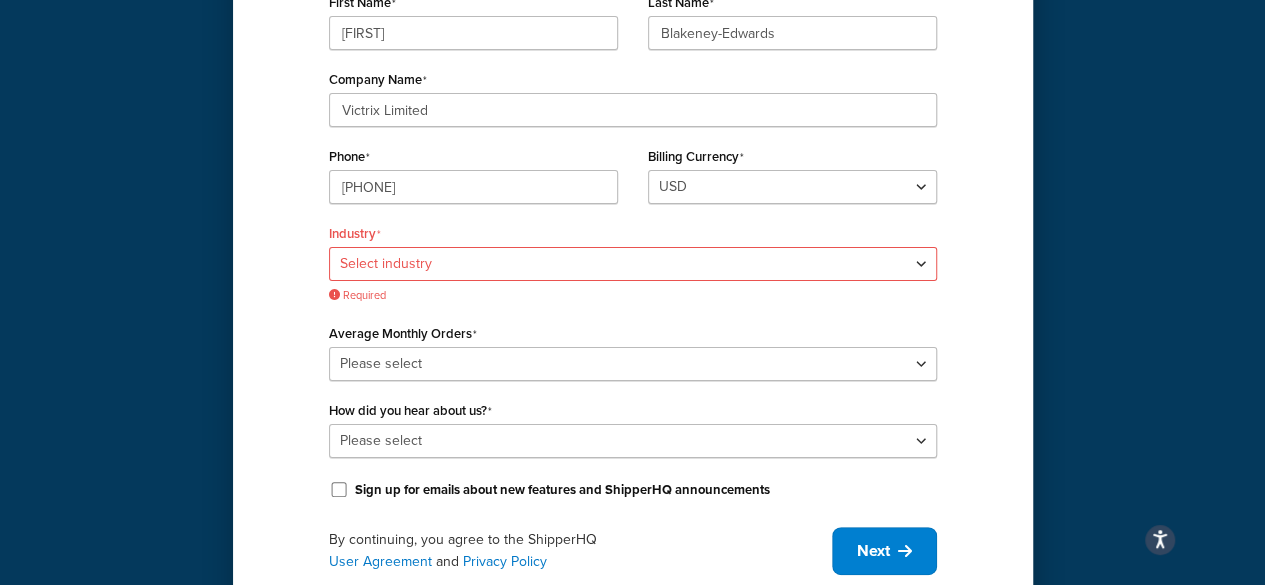 click on "Industry   Select industry  Automotive  Adult  Agriculture  Alcohol, Tobacco & CBD  Arts & Crafts  Baby  Books, Music & Entertainment  Business Equipment & Supplies  Chemical & Hazardous Materials  Computer & Electronics  Construction  Displays & Staging  Education  Fashion & Beauty  Food & Nutrition  Gym & Fitness  Home & Garden  Machinery & Manufacturing  Medical & Pharmacy  Pet Supplies & Live Animals  Restaurant & Catering Equipment  Sporting Goods & Recreation  Toys, Games, Hobbies & Party  Wholesale  Other    Required" at bounding box center (633, 261) 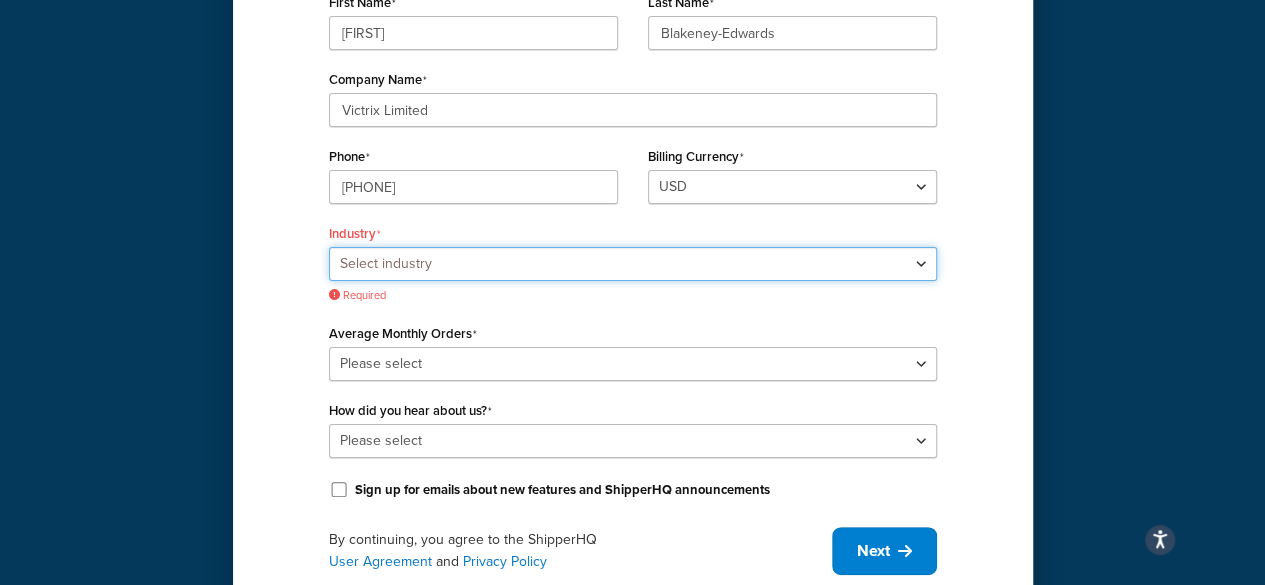 click on "Select industry  Automotive  Adult  Agriculture  Alcohol, Tobacco & CBD  Arts & Crafts  Baby  Books, Music & Entertainment  Business Equipment & Supplies  Chemical & Hazardous Materials  Computer & Electronics  Construction  Displays & Staging  Education  Fashion & Beauty  Food & Nutrition  Gym & Fitness  Home & Garden  Machinery & Manufacturing  Medical & Pharmacy  Pet Supplies & Live Animals  Restaurant & Catering Equipment  Sporting Goods & Recreation  Toys, Games, Hobbies & Party  Wholesale  Other" at bounding box center (633, 264) 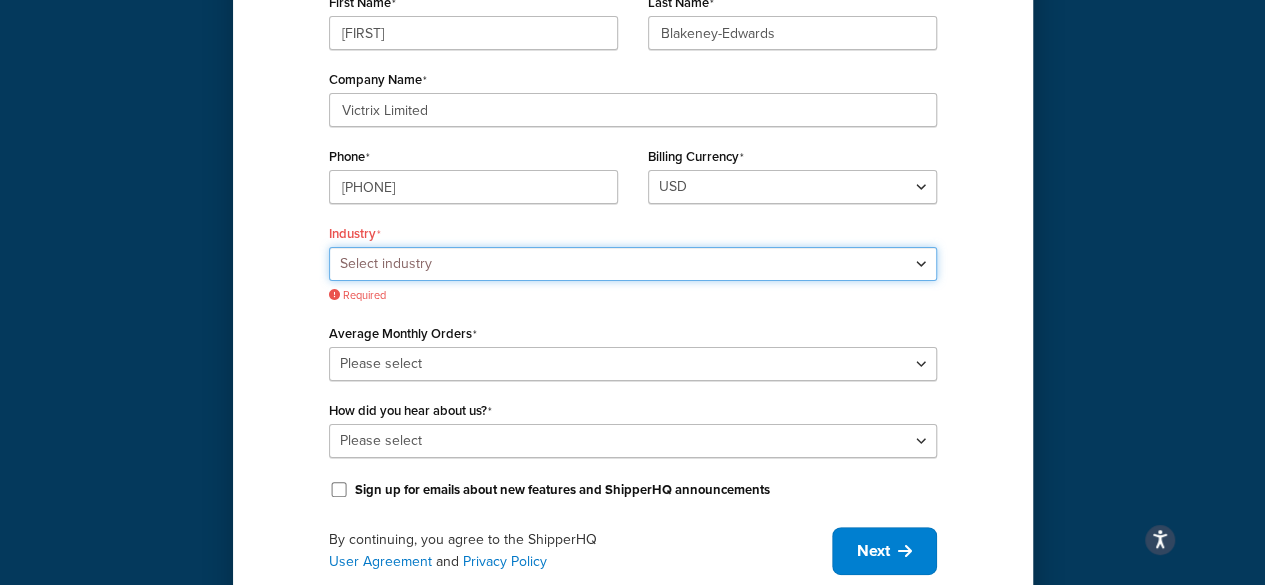 select on "23" 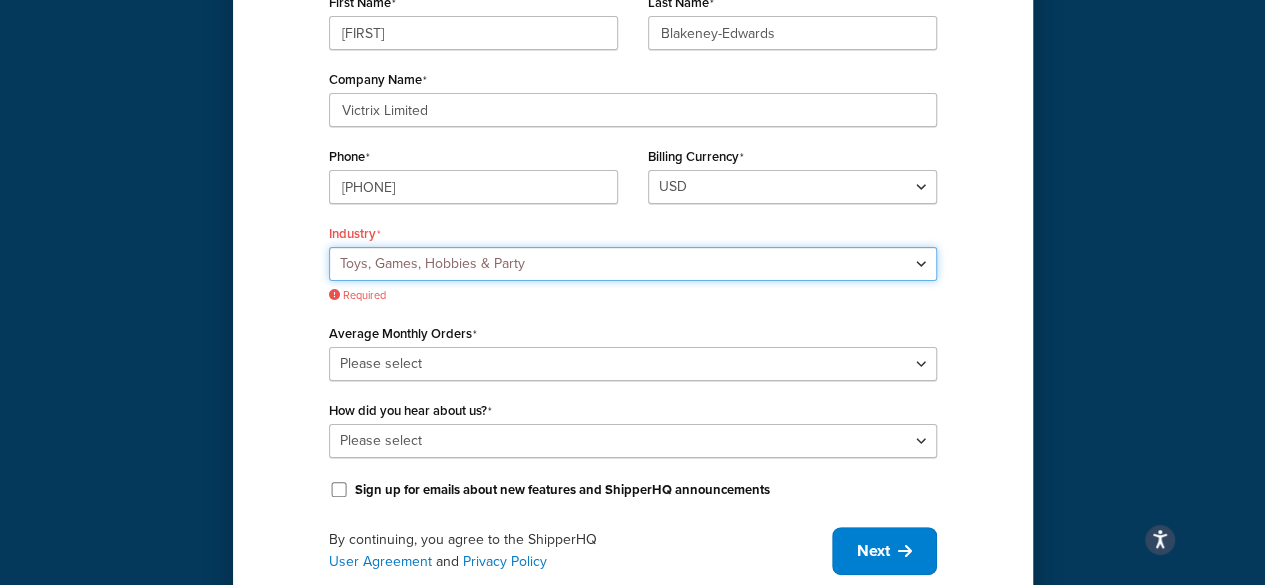 click on "Select industry  Automotive  Adult  Agriculture  Alcohol, Tobacco & CBD  Arts & Crafts  Baby  Books, Music & Entertainment  Business Equipment & Supplies  Chemical & Hazardous Materials  Computer & Electronics  Construction  Displays & Staging  Education  Fashion & Beauty  Food & Nutrition  Gym & Fitness  Home & Garden  Machinery & Manufacturing  Medical & Pharmacy  Pet Supplies & Live Animals  Restaurant & Catering Equipment  Sporting Goods & Recreation  Toys, Games, Hobbies & Party  Wholesale  Other" at bounding box center (633, 264) 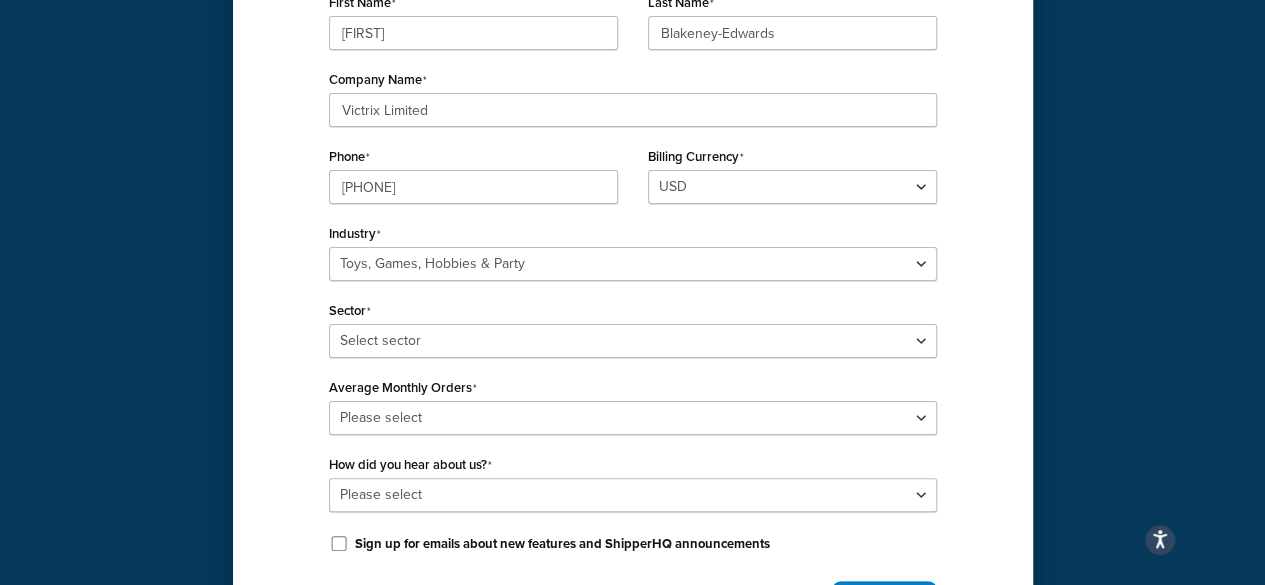 drag, startPoint x: 260, startPoint y: 256, endPoint x: 290, endPoint y: 307, distance: 59.16925 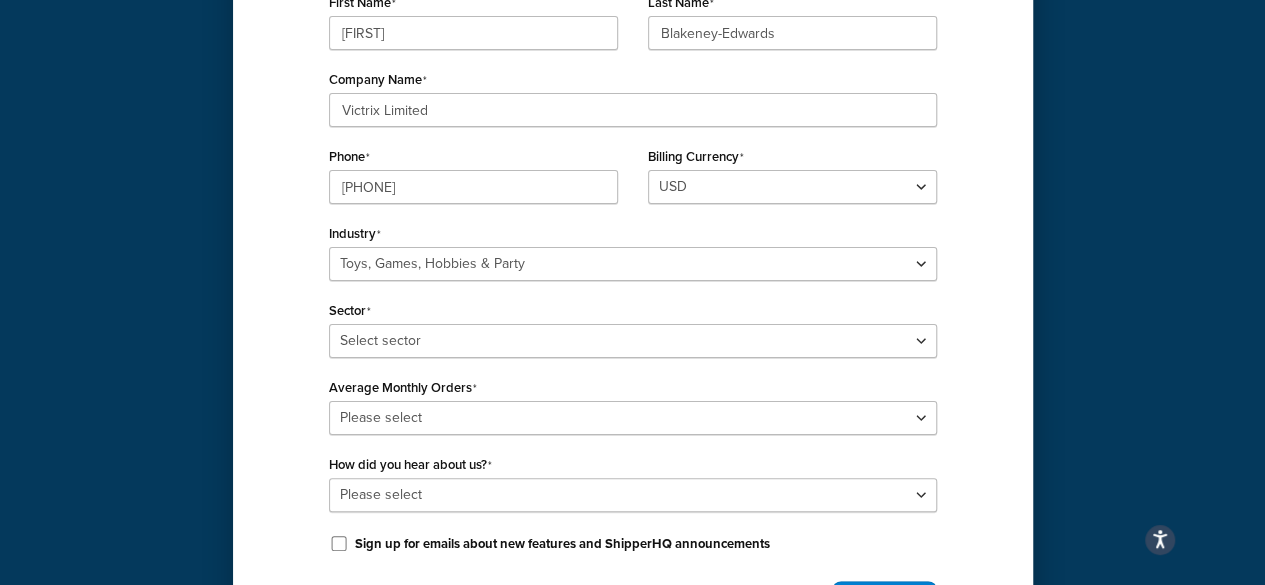 scroll, scrollTop: 317, scrollLeft: 0, axis: vertical 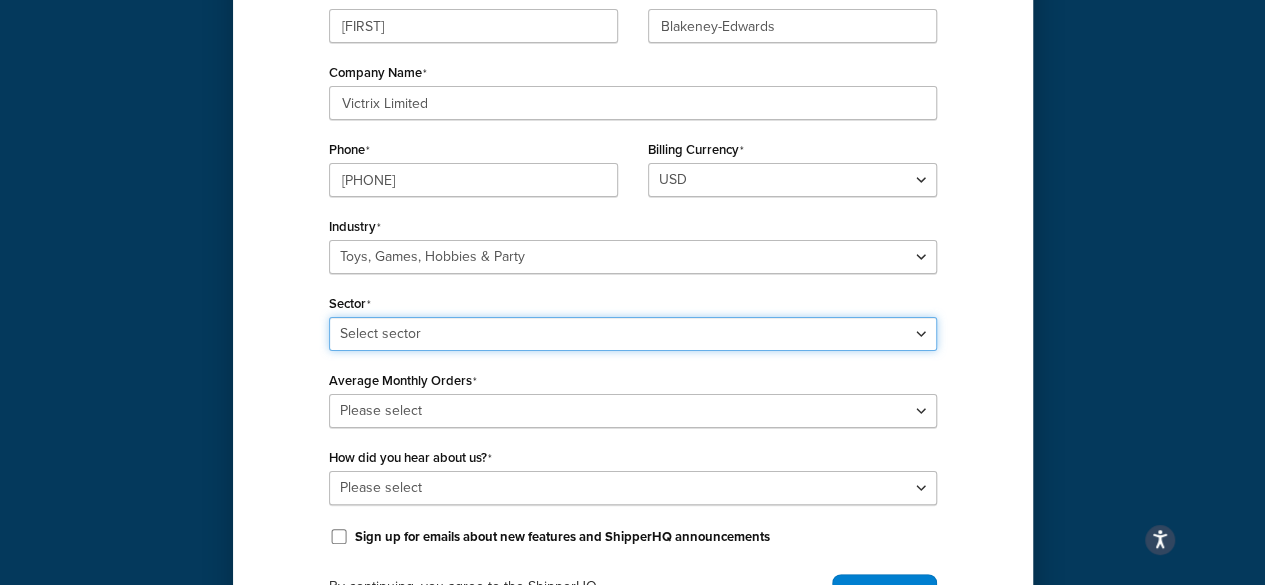 click on "Select sector  Books  Collectibles  Computer Games  Construction Toys  Gambling  Games  Kids Toys  Outdoor Toys  Party Supplies" at bounding box center [633, 334] 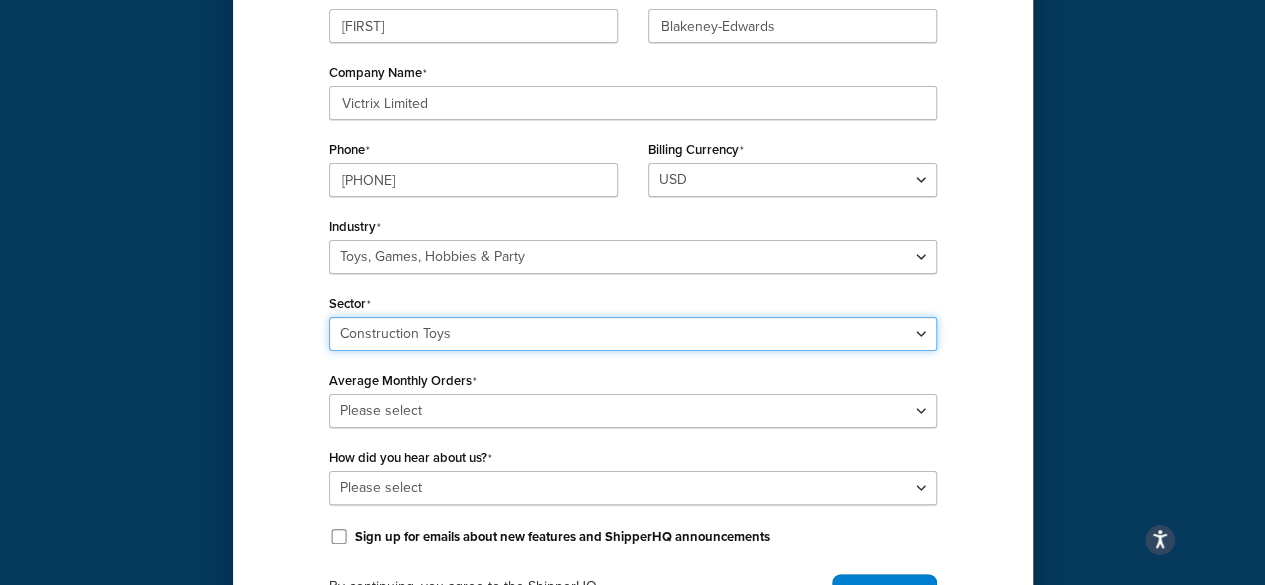 click on "Select sector  Books  Collectibles  Computer Games  Construction Toys  Gambling  Games  Kids Toys  Outdoor Toys  Party Supplies" at bounding box center [633, 334] 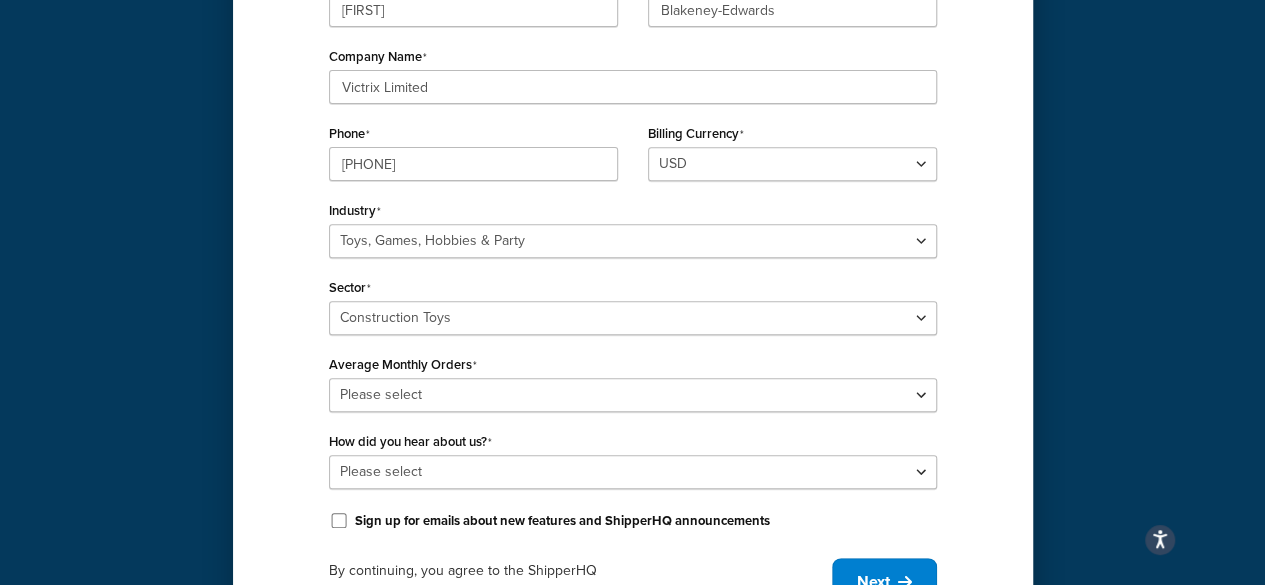 drag, startPoint x: 274, startPoint y: 286, endPoint x: 285, endPoint y: 326, distance: 41.484936 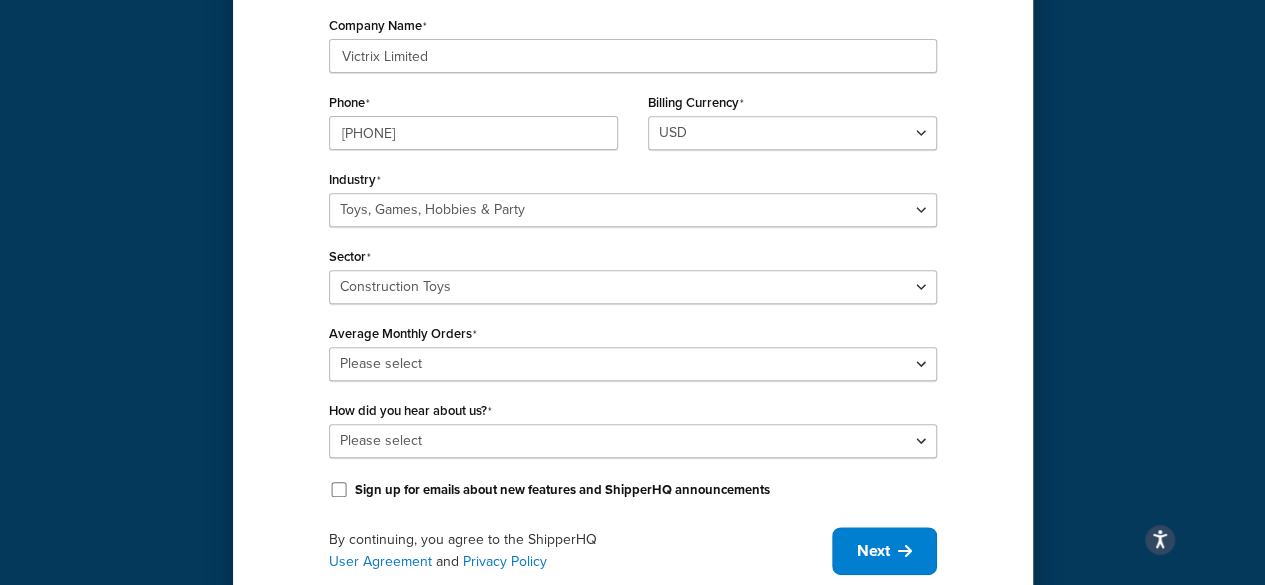 scroll, scrollTop: 375, scrollLeft: 0, axis: vertical 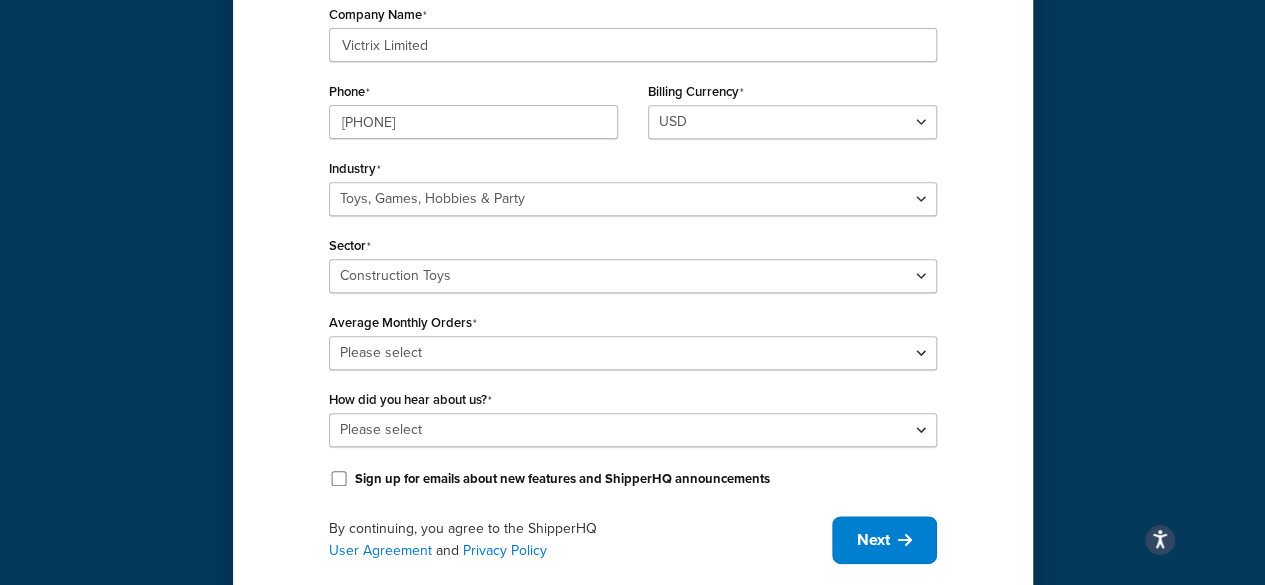 drag, startPoint x: 302, startPoint y: 271, endPoint x: 296, endPoint y: 323, distance: 52.34501 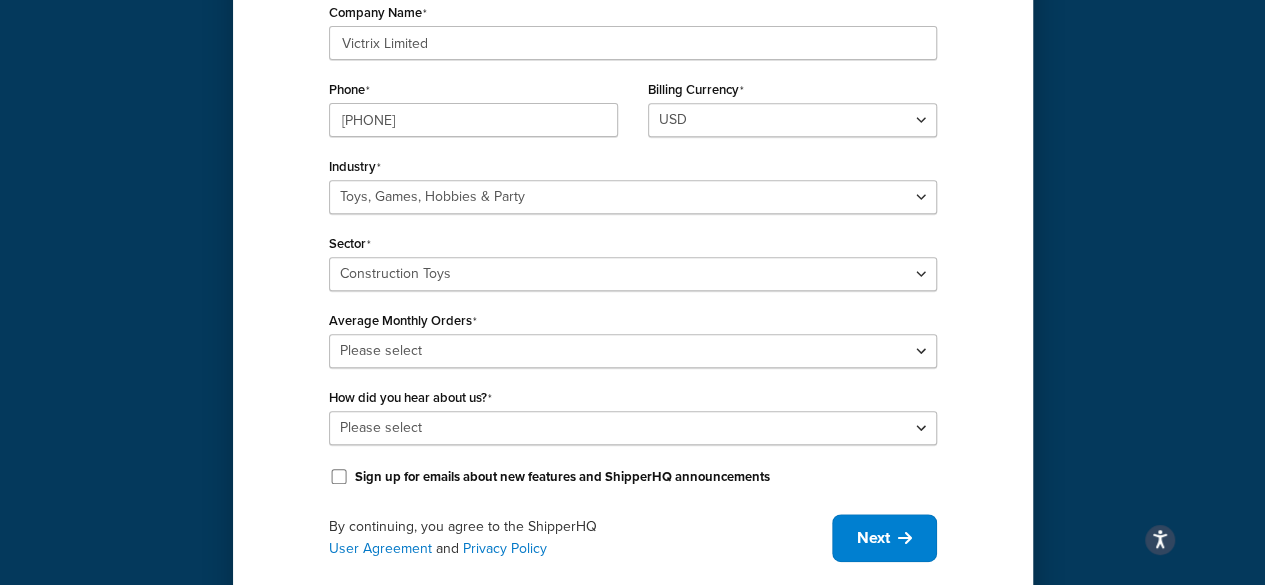 scroll, scrollTop: 388, scrollLeft: 0, axis: vertical 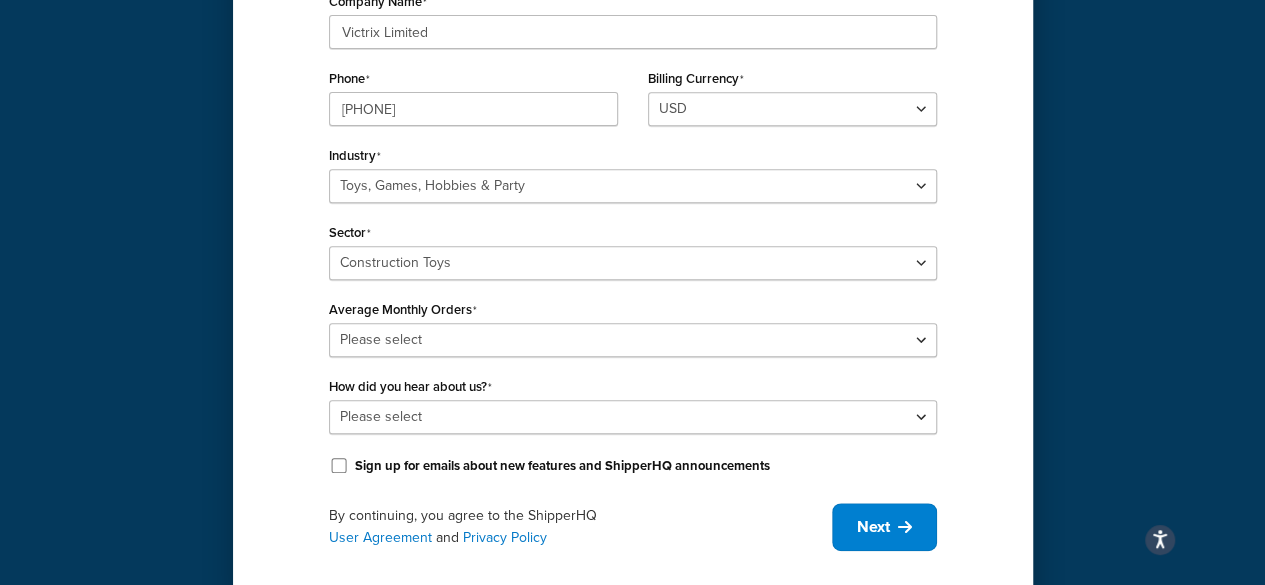 drag, startPoint x: 297, startPoint y: 282, endPoint x: 329, endPoint y: 343, distance: 68.88396 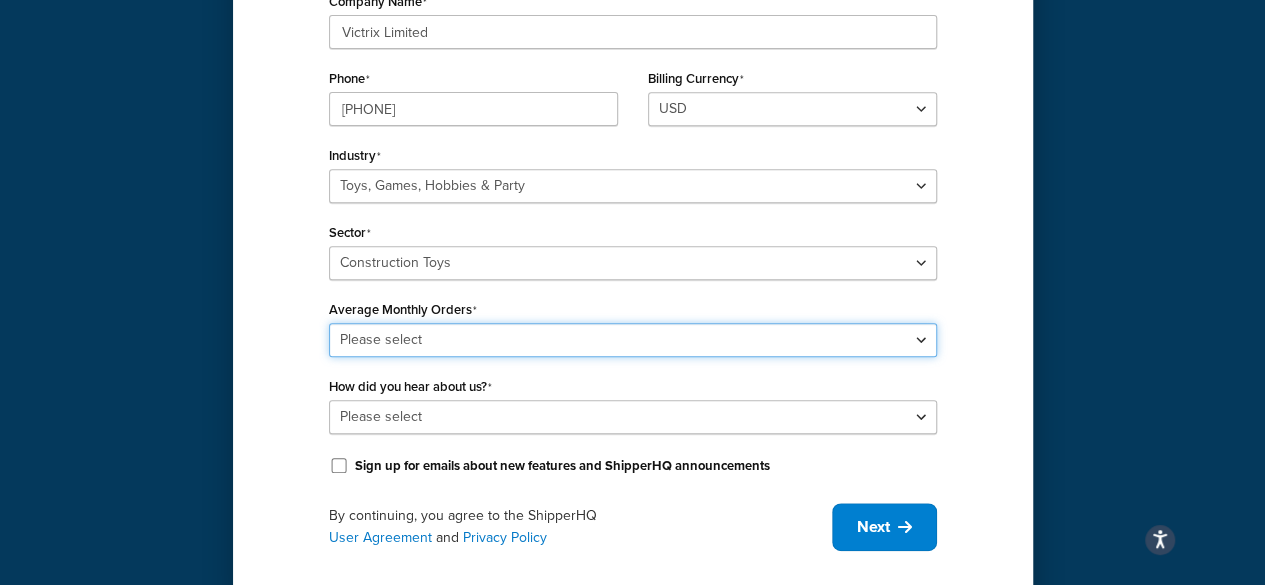 click on "Please select  0-500  501-1,000  1,001-10,000  10,001-20,000  Over 20,000" at bounding box center [633, 340] 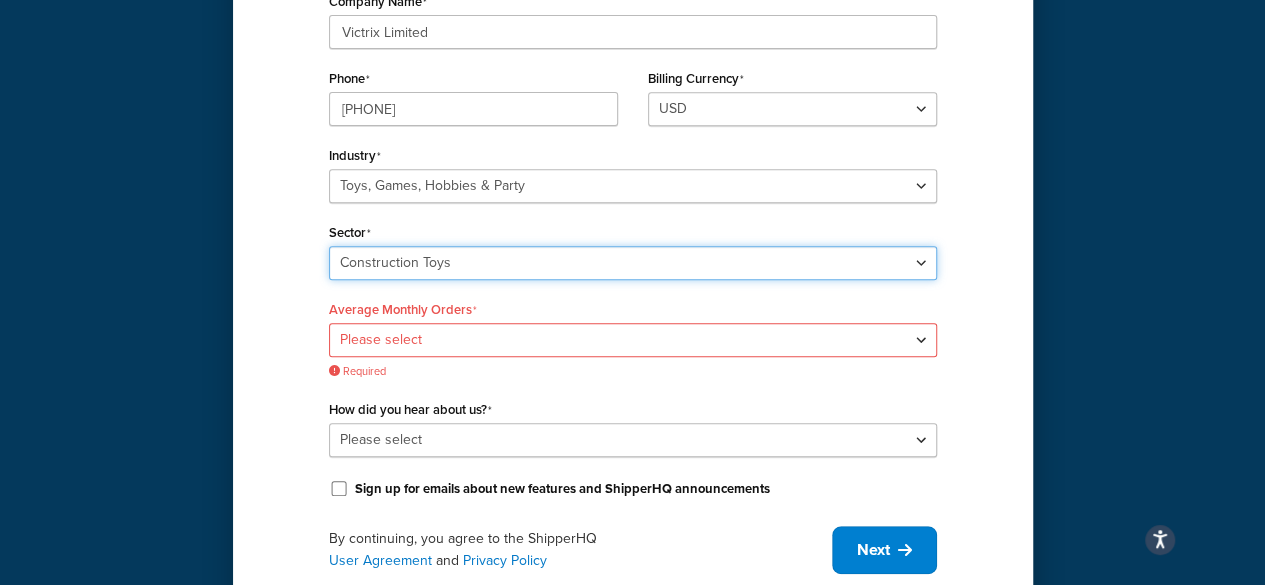 click on "Select sector  Books  Collectibles  Computer Games  Construction Toys  Gambling  Games  Kids Toys  Outdoor Toys  Party Supplies" at bounding box center (633, 263) 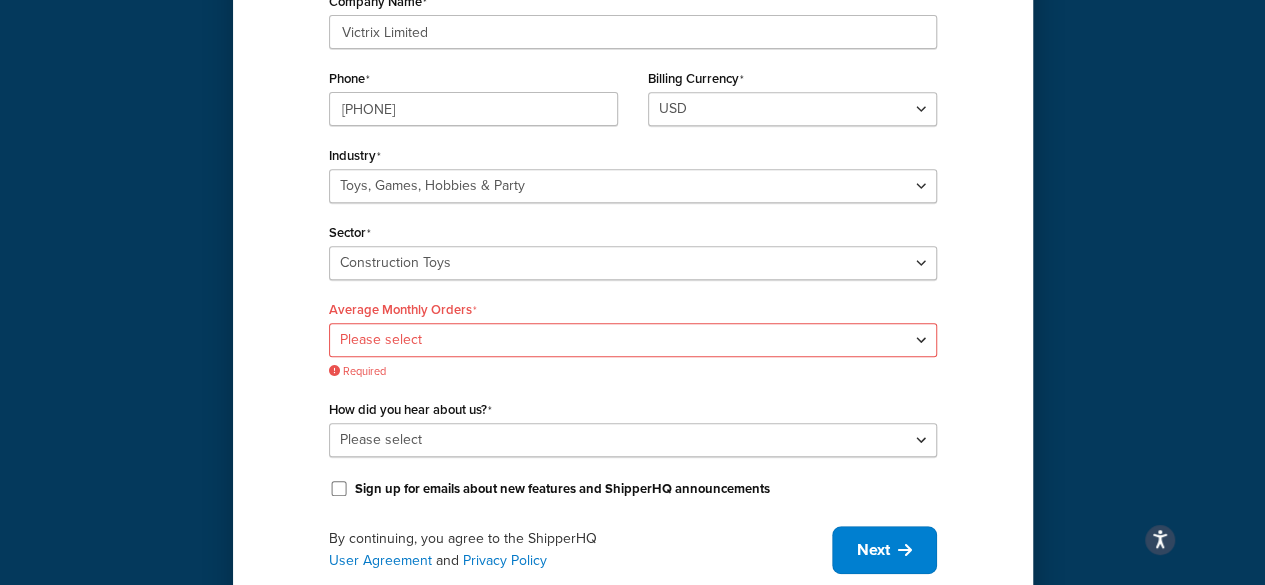 click on "Tell us about your business We'll build your profile so you can begin your free trial, no credit card required First Name   Julian Last Name   Blakeney-Edwards Company Name   Victrix Limited Phone   01539724415 Billing Currency   USD  Industry   Select industry  Automotive  Adult  Agriculture  Alcohol, Tobacco & CBD  Arts & Crafts  Baby  Books, Music & Entertainment  Business Equipment & Supplies  Chemical & Hazardous Materials  Computer & Electronics  Construction  Displays & Staging  Education  Fashion & Beauty  Food & Nutrition  Gym & Fitness  Home & Garden  Machinery & Manufacturing  Medical & Pharmacy  Pet Supplies & Live Animals  Restaurant & Catering Equipment  Sporting Goods & Recreation  Toys, Games, Hobbies & Party  Wholesale  Other  Sector   Select sector  Books  Collectibles  Computer Games  Construction Toys  Gambling  Games  Kids Toys  Outdoor Toys  Party Supplies  Average Monthly Orders   Please select  0-500  501-1,000  1,001-10,000  10,001-20,000  Over 20,000    Required   Please select" at bounding box center (632, 125) 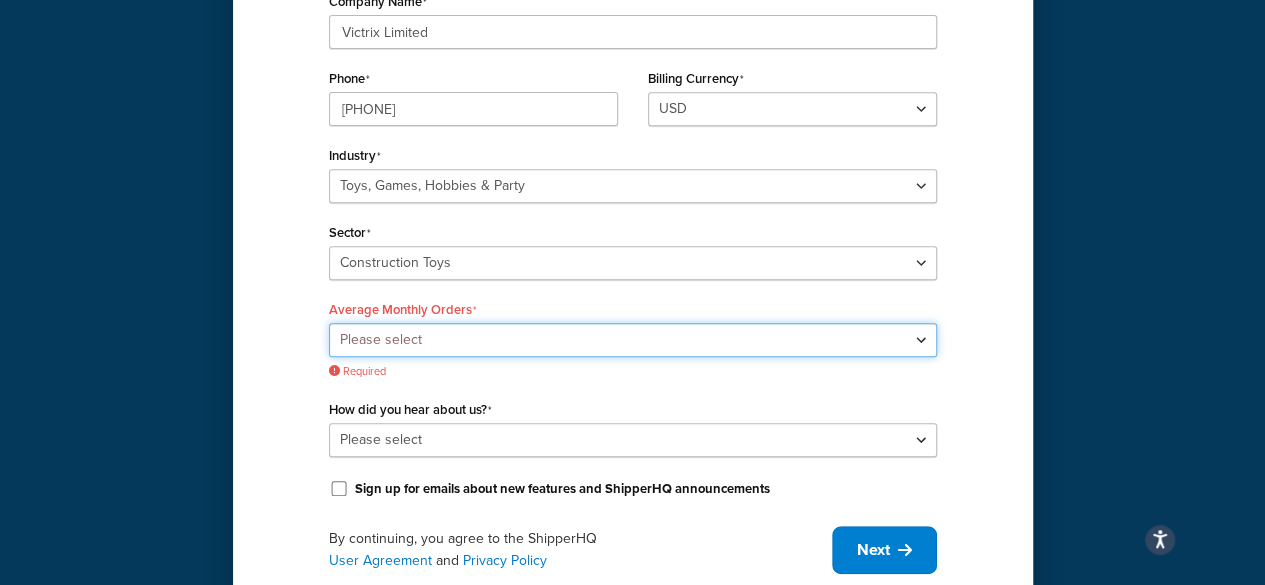 click on "Please select  0-500  501-1,000  1,001-10,000  10,001-20,000  Over 20,000" at bounding box center [633, 340] 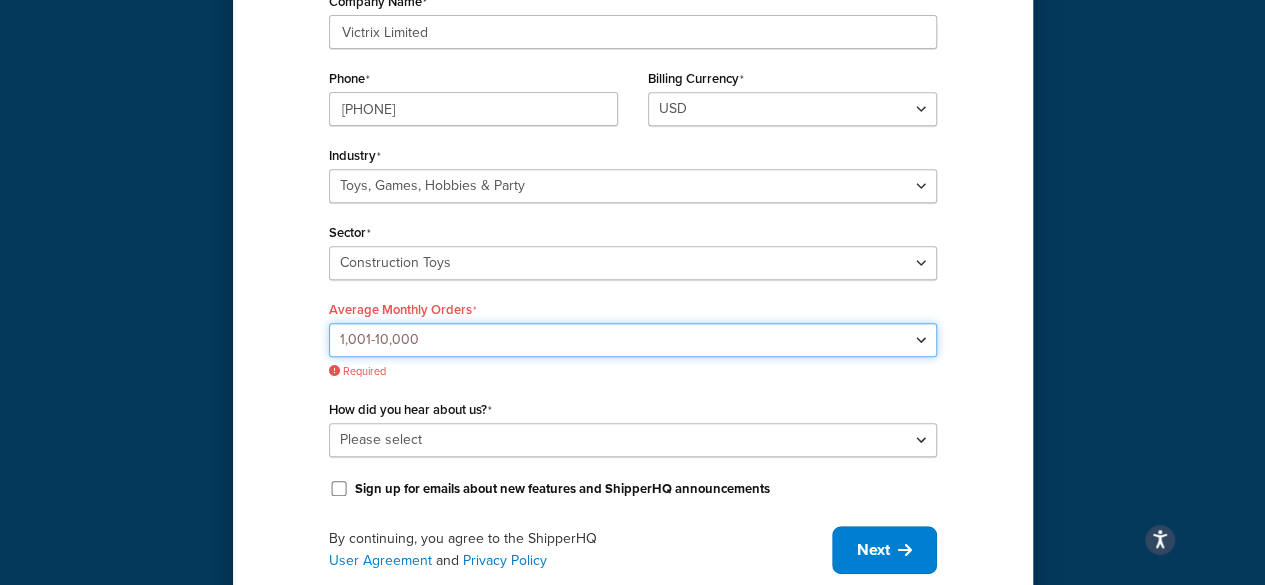click on "Please select  0-500  501-1,000  1,001-10,000  10,001-20,000  Over 20,000" at bounding box center (633, 340) 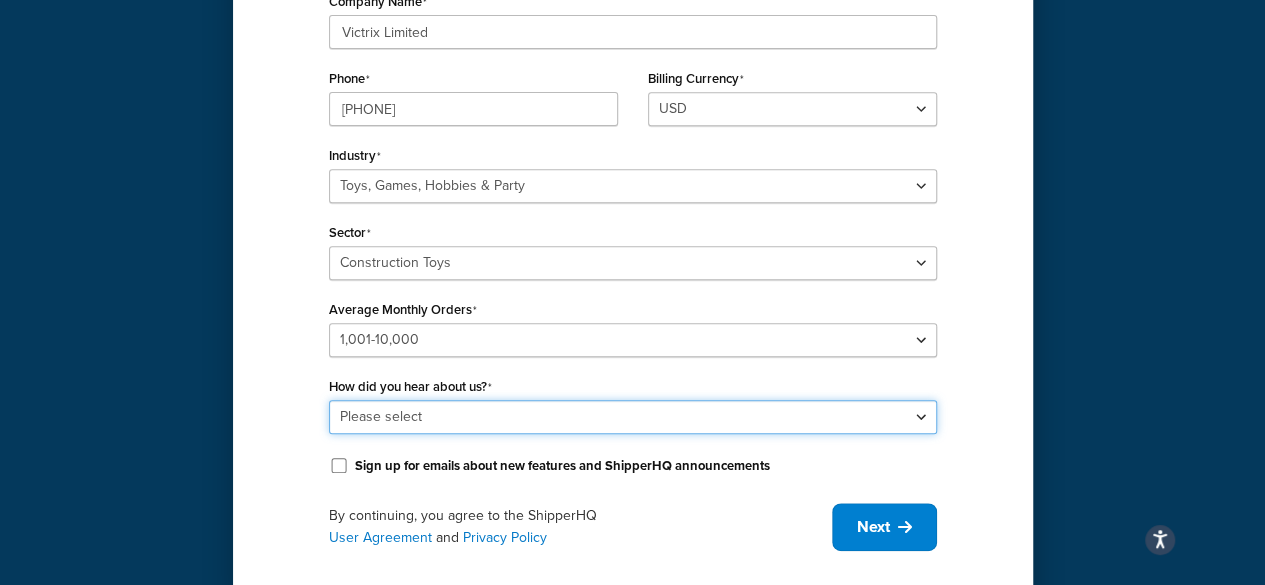 click on "Please select  Online Search  App Store or Marketplace Listing  Referred by Agency  Social Media  Industry Event or Meetup  Blog Post  Community Forum  Software Review Site  AI Recommendation  Other" at bounding box center [633, 417] 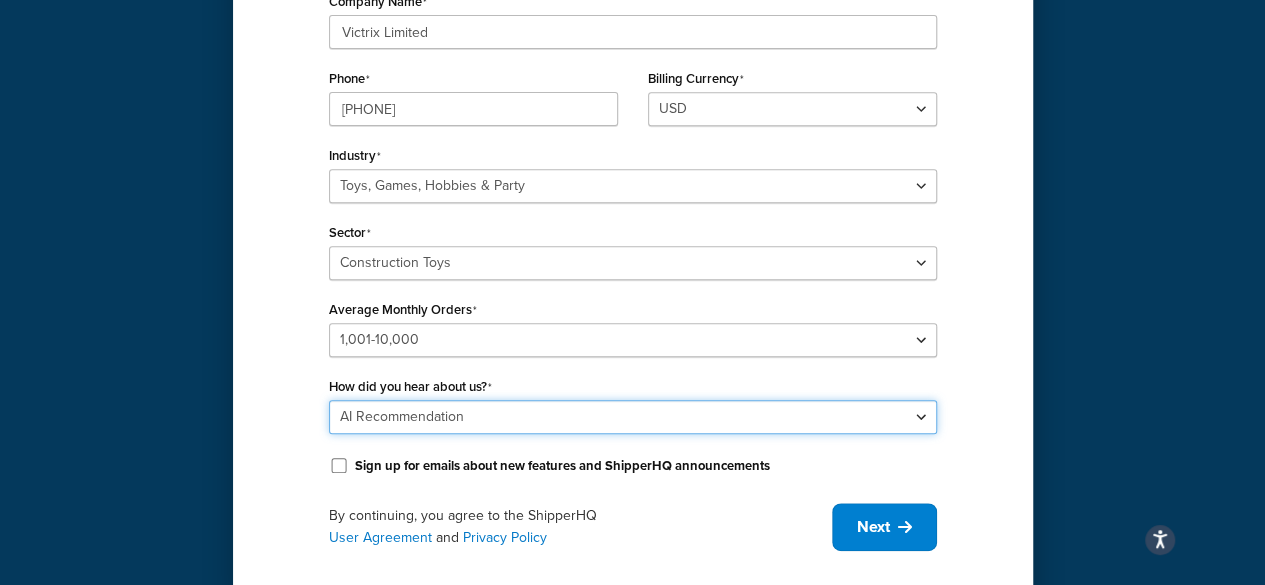click on "Please select  Online Search  App Store or Marketplace Listing  Referred by Agency  Social Media  Industry Event or Meetup  Blog Post  Community Forum  Software Review Site  AI Recommendation  Other" at bounding box center (633, 417) 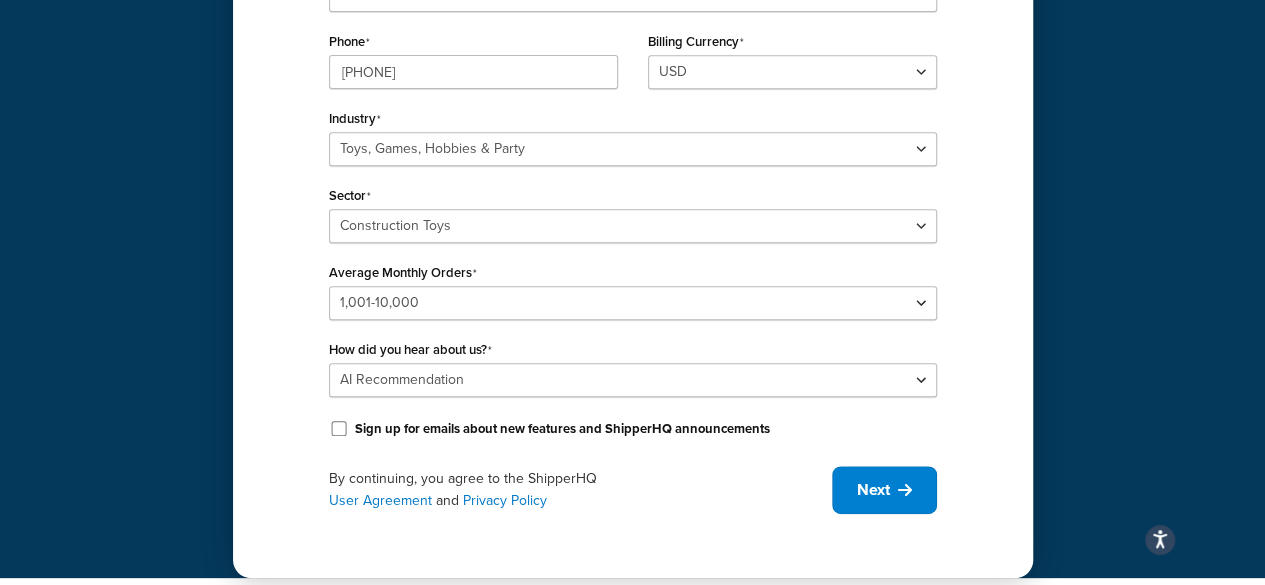 drag, startPoint x: 218, startPoint y: 295, endPoint x: 238, endPoint y: 335, distance: 44.72136 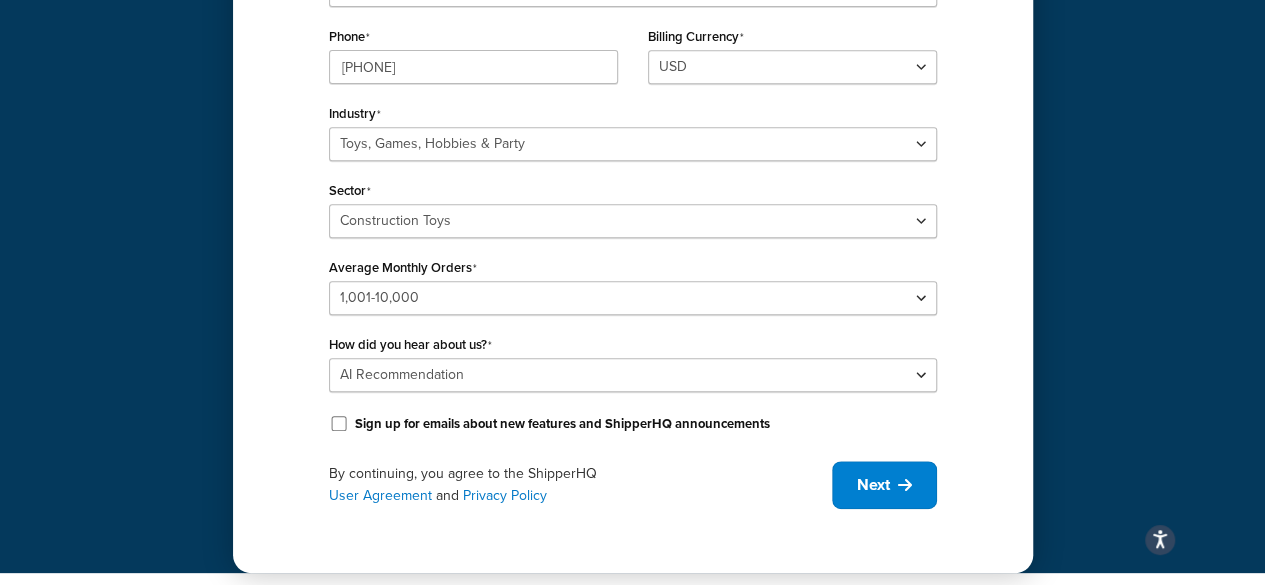 click on "Sign up for emails about new features and ShipperHQ announcements" at bounding box center (562, 424) 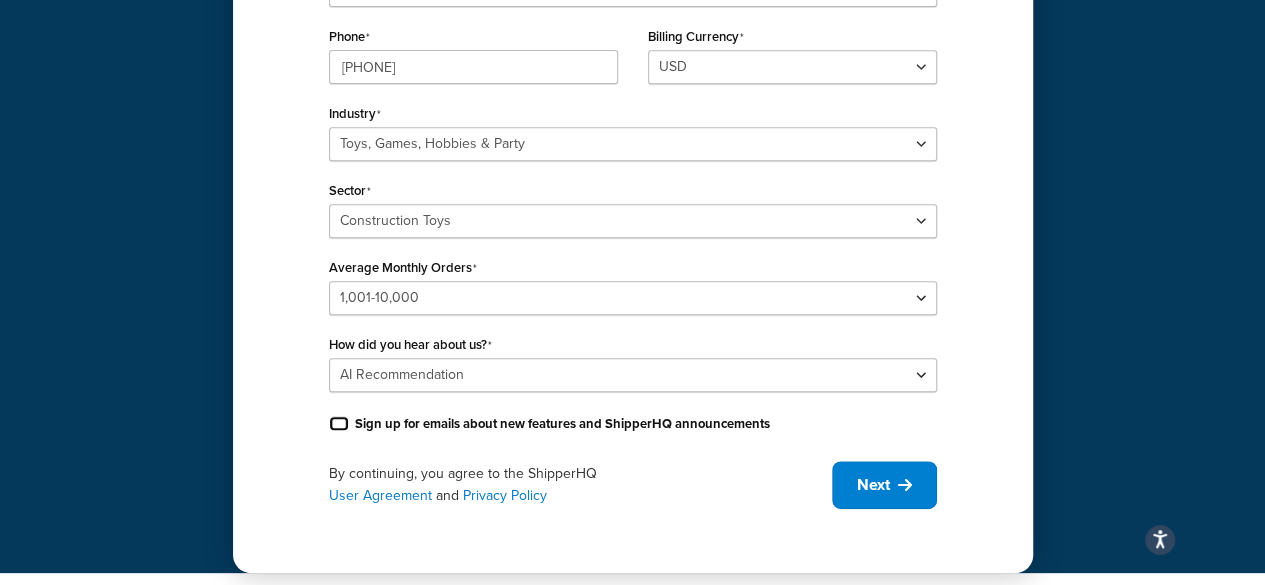 click on "Sign up for emails about new features and ShipperHQ announcements" at bounding box center [339, 423] 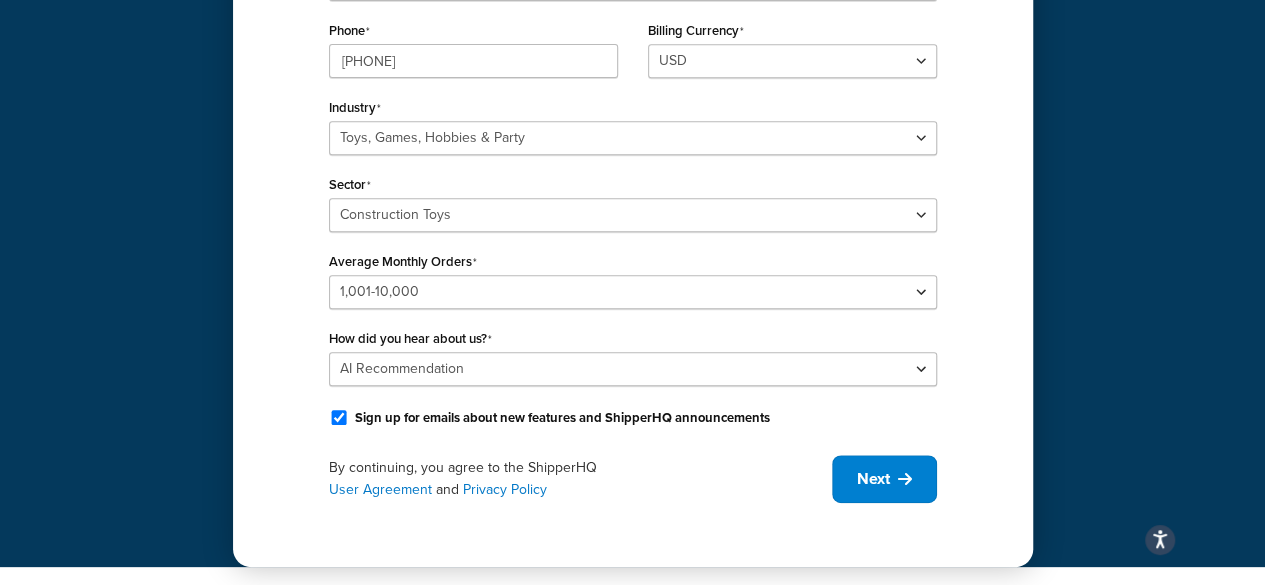 scroll, scrollTop: 437, scrollLeft: 0, axis: vertical 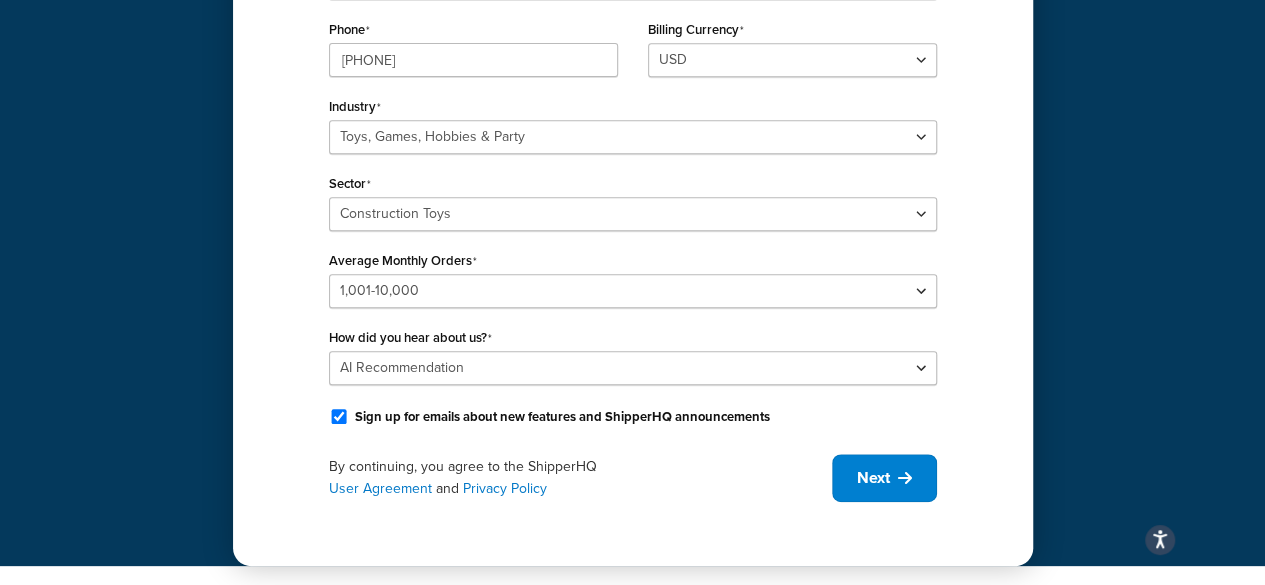 drag, startPoint x: 296, startPoint y: 373, endPoint x: 340, endPoint y: 437, distance: 77.665955 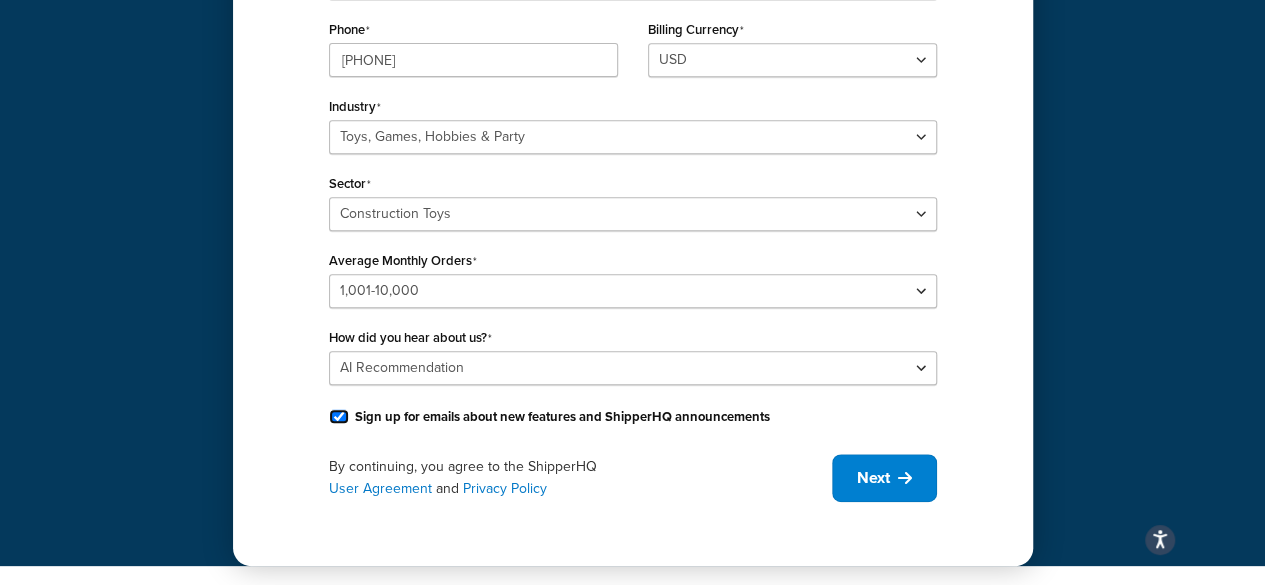 click on "Sign up for emails about new features and ShipperHQ announcements" at bounding box center [339, 416] 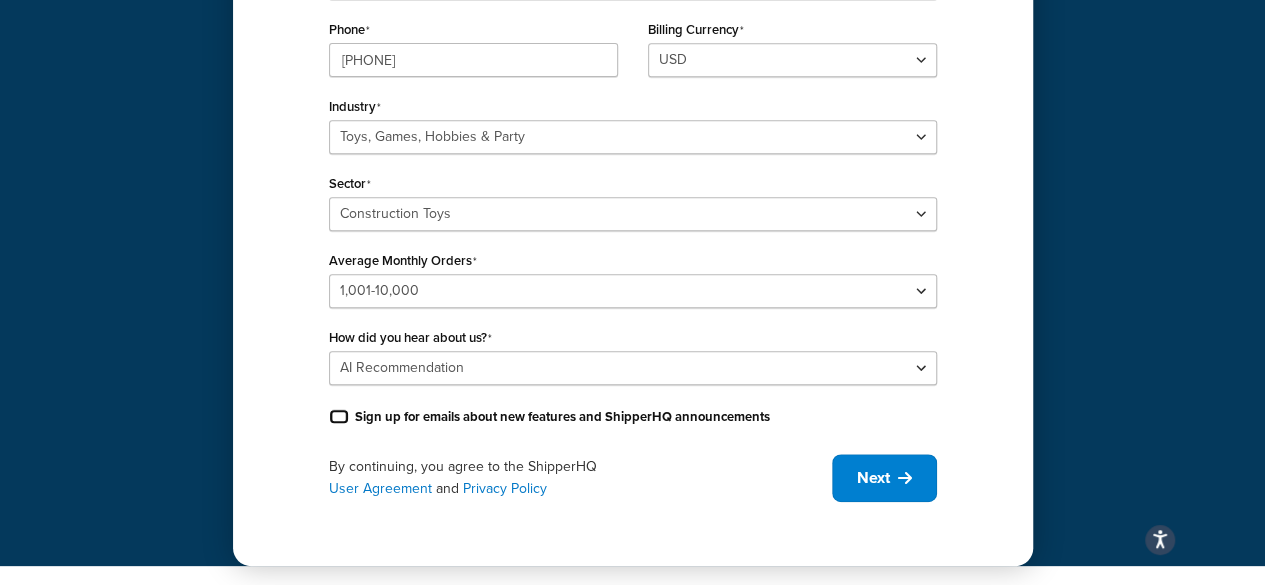 checkbox on "false" 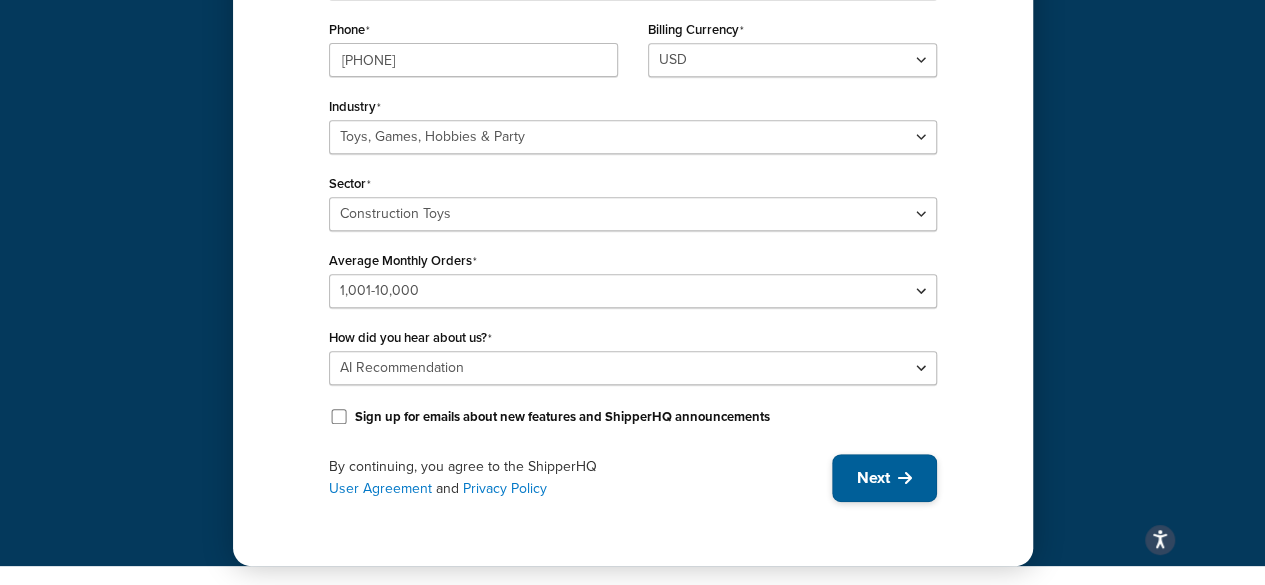 click on "Next" at bounding box center [884, 478] 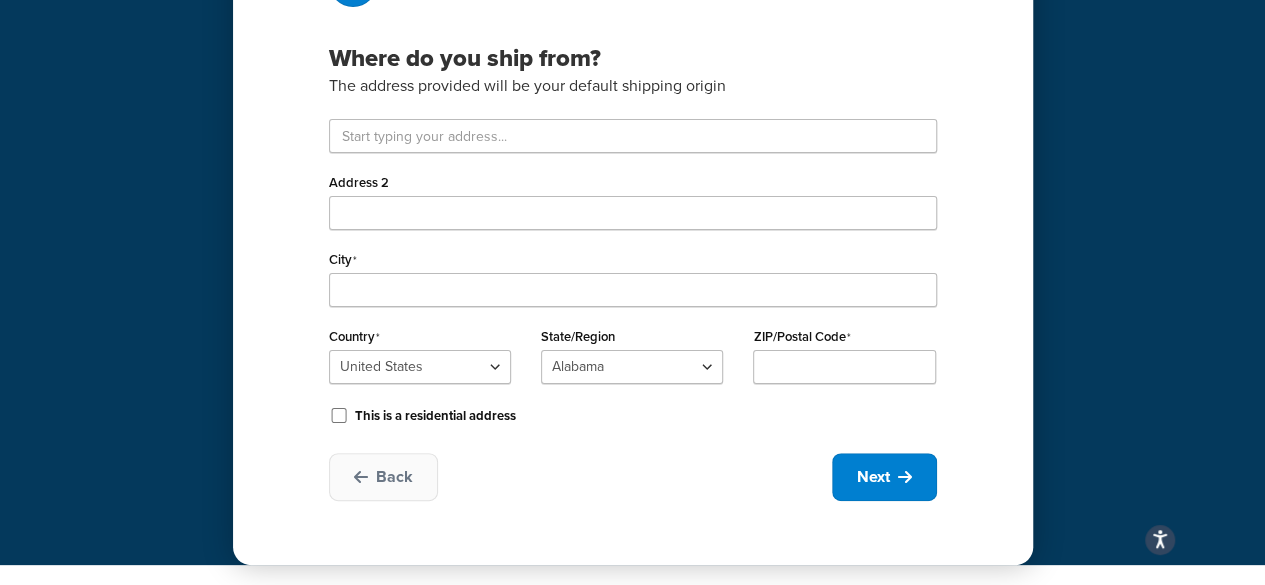 scroll, scrollTop: 178, scrollLeft: 0, axis: vertical 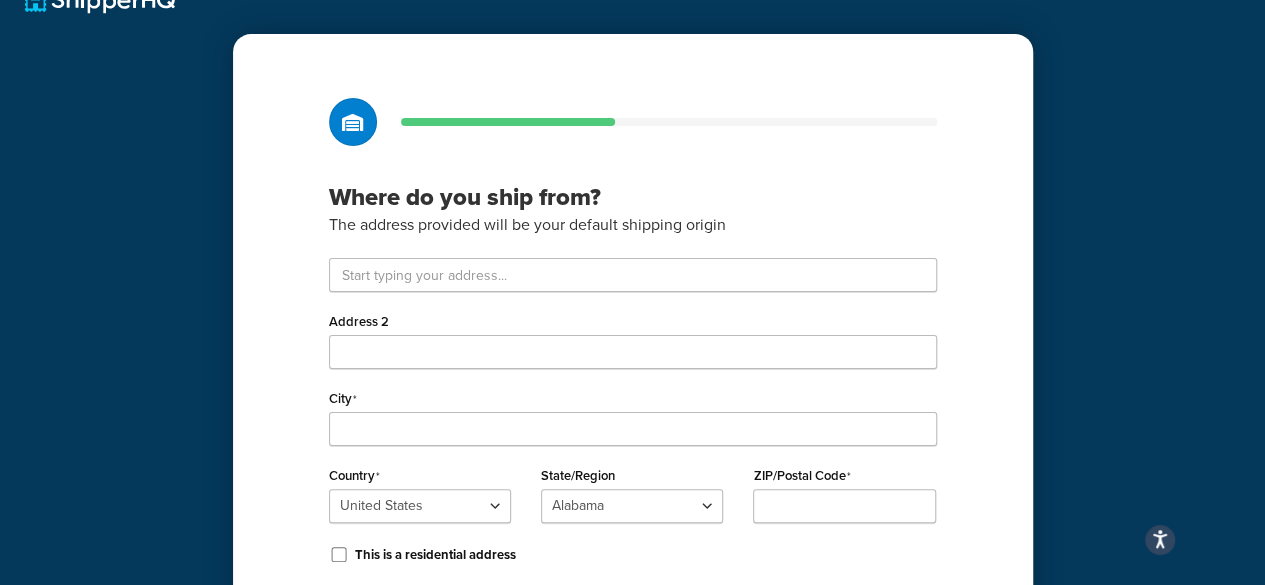 drag, startPoint x: 702, startPoint y: 183, endPoint x: 700, endPoint y: 139, distance: 44.04543 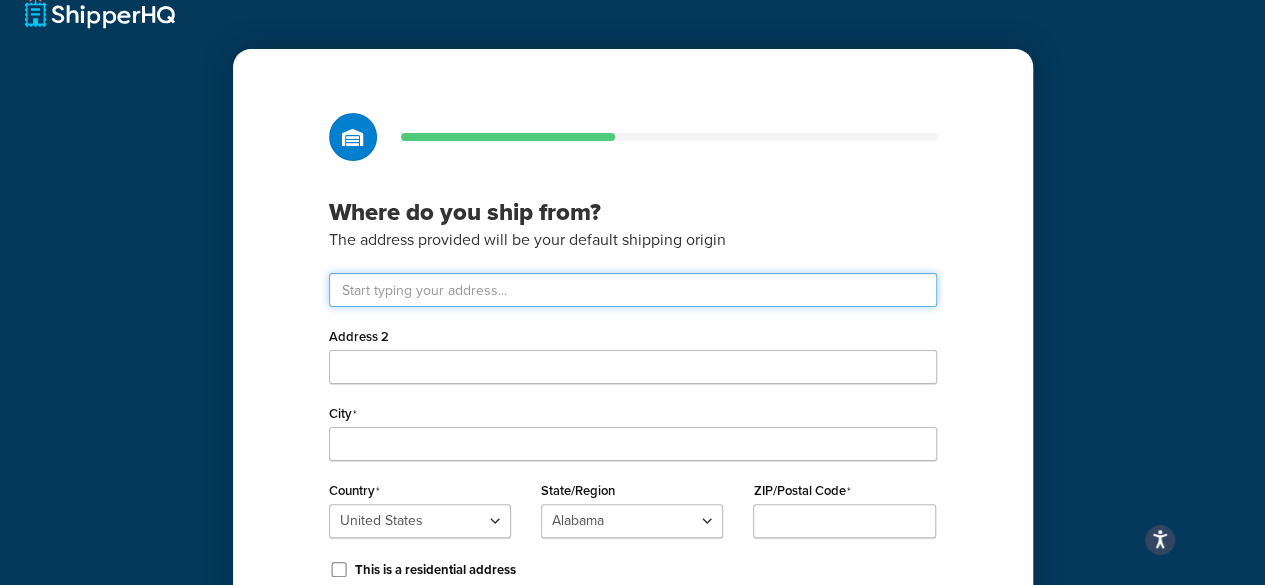 click at bounding box center (633, 290) 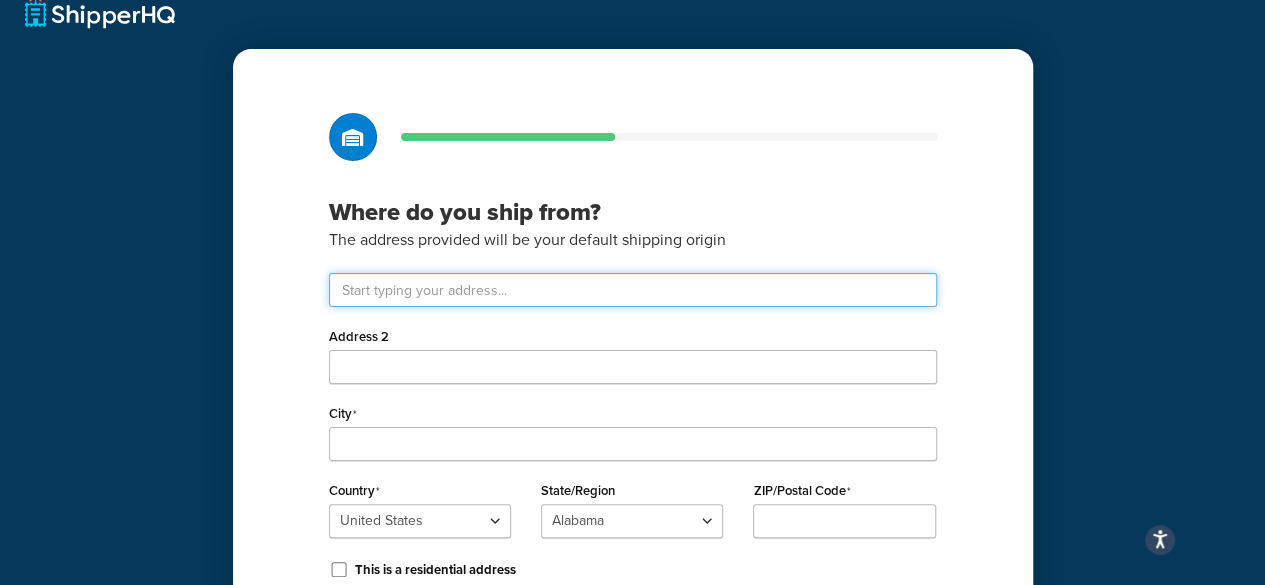 click at bounding box center [633, 290] 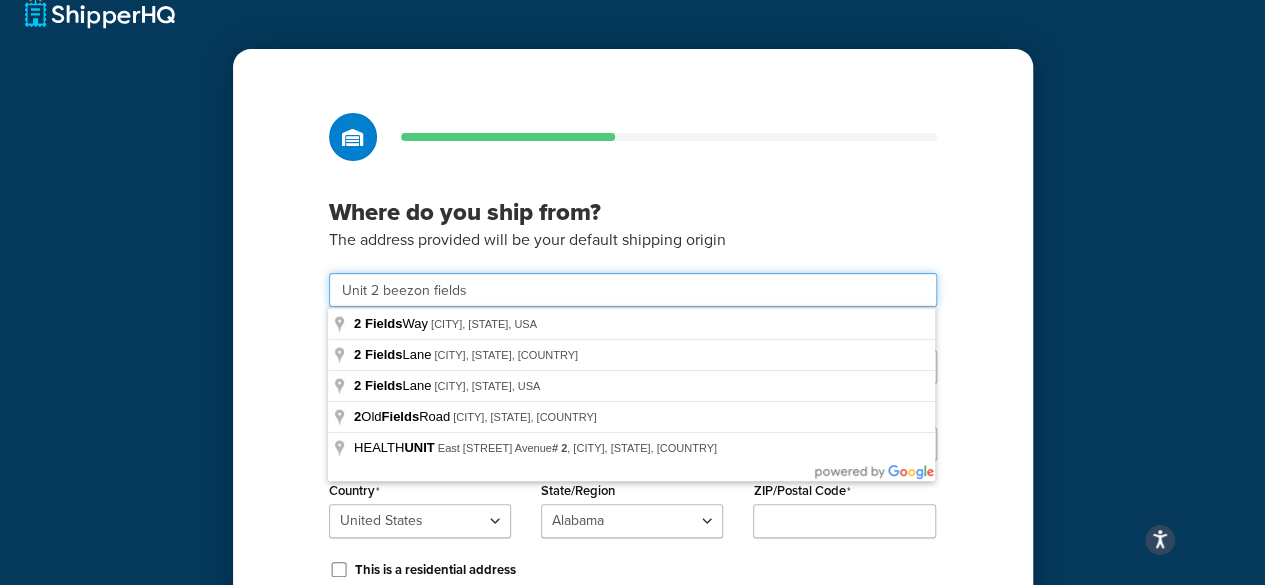 click on "Unit 2 beezon fields" at bounding box center [633, 290] 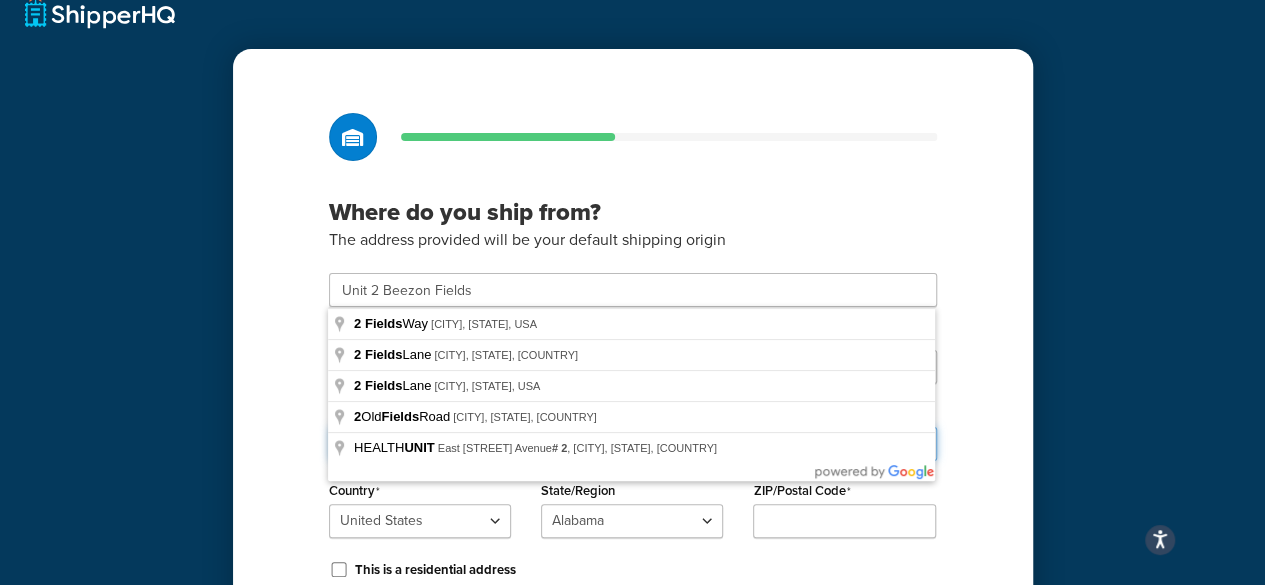 type on "Kendal" 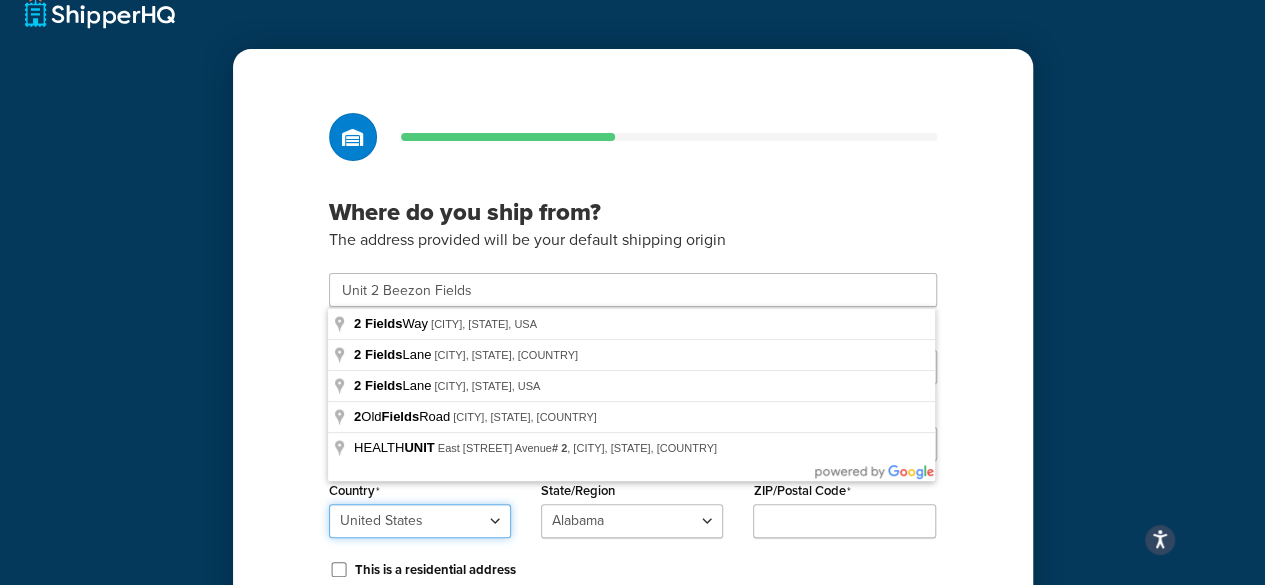 select on "1226" 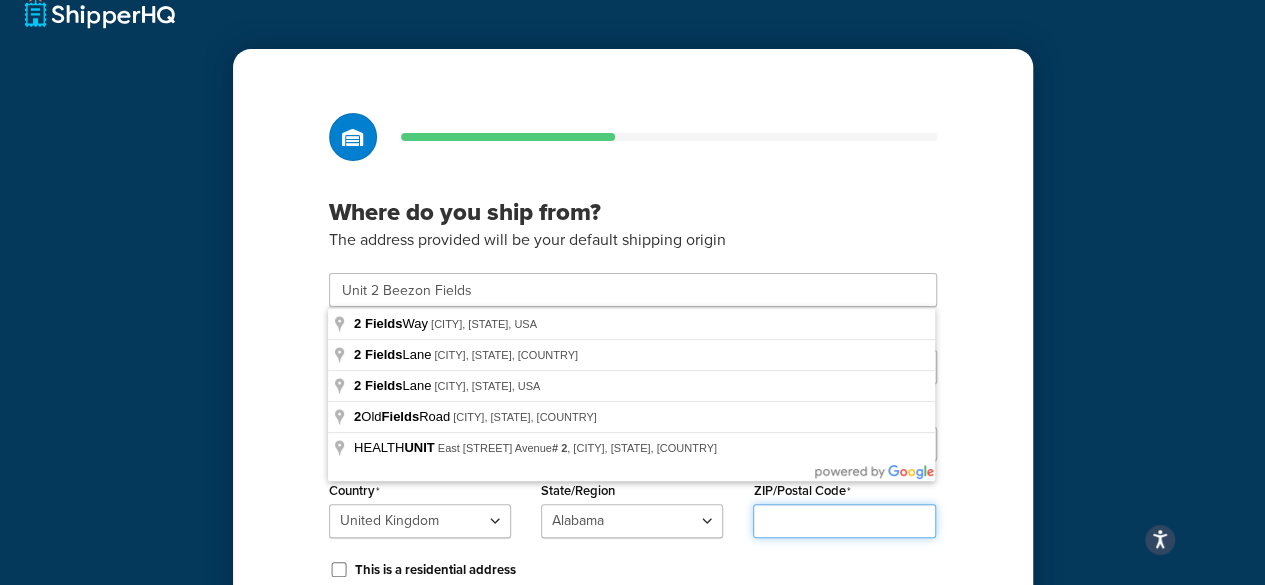 type on "LA9 6BD" 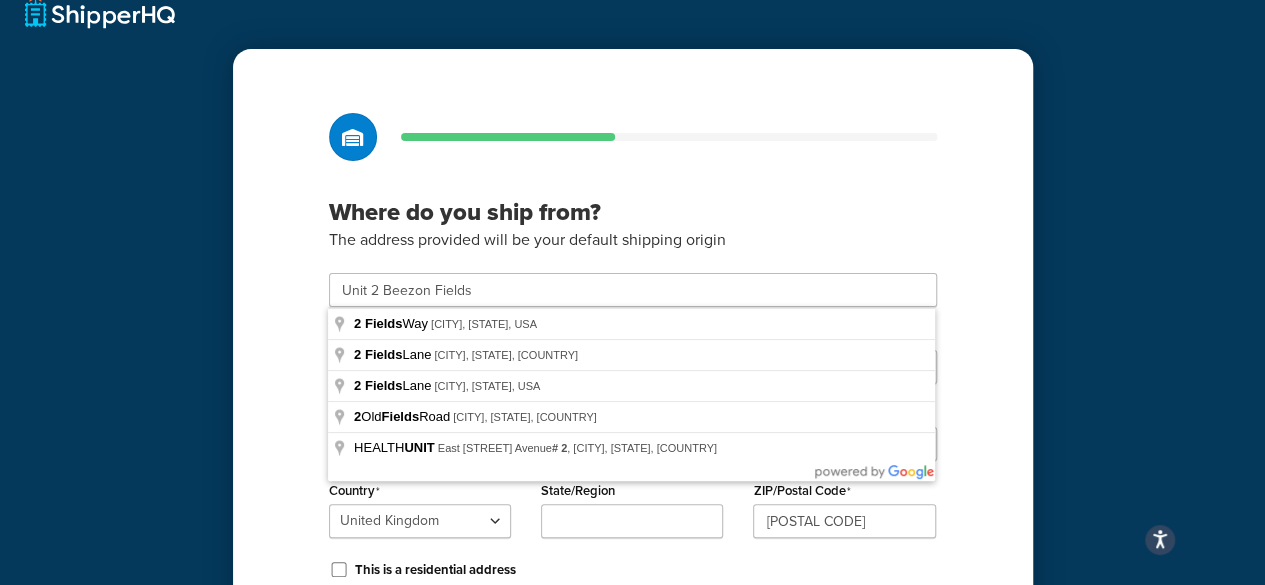click on "Where do you ship from? The address provided will be your default shipping origin   Unit 2 Beezon Fields Address 2   City   Kendal Country   United States  United Kingdom  Afghanistan  Åland Islands  Albania  Algeria  American Samoa  Andorra  Angola  Anguilla  Antarctica  Antigua and Barbuda  Argentina  Armenia  Aruba  Australia  Austria  Azerbaijan  Bahamas  Bahrain  Bangladesh  Barbados  Belarus  Belgium  Belize  Benin  Bermuda  Bhutan  Bolivia  Bonaire, Sint Eustatius and Saba  Bosnia and Herzegovina  Botswana  Bouvet Island  Brazil  British Indian Ocean Territory  Brunei Darussalam  Bulgaria  Burkina Faso  Burundi  Cambodia  Cameroon  Canada  Cape Verde  Cayman Islands  Central African Republic  Chad  Chile  China  Christmas Island  Cocos (Keeling) Islands  Colombia  Comoros  Congo  Congo, The Democratic Republic of the  Cook Islands  Costa Rica  Côte d'Ivoire  Croatia  Cuba  Curacao  Cyprus  Czech Republic  Denmark  Djibouti  Dominica  Dominican Republic  Ecuador  Egypt  El Salvador  Equatorial Guinea" at bounding box center [633, 384] 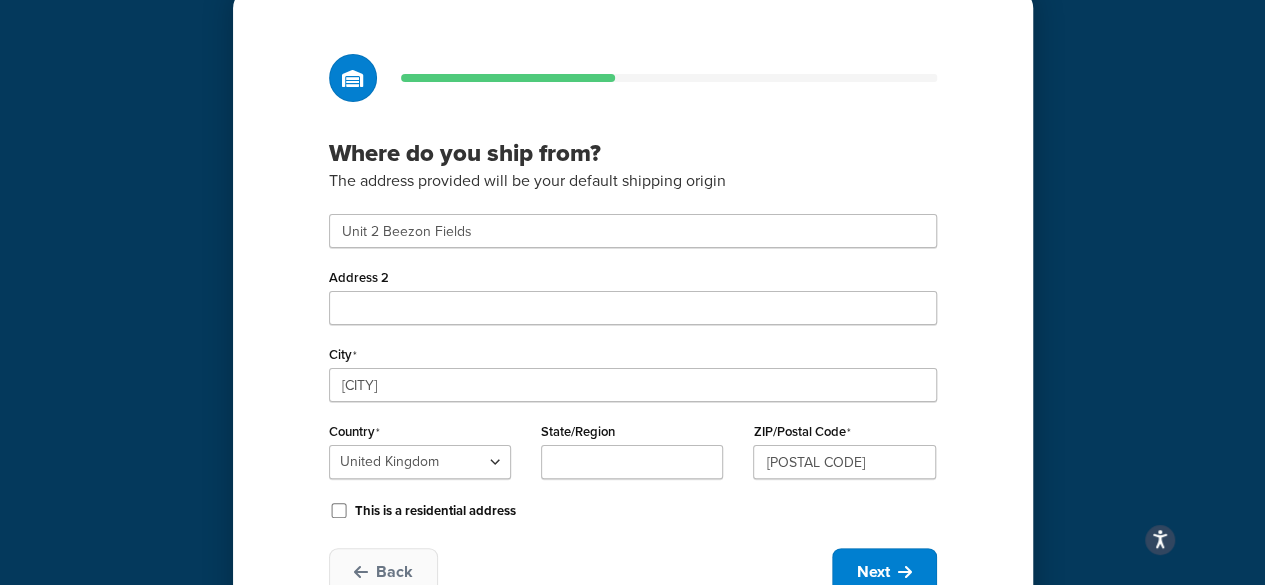 drag, startPoint x: 310, startPoint y: 415, endPoint x: 317, endPoint y: 483, distance: 68.359344 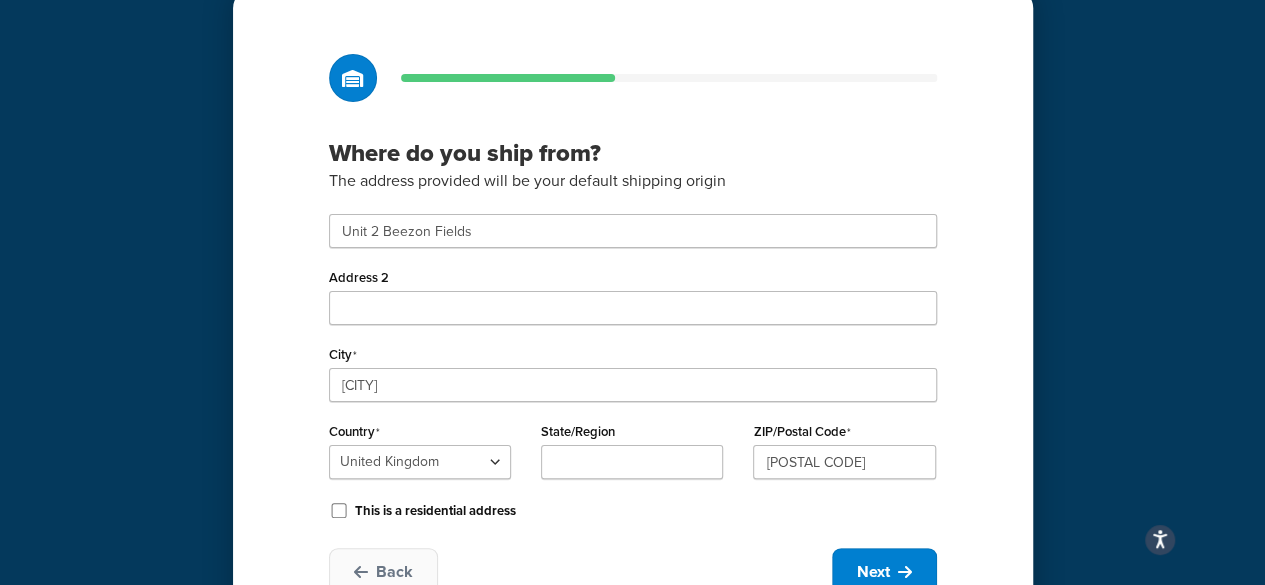scroll, scrollTop: 103, scrollLeft: 0, axis: vertical 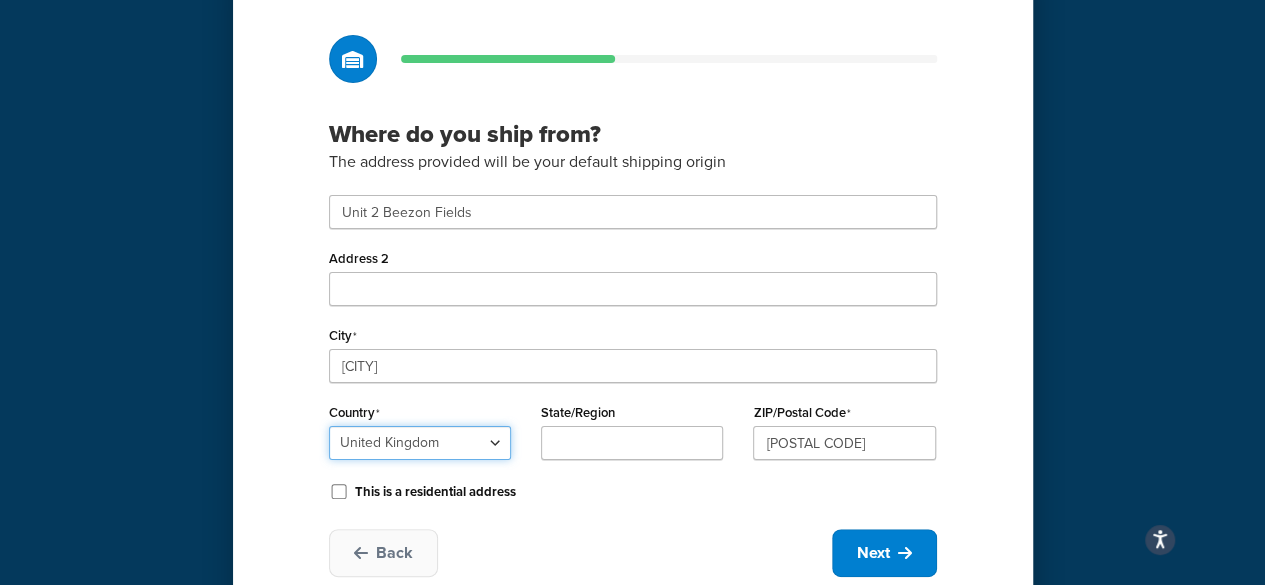 click on "United States  United Kingdom  Afghanistan  Åland Islands  Albania  Algeria  American Samoa  Andorra  Angola  Anguilla  Antarctica  Antigua and Barbuda  Argentina  Armenia  Aruba  Australia  Austria  Azerbaijan  Bahamas  Bahrain  Bangladesh  Barbados  Belarus  Belgium  Belize  Benin  Bermuda  Bhutan  Bolivia  Bonaire, Sint Eustatius and Saba  Bosnia and Herzegovina  Botswana  Bouvet Island  Brazil  British Indian Ocean Territory  Brunei Darussalam  Bulgaria  Burkina Faso  Burundi  Cambodia  Cameroon  Canada  Cape Verde  Cayman Islands  Central African Republic  Chad  Chile  China  Christmas Island  Cocos (Keeling) Islands  Colombia  Comoros  Congo  Congo, The Democratic Republic of the  Cook Islands  Costa Rica  Côte d'Ivoire  Croatia  Cuba  Curacao  Cyprus  Czech Republic  Denmark  Djibouti  Dominica  Dominican Republic  Ecuador  Egypt  El Salvador  Equatorial Guinea  Eritrea  Estonia  Ethiopia  Falkland Islands (Malvinas)  Faroe Islands  Fiji  Finland  France  French Guiana  French Polynesia  Gabon  Guam" at bounding box center [420, 443] 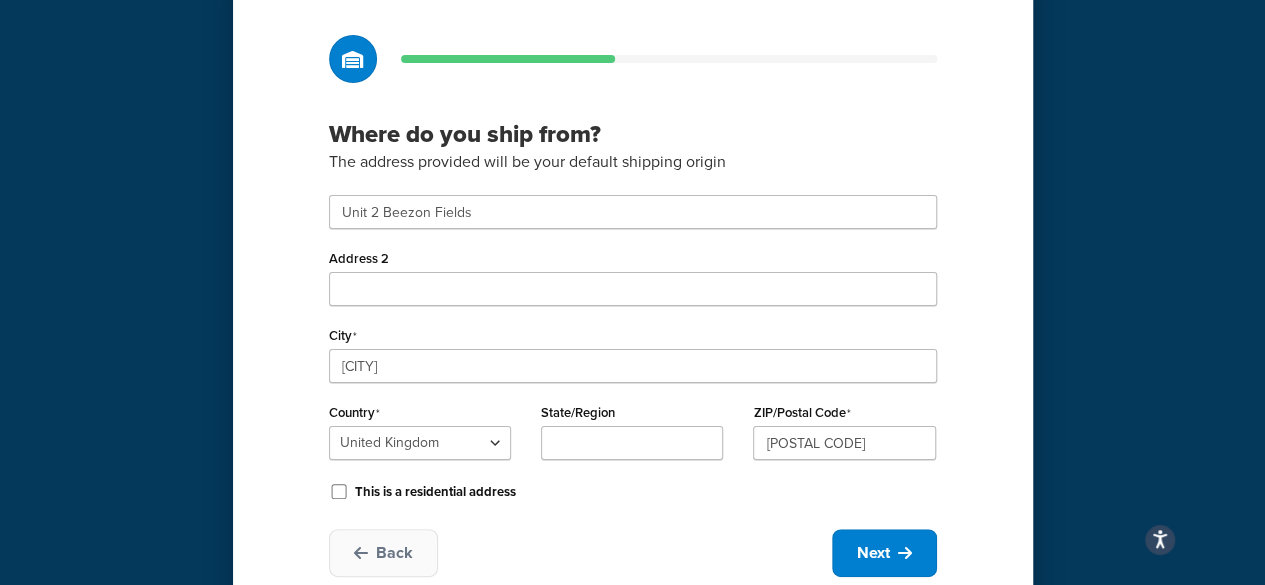 click on "This is a residential address" at bounding box center (633, 490) 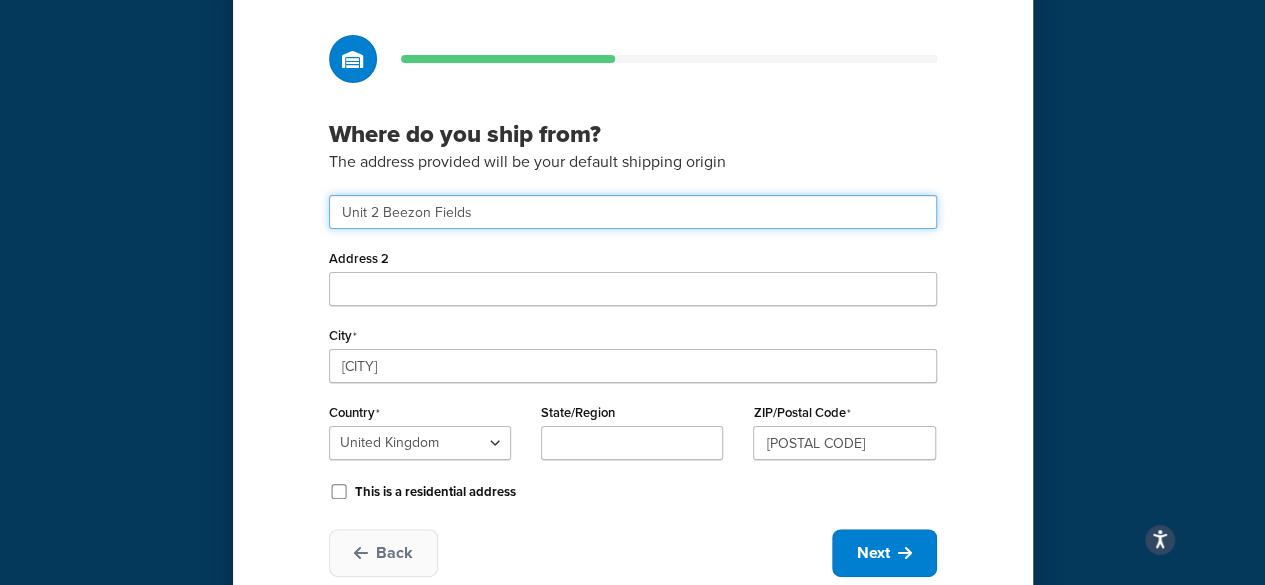 click on "Unit 2 Beezon Fields" at bounding box center [633, 212] 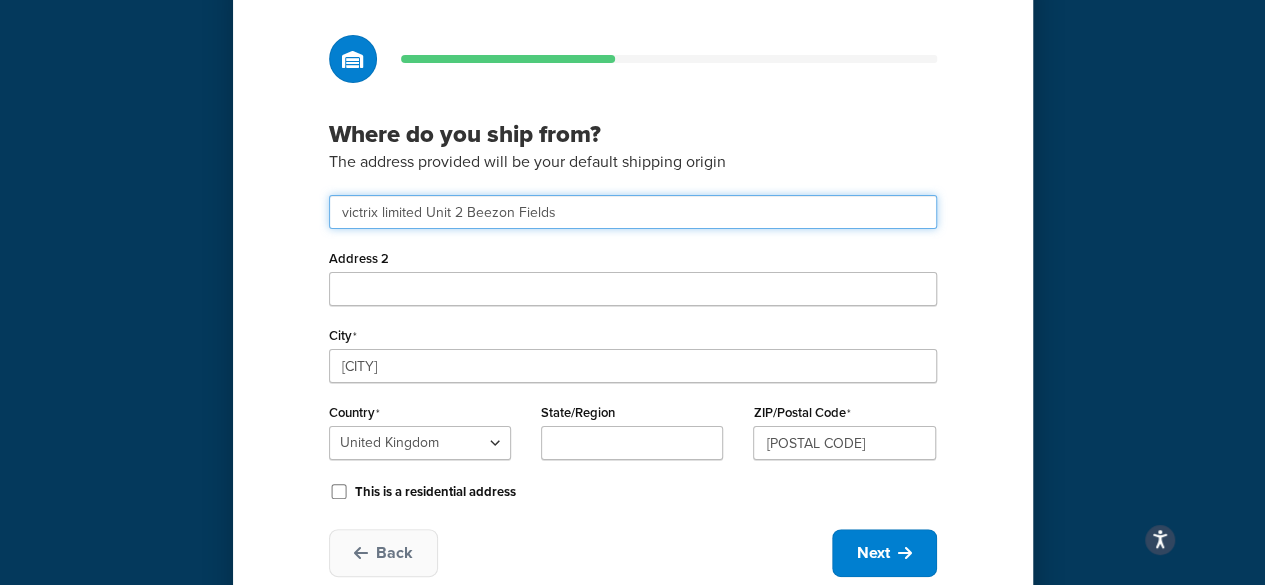 click on "victrix limited Unit 2 Beezon Fields" at bounding box center [633, 212] 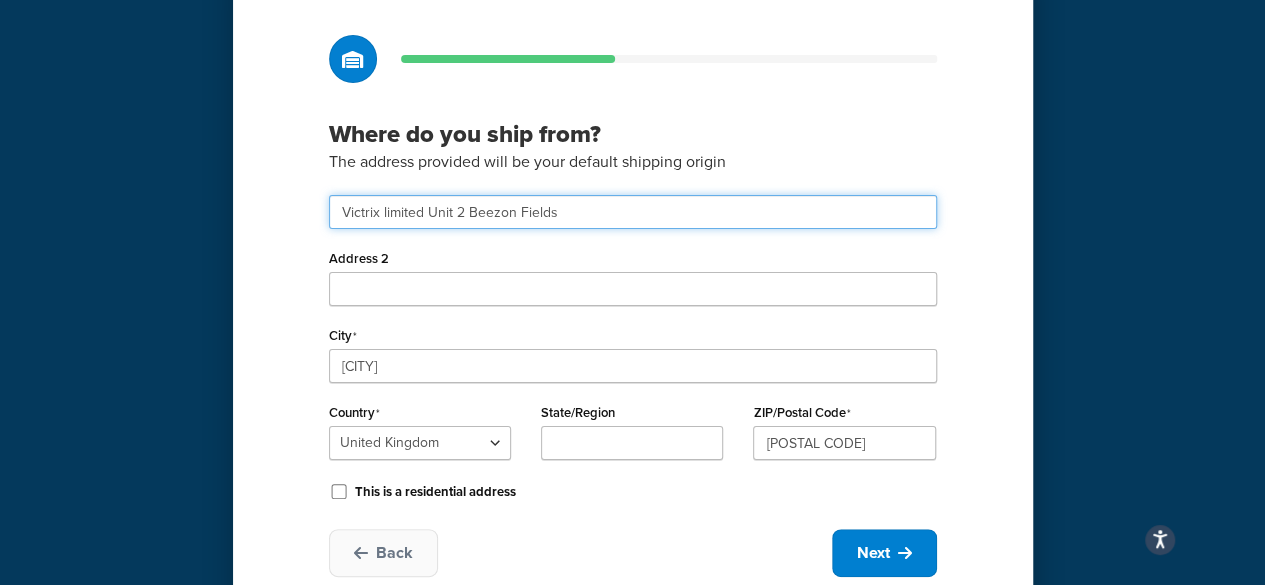 click on "Victrix limited Unit 2 Beezon Fields" at bounding box center [633, 212] 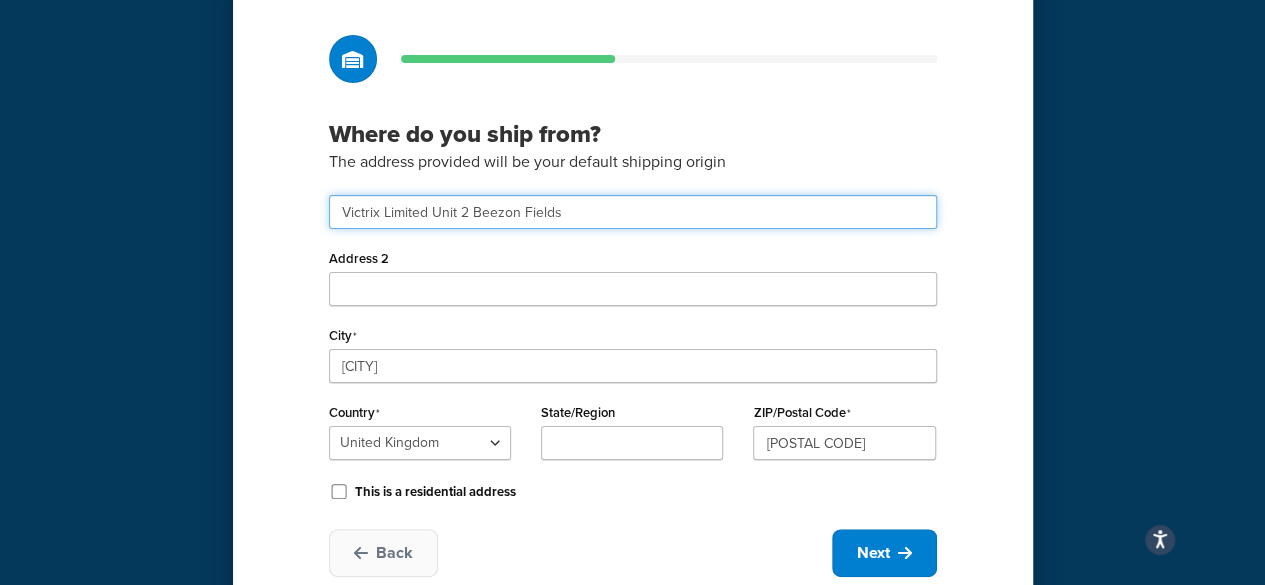 click on "Victrix Limited Unit 2 Beezon Fields" at bounding box center [633, 212] 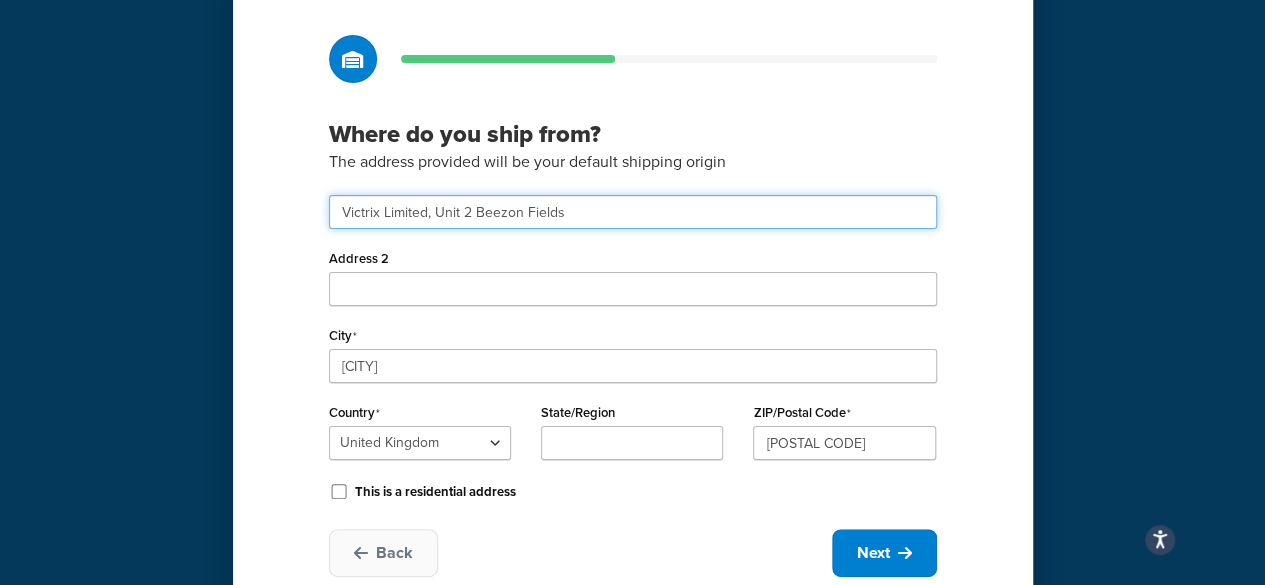 type on "Victrix Limited, Unit 2 Beezon Fields" 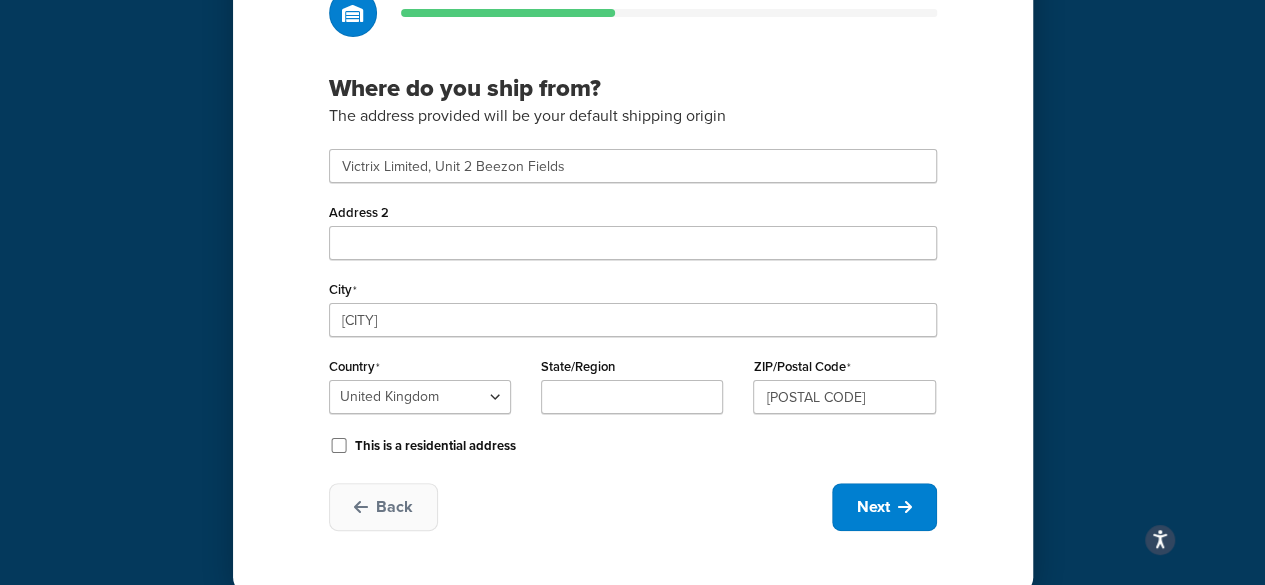 scroll, scrollTop: 178, scrollLeft: 0, axis: vertical 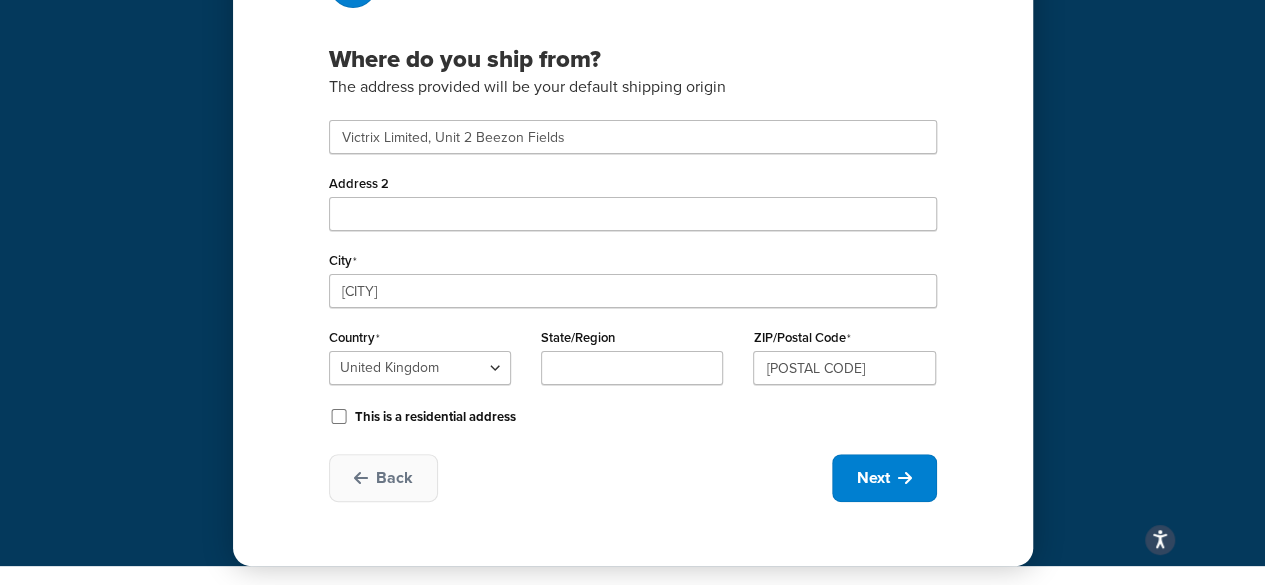 drag, startPoint x: 688, startPoint y: 268, endPoint x: 784, endPoint y: 449, distance: 204.88289 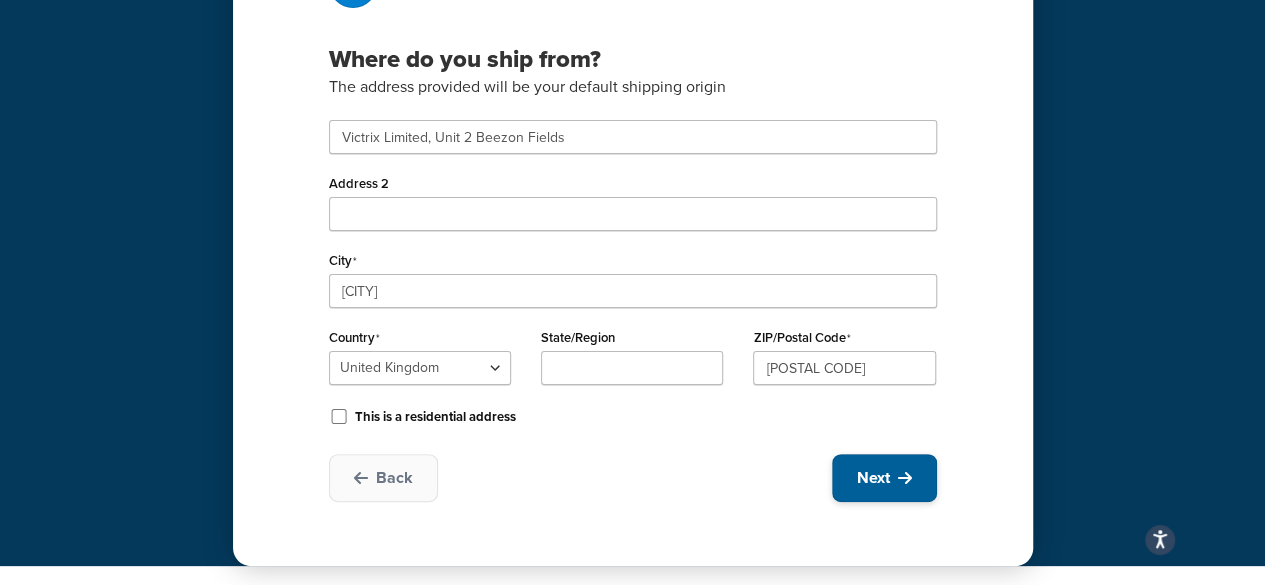 click on "Next" at bounding box center [884, 478] 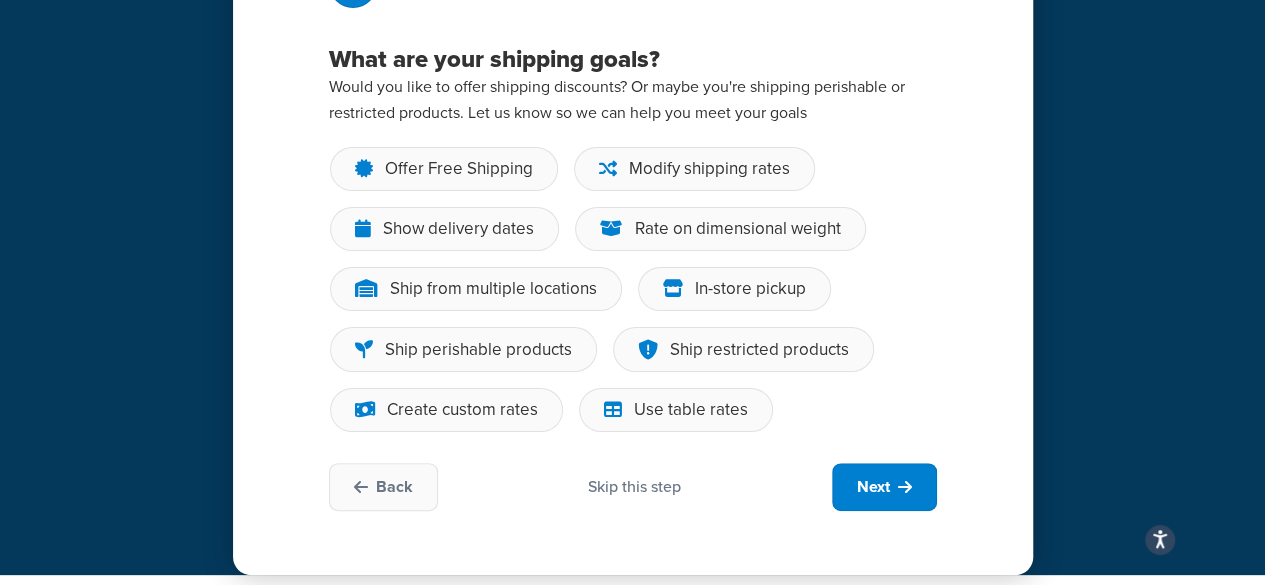 click on "What are your shipping goals? Would you like to offer shipping discounts? Or maybe you're shipping perishable or restricted products. Let us know so we can help you meet your goals Offer Free Shipping Modify shipping rates Show delivery dates Rate on dimensional weight Ship from multiple locations In-store pickup Ship perishable products Ship restricted products Create custom rates Use table rates Back Skip this step Next" at bounding box center [632, 198] 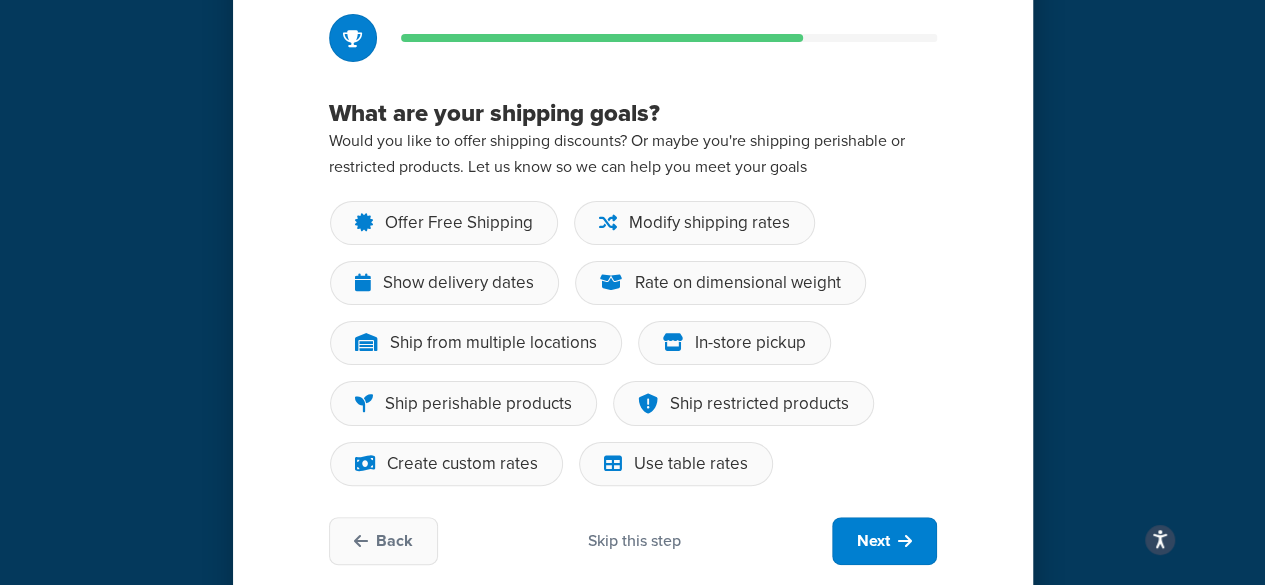 scroll, scrollTop: 135, scrollLeft: 0, axis: vertical 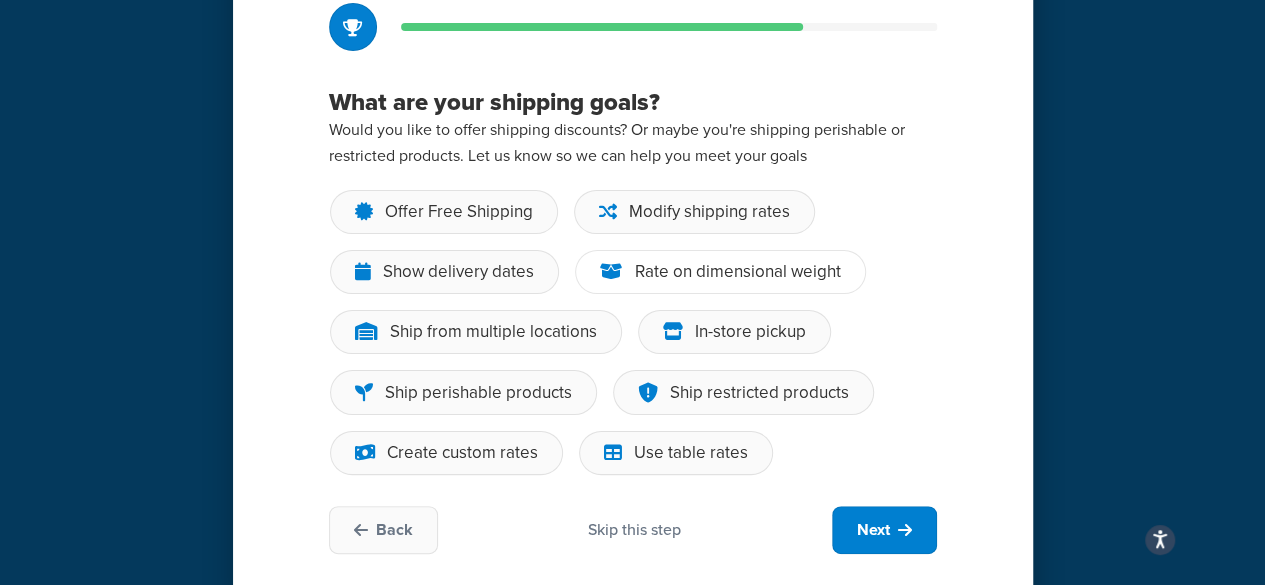 click on "Rate on dimensional weight" at bounding box center (738, 272) 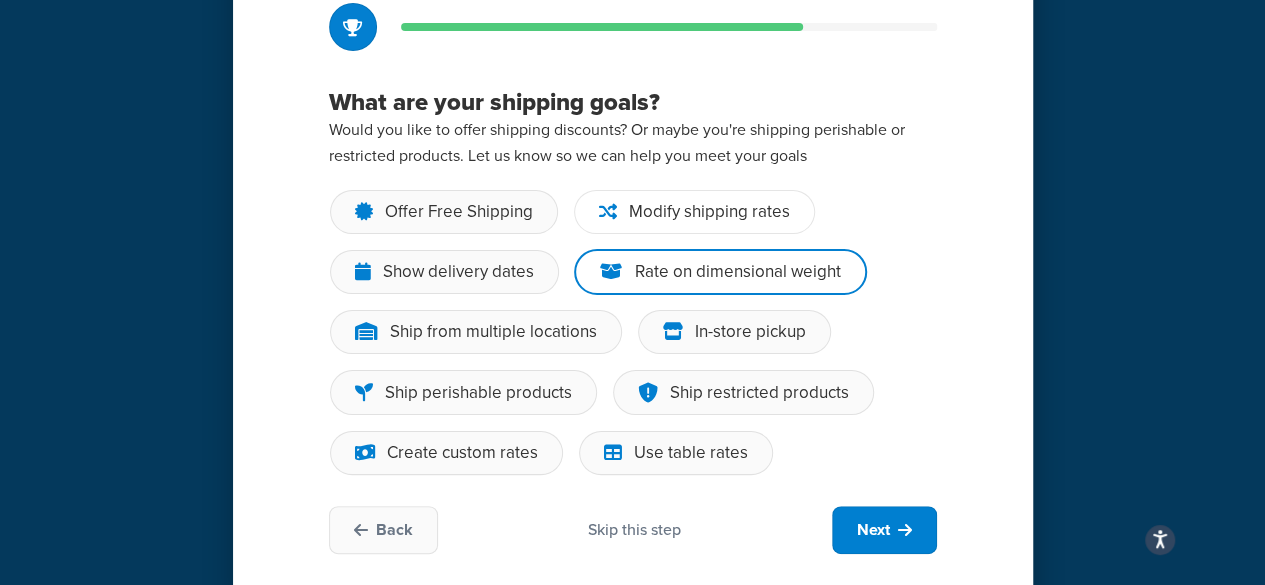 click on "Modify shipping rates" at bounding box center [709, 212] 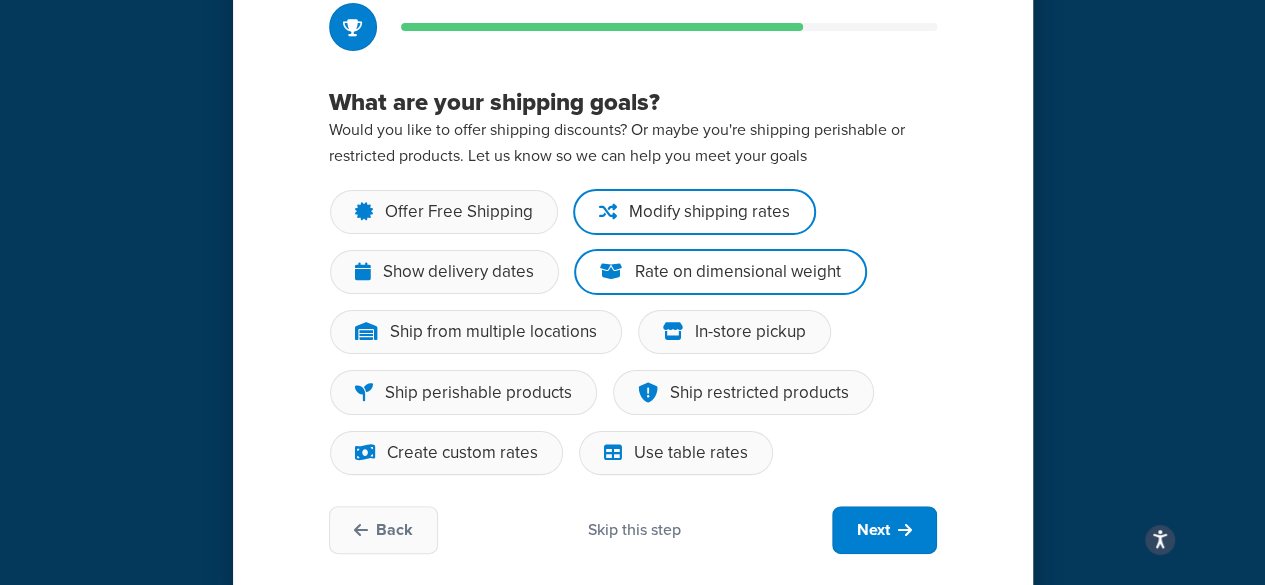 click on "Modify shipping rates" at bounding box center [694, 212] 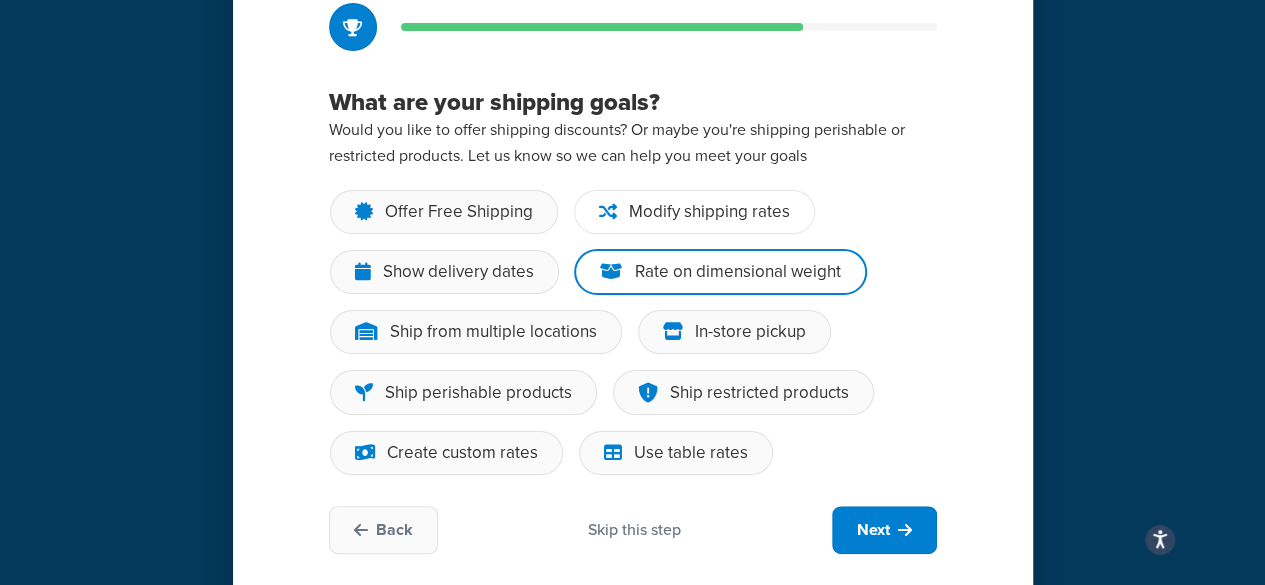 click on "Modify shipping rates" at bounding box center [709, 212] 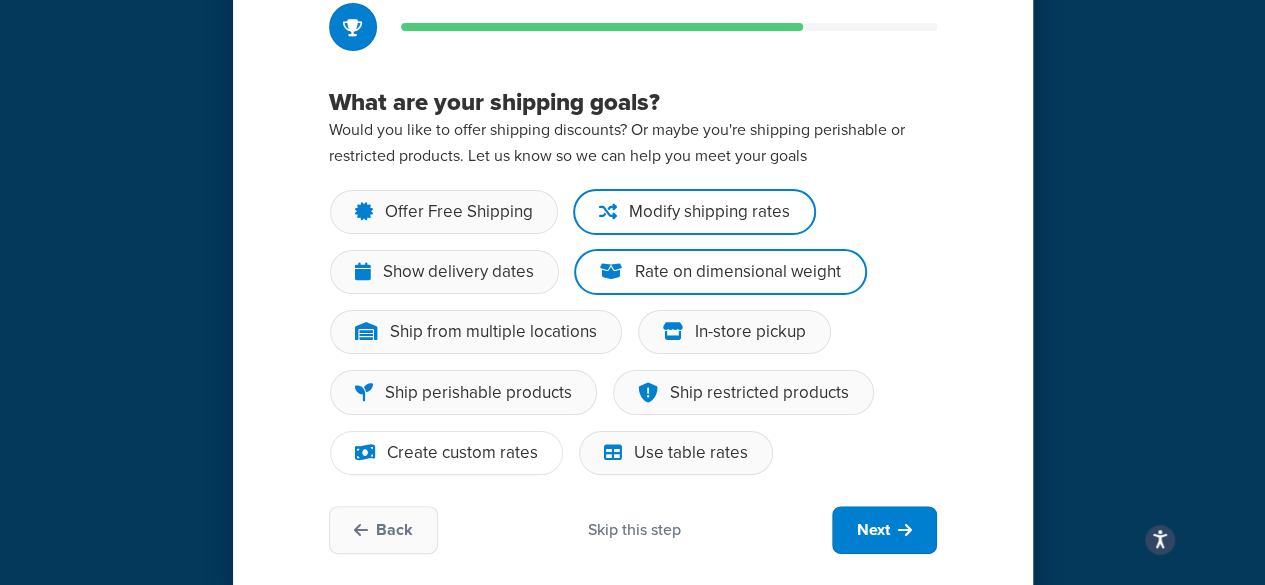 click on "Create custom rates" at bounding box center [462, 453] 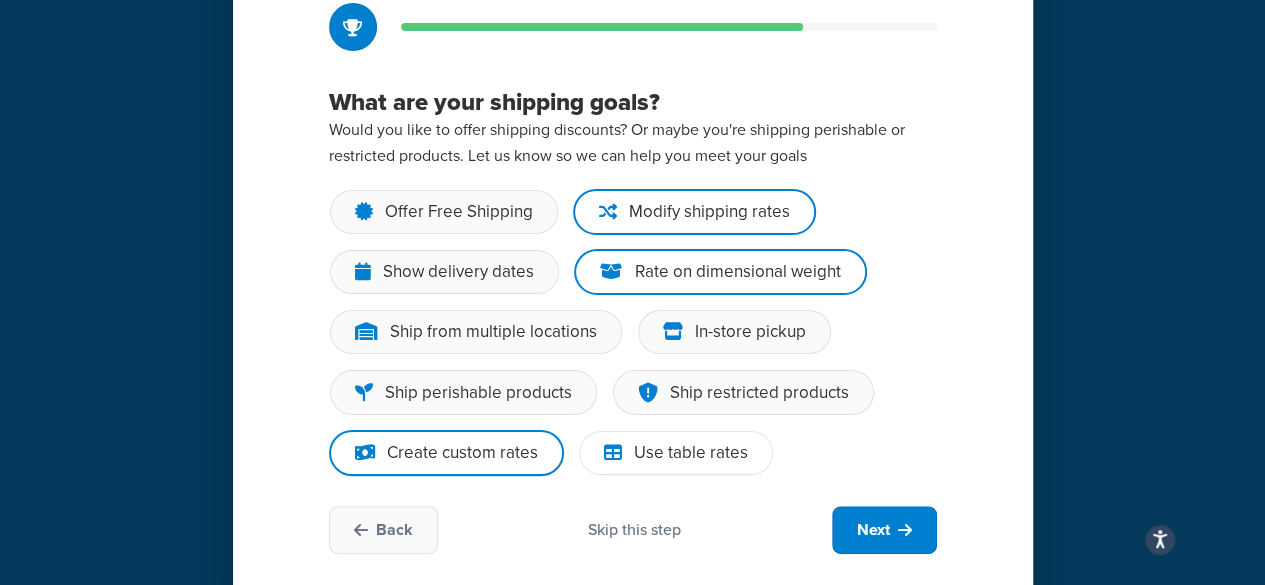 click on "Use table rates" at bounding box center (691, 453) 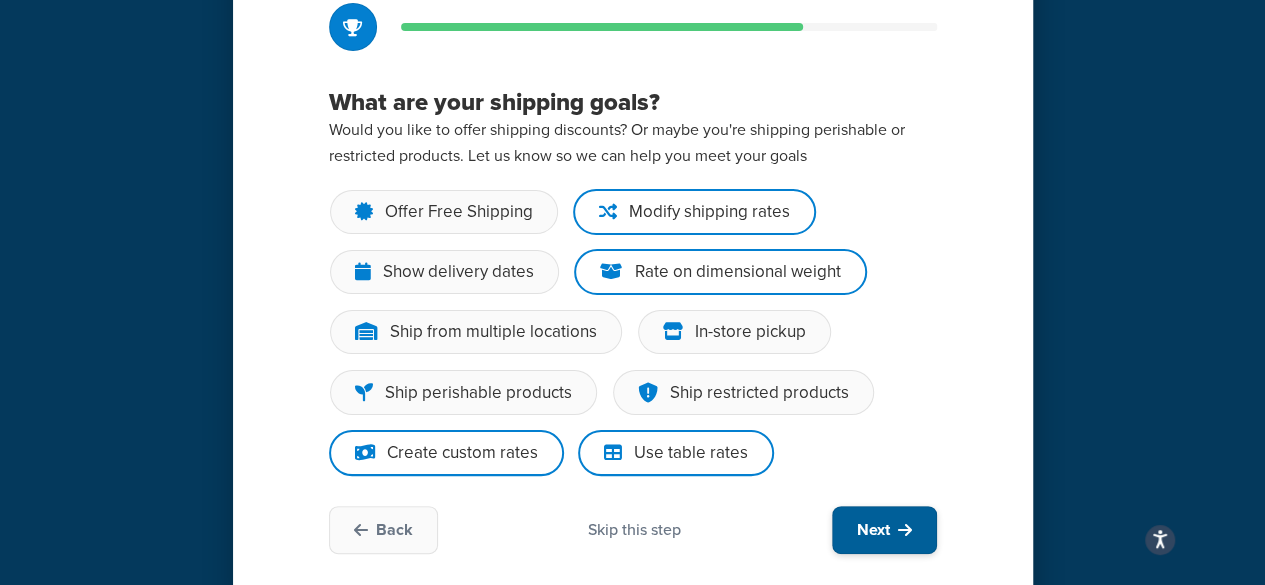 click on "Next" at bounding box center (873, 530) 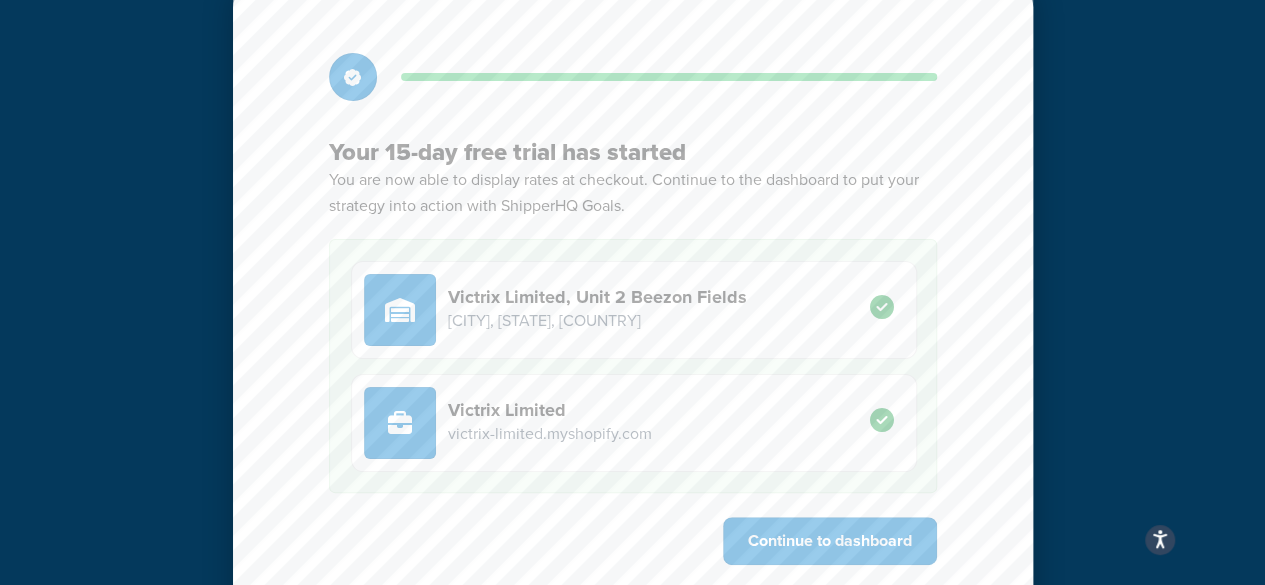 drag, startPoint x: 580, startPoint y: 449, endPoint x: 602, endPoint y: 386, distance: 66.730804 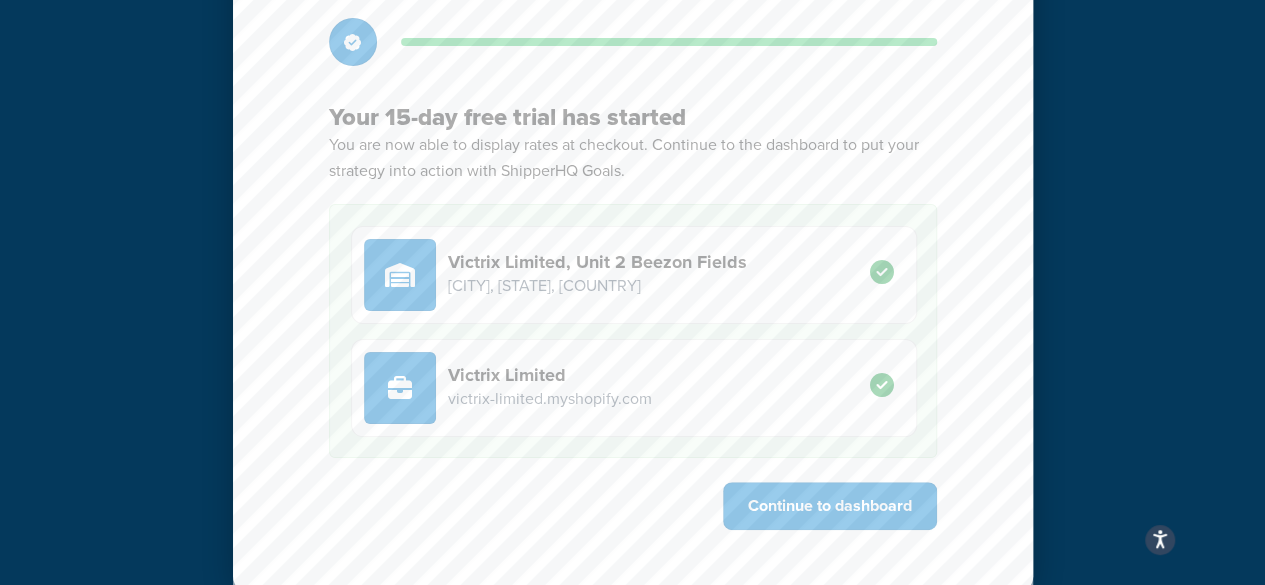 drag, startPoint x: 596, startPoint y: 209, endPoint x: 610, endPoint y: 239, distance: 33.105892 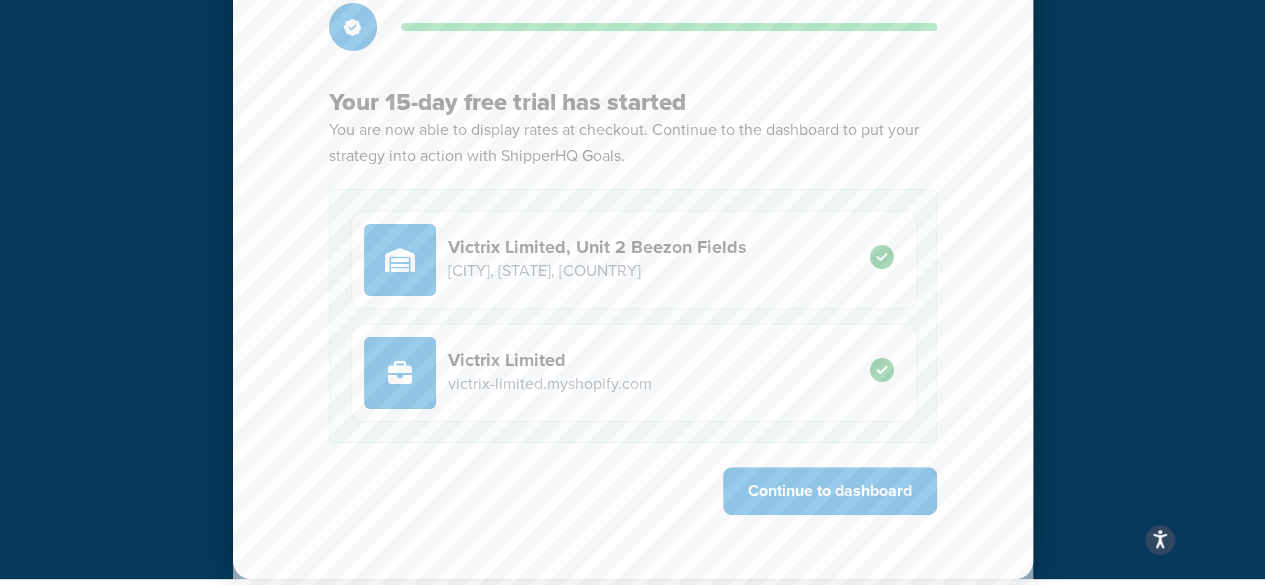 scroll, scrollTop: 147, scrollLeft: 0, axis: vertical 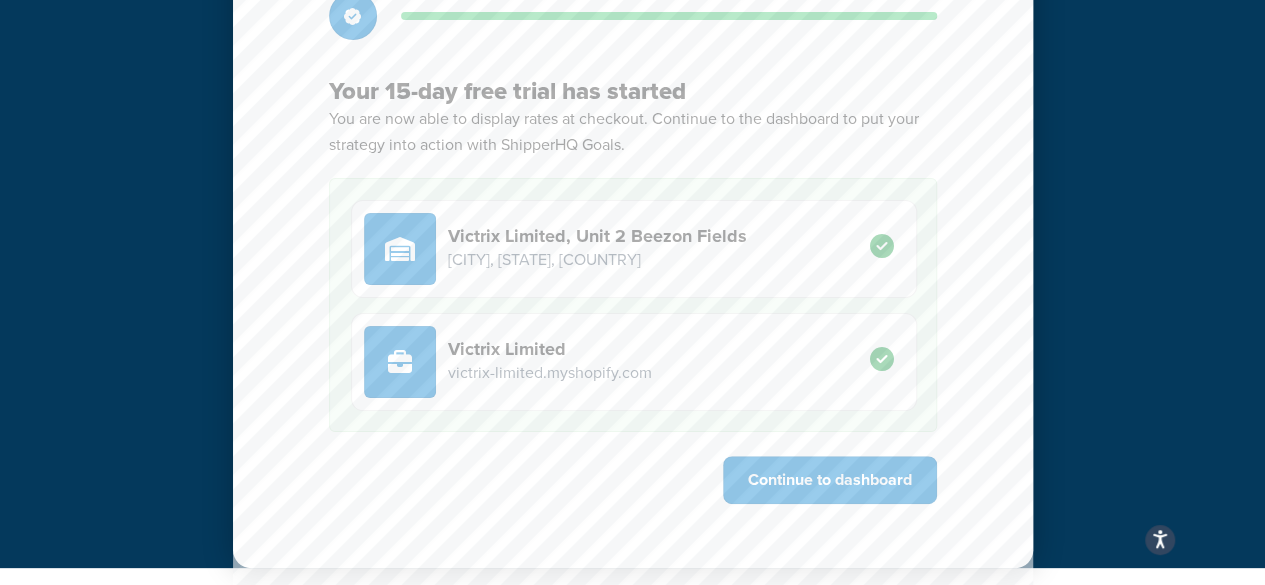 drag, startPoint x: 312, startPoint y: 236, endPoint x: 318, endPoint y: 252, distance: 17.088007 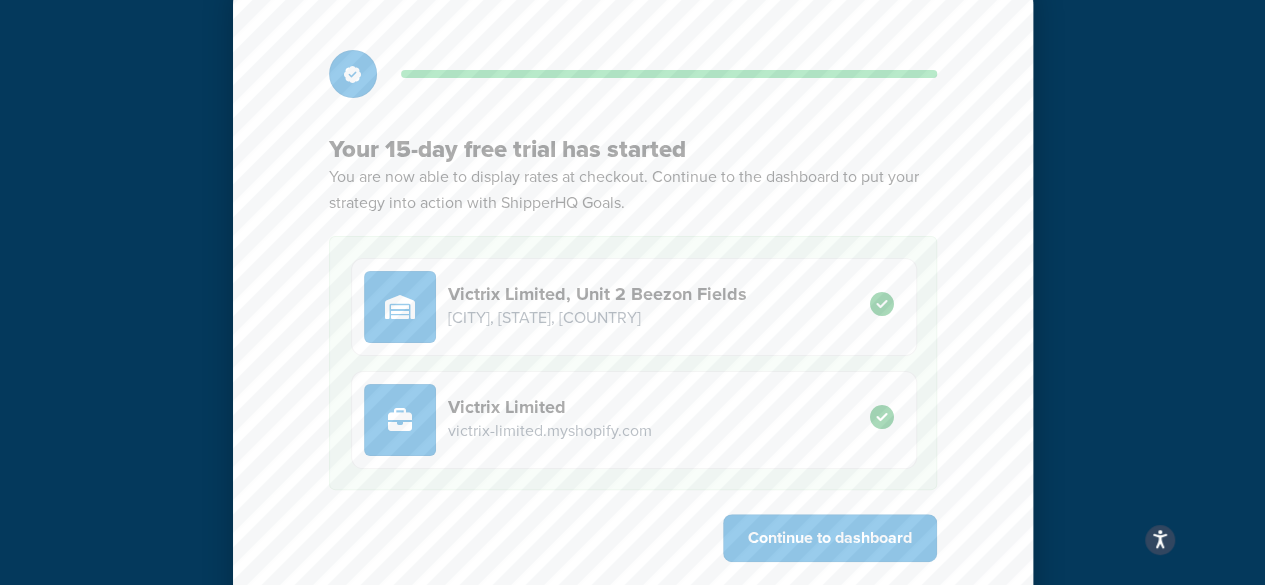 scroll, scrollTop: 14, scrollLeft: 0, axis: vertical 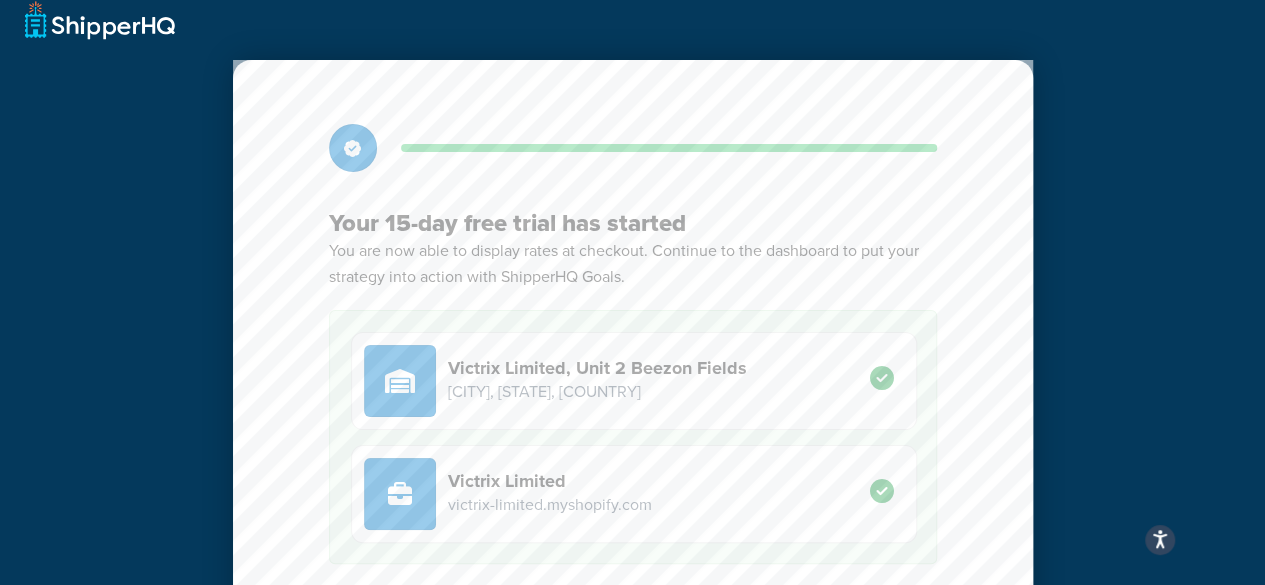drag, startPoint x: 948, startPoint y: 375, endPoint x: 977, endPoint y: 205, distance: 172.4558 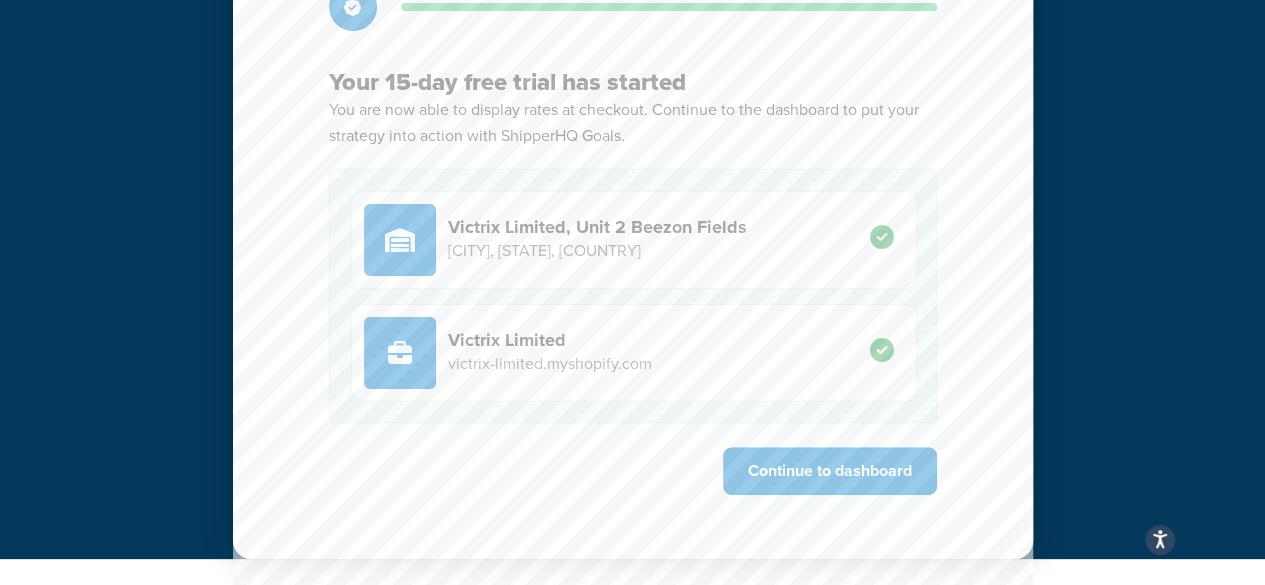 drag, startPoint x: 980, startPoint y: 334, endPoint x: 990, endPoint y: 442, distance: 108.461975 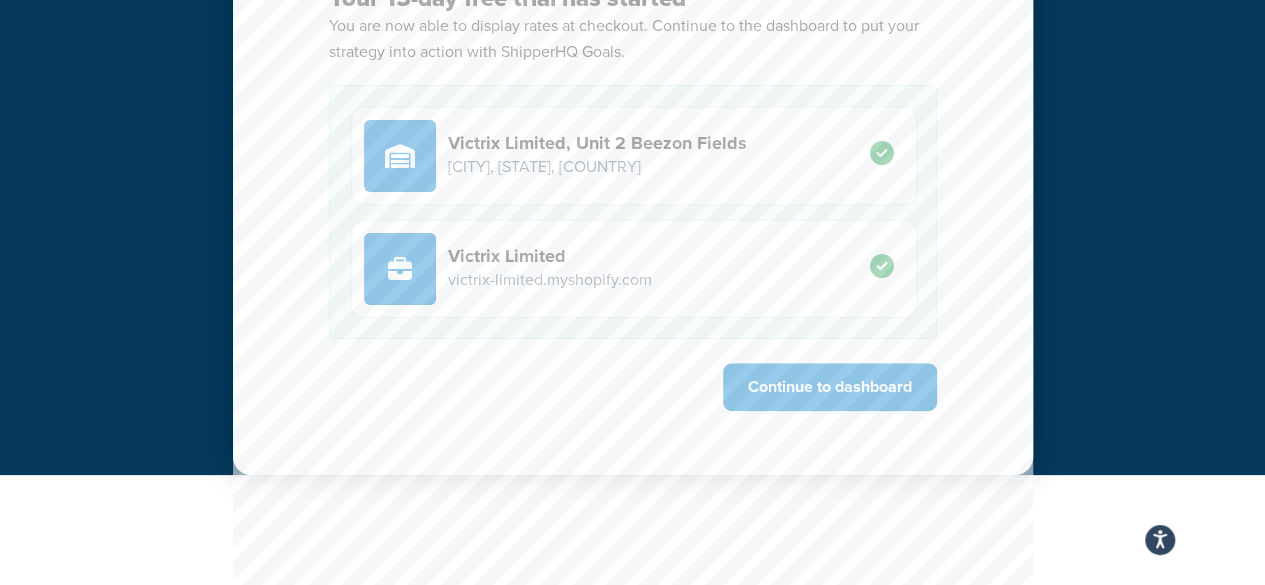 scroll, scrollTop: 0, scrollLeft: 0, axis: both 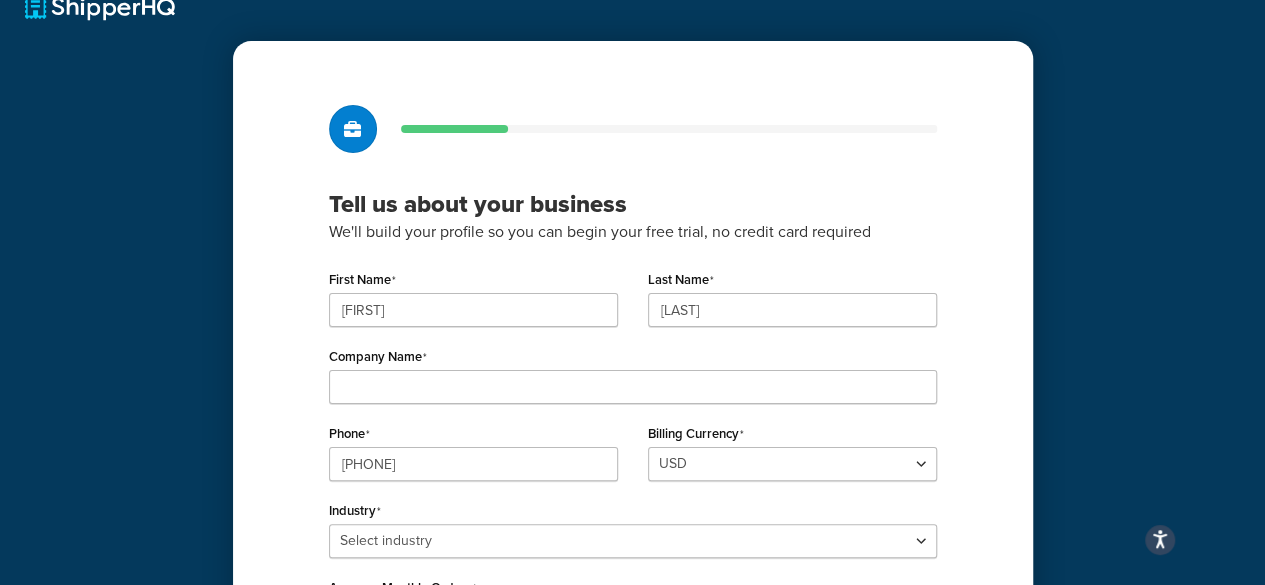 drag, startPoint x: 709, startPoint y: 247, endPoint x: 676, endPoint y: 349, distance: 107.205414 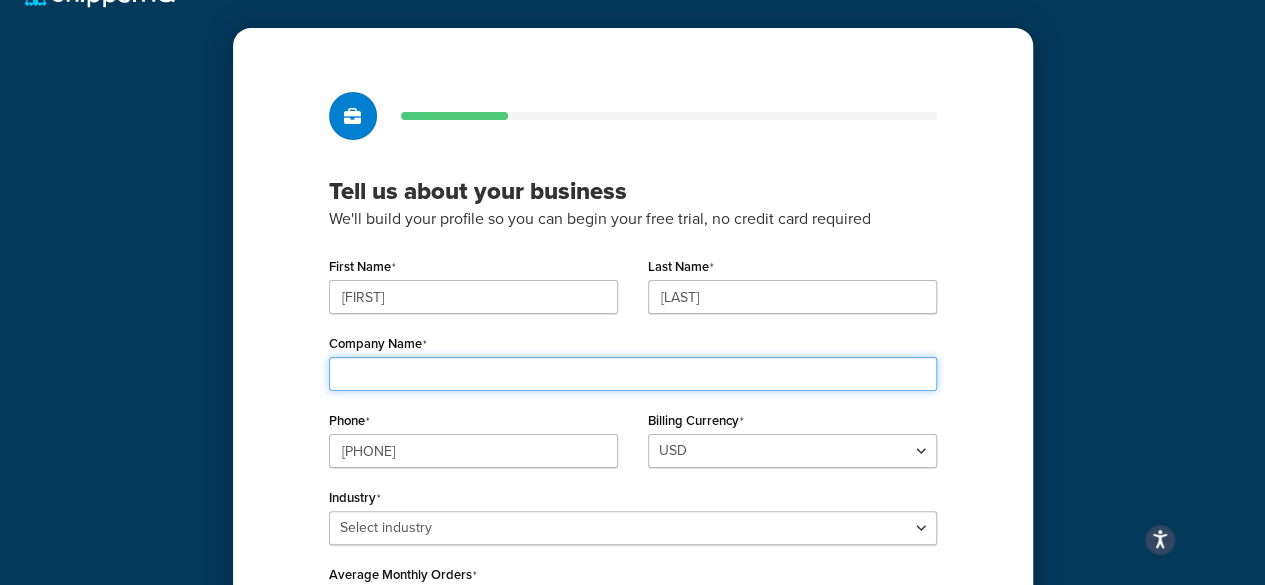 click on "Company Name" at bounding box center (633, 374) 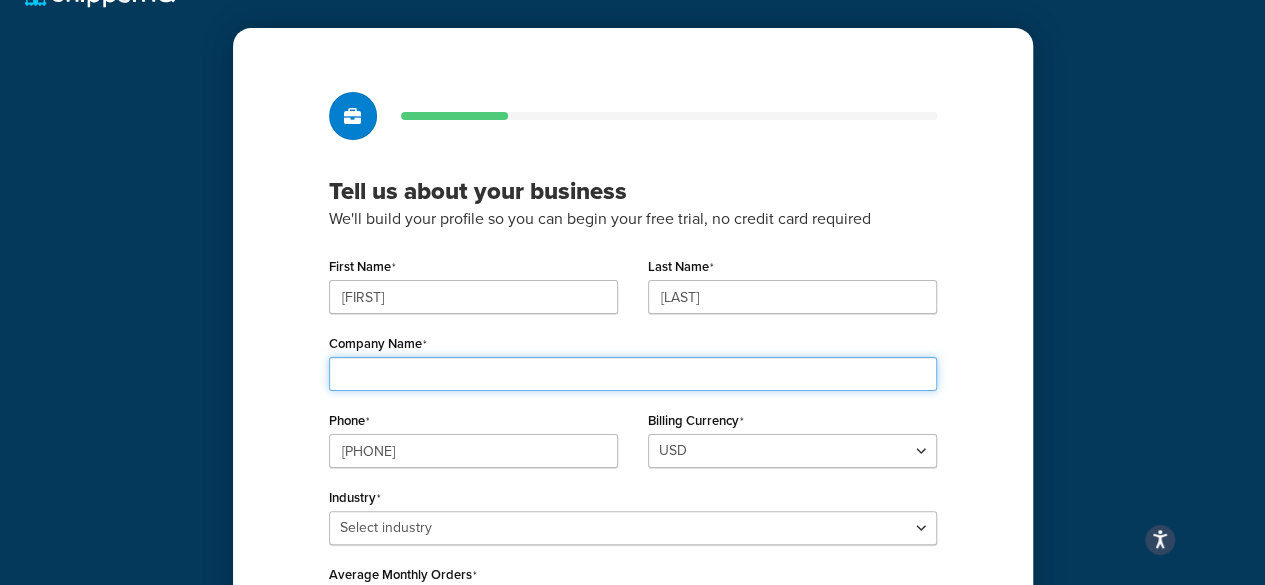 type on "Victrix Limited" 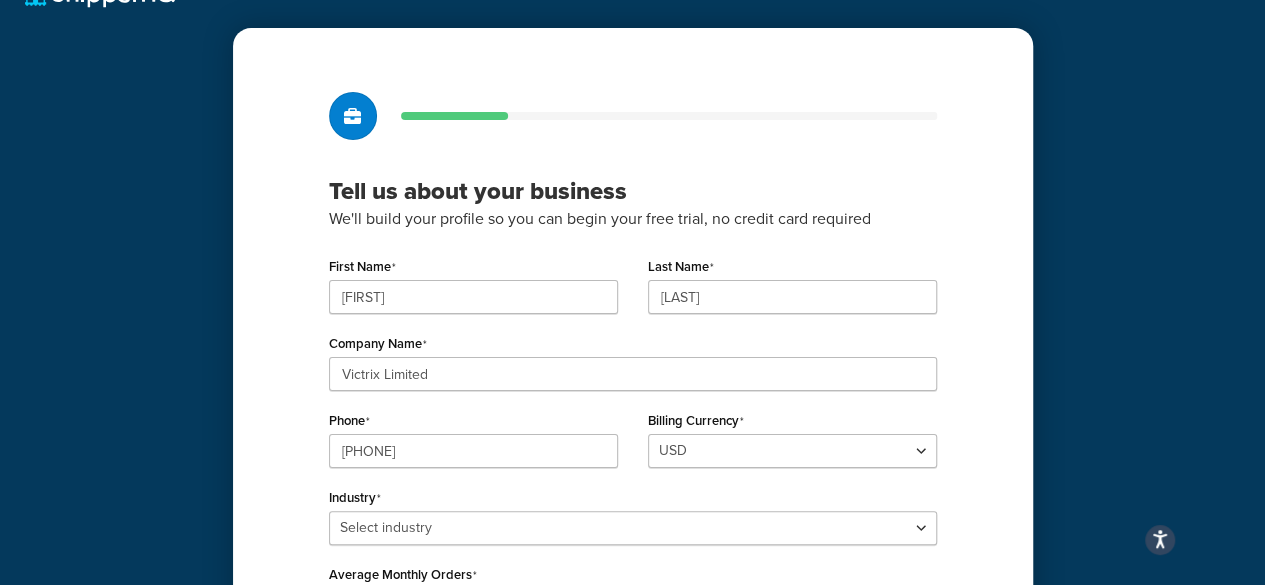 click on "Phone   +447990565921" at bounding box center (473, 437) 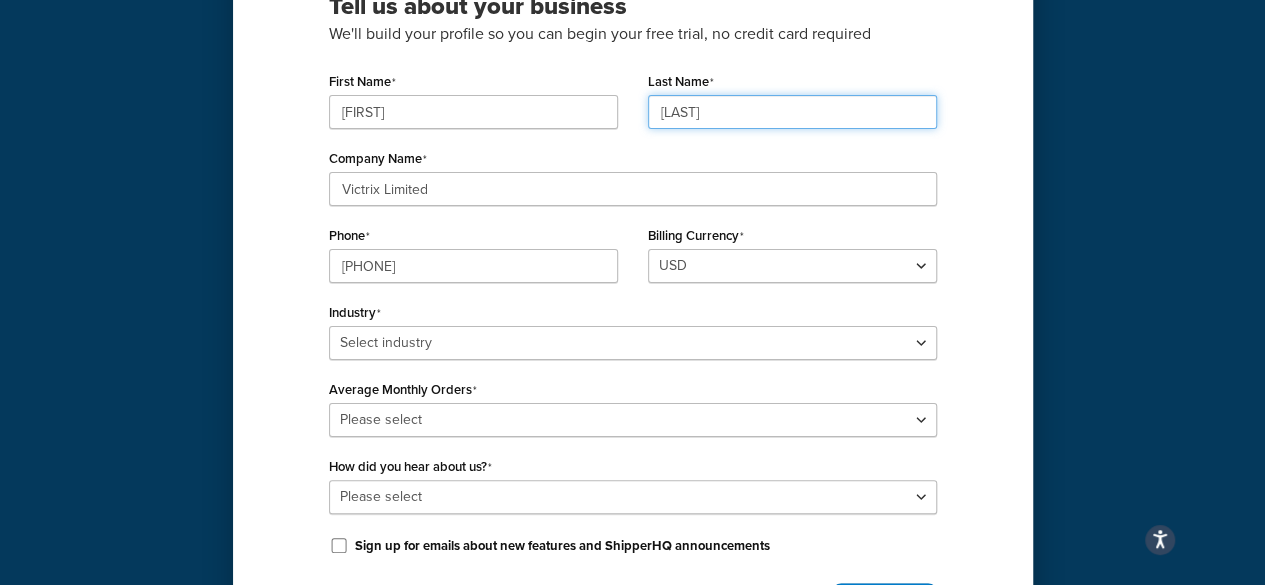drag, startPoint x: 725, startPoint y: 289, endPoint x: 722, endPoint y: 425, distance: 136.03308 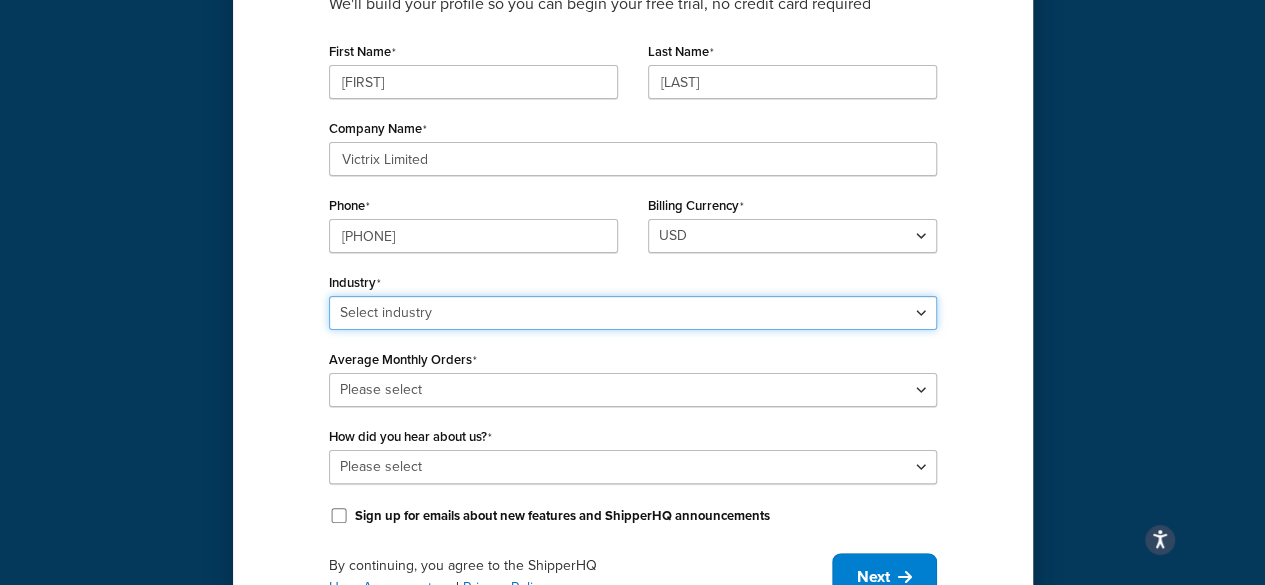 click on "Select industry  Automotive  Adult  Agriculture  Alcohol, Tobacco & CBD  Arts & Crafts  Baby  Books, Music & Entertainment  Business Equipment & Supplies  Chemical & Hazardous Materials  Computer & Electronics  Construction  Displays & Staging  Education  Fashion & Beauty  Food & Nutrition  Gym & Fitness  Home & Garden  Machinery & Manufacturing  Medical & Pharmacy  Pet Supplies & Live Animals  Restaurant & Catering Equipment  Sporting Goods & Recreation  Toys, Games, Hobbies & Party  Wholesale  Other" at bounding box center (633, 313) 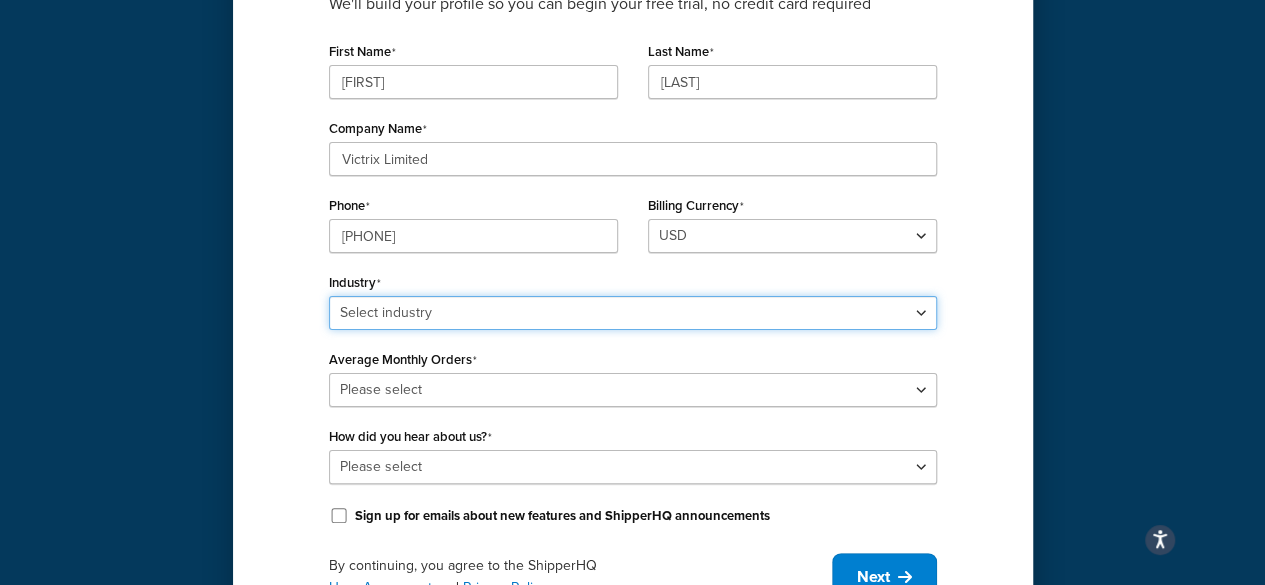 select on "23" 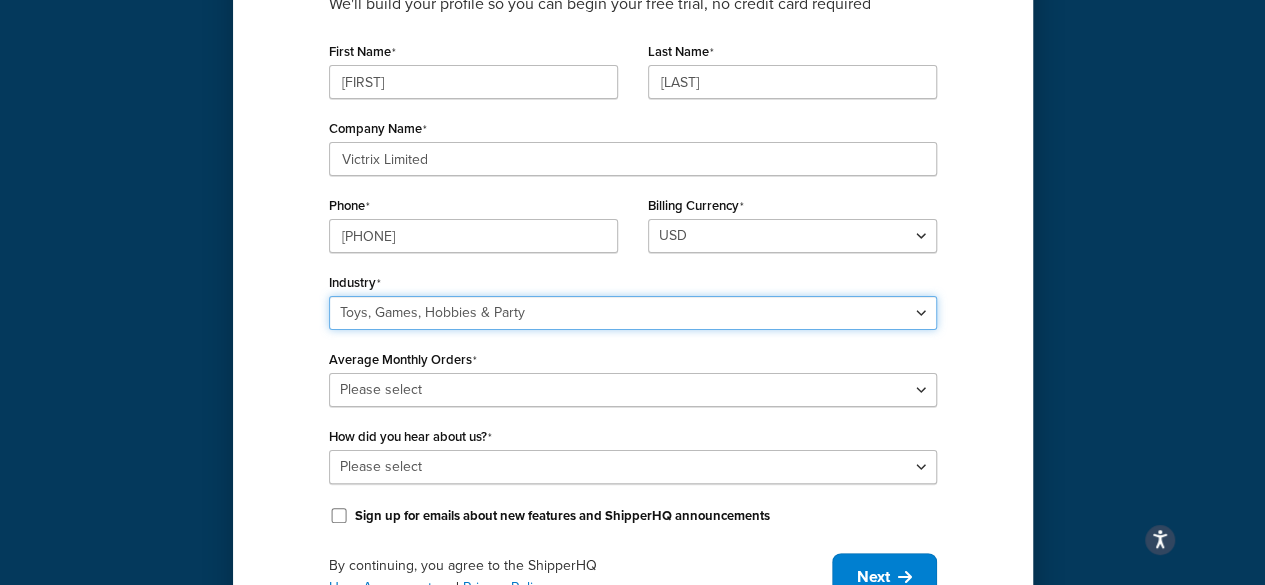 click on "Select industry  Automotive  Adult  Agriculture  Alcohol, Tobacco & CBD  Arts & Crafts  Baby  Books, Music & Entertainment  Business Equipment & Supplies  Chemical & Hazardous Materials  Computer & Electronics  Construction  Displays & Staging  Education  Fashion & Beauty  Food & Nutrition  Gym & Fitness  Home & Garden  Machinery & Manufacturing  Medical & Pharmacy  Pet Supplies & Live Animals  Restaurant & Catering Equipment  Sporting Goods & Recreation  Toys, Games, Hobbies & Party  Wholesale  Other" at bounding box center (633, 313) 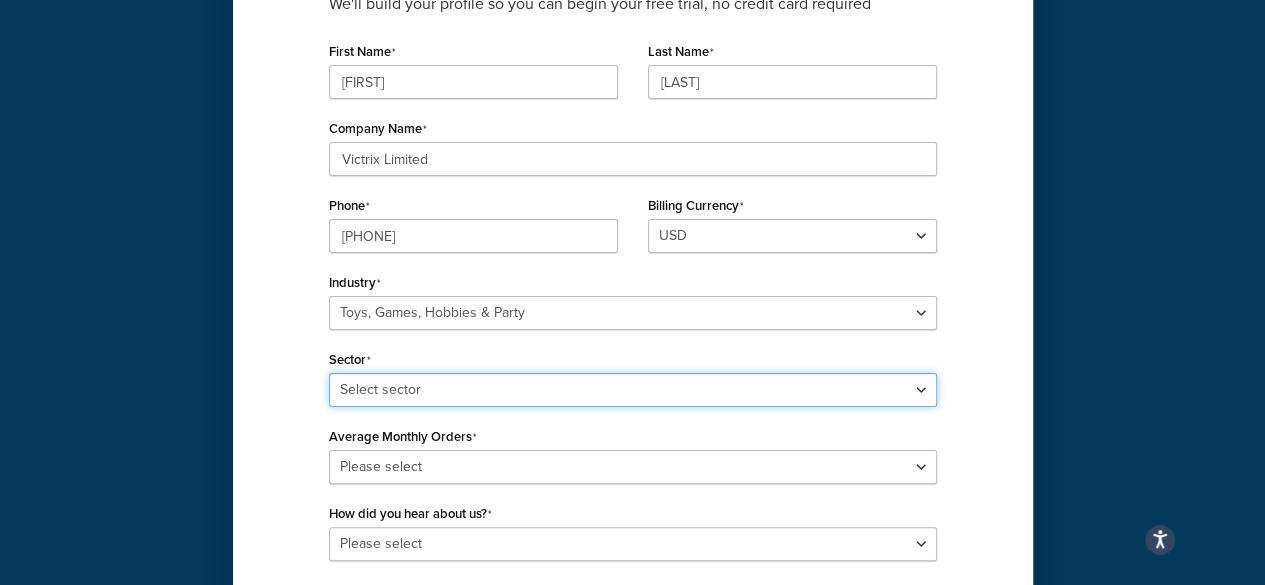 click on "Select sector  Books  Collectibles  Computer Games  Construction Toys  Gambling  Games  Kids Toys  Outdoor Toys  Party Supplies" at bounding box center (633, 390) 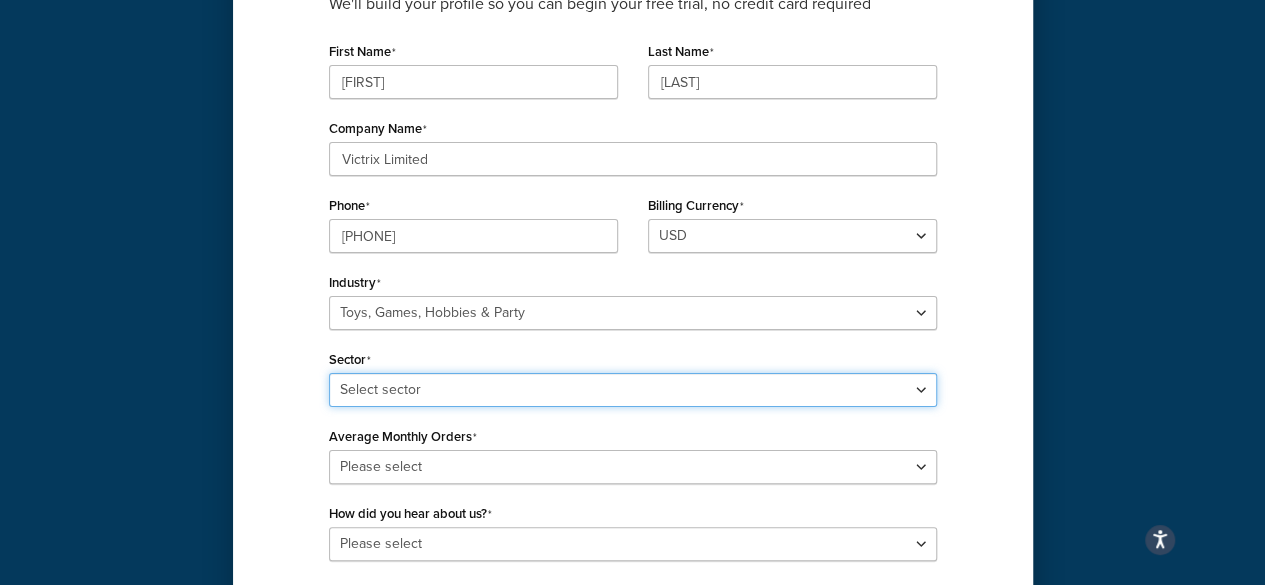 select on "60" 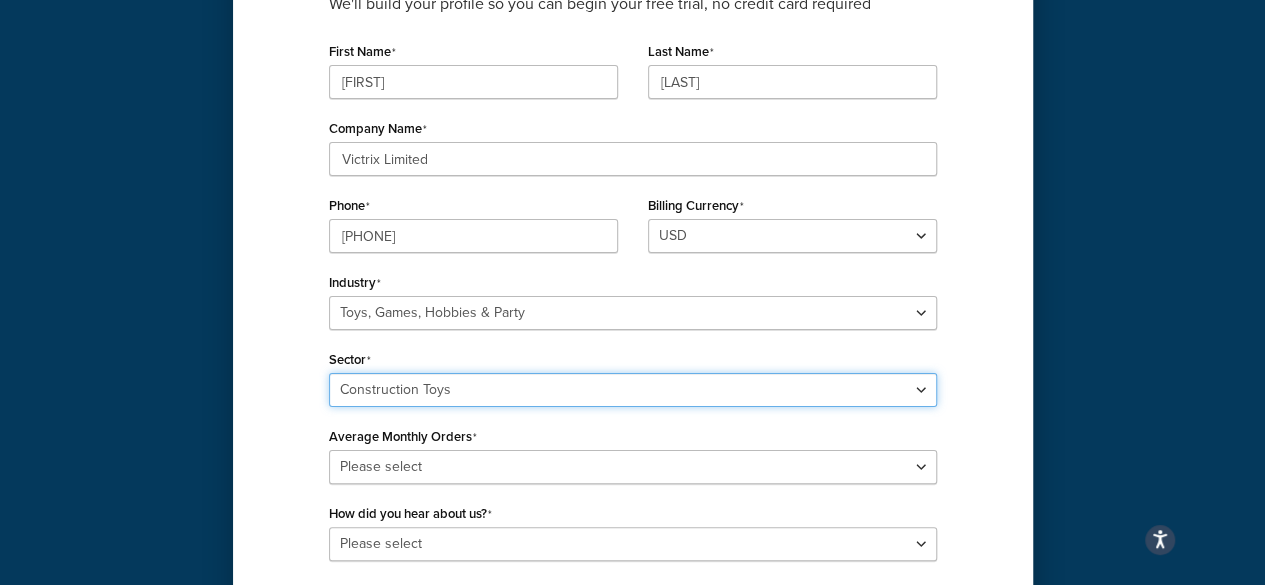 click on "Select sector  Books  Collectibles  Computer Games  Construction Toys  Gambling  Games  Kids Toys  Outdoor Toys  Party Supplies" at bounding box center (633, 390) 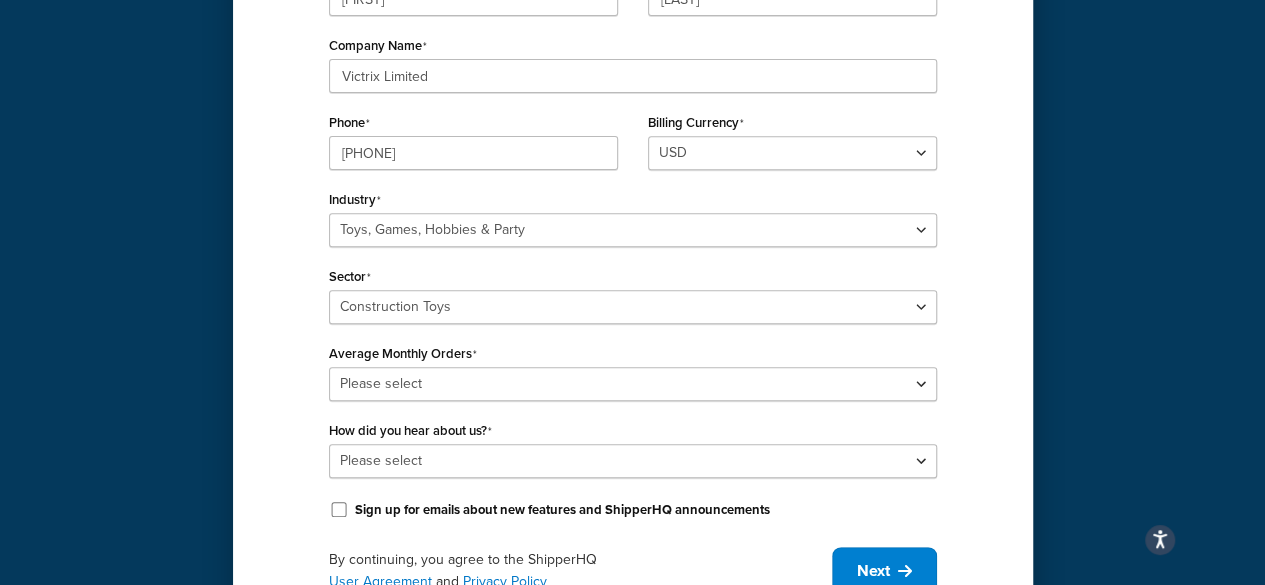 drag, startPoint x: 290, startPoint y: 263, endPoint x: 291, endPoint y: 337, distance: 74.00676 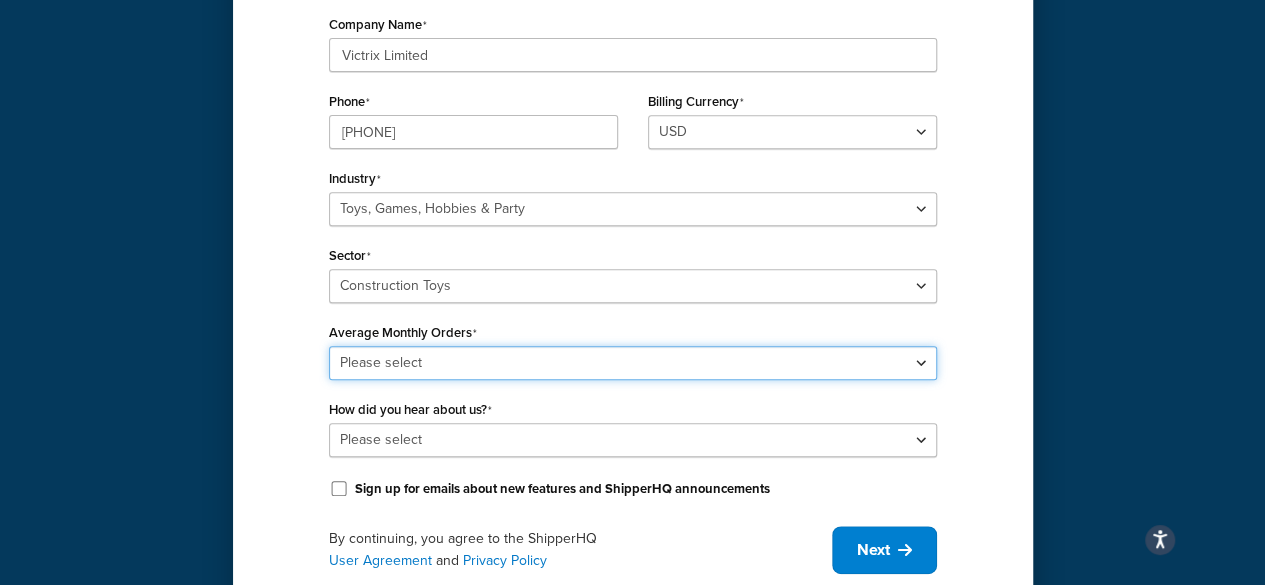 click on "Please select  0-500  501-1,000  1,001-10,000  10,001-20,000  Over 20,000" at bounding box center (633, 363) 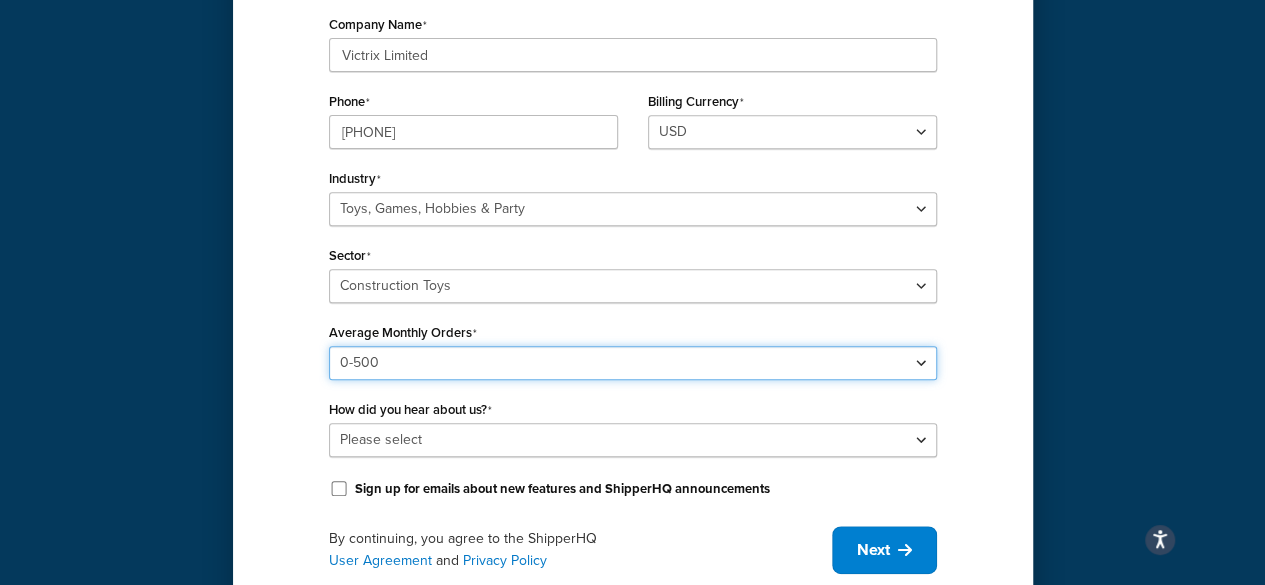 click on "Please select  0-500  501-1,000  1,001-10,000  10,001-20,000  Over 20,000" at bounding box center [633, 363] 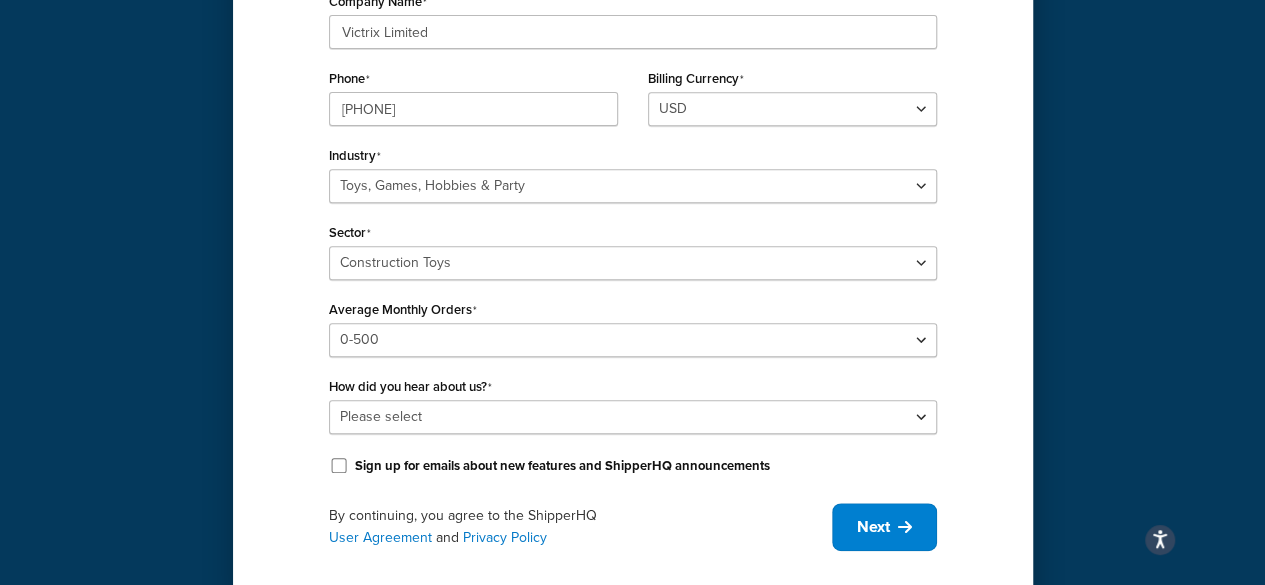 drag, startPoint x: 308, startPoint y: 376, endPoint x: 314, endPoint y: 417, distance: 41.4367 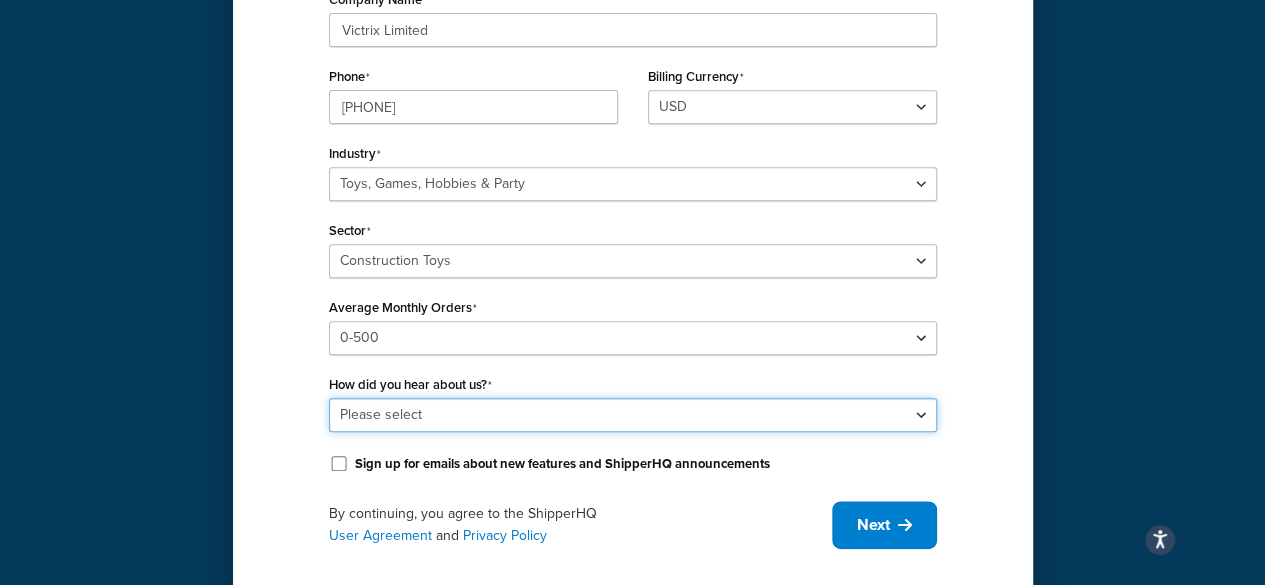 click on "Please select  Online Search  App Store or Marketplace Listing  Referred by Agency  Social Media  Industry Event or Meetup  Blog Post  Community Forum  Software Review Site  AI Recommendation  Other" at bounding box center (633, 415) 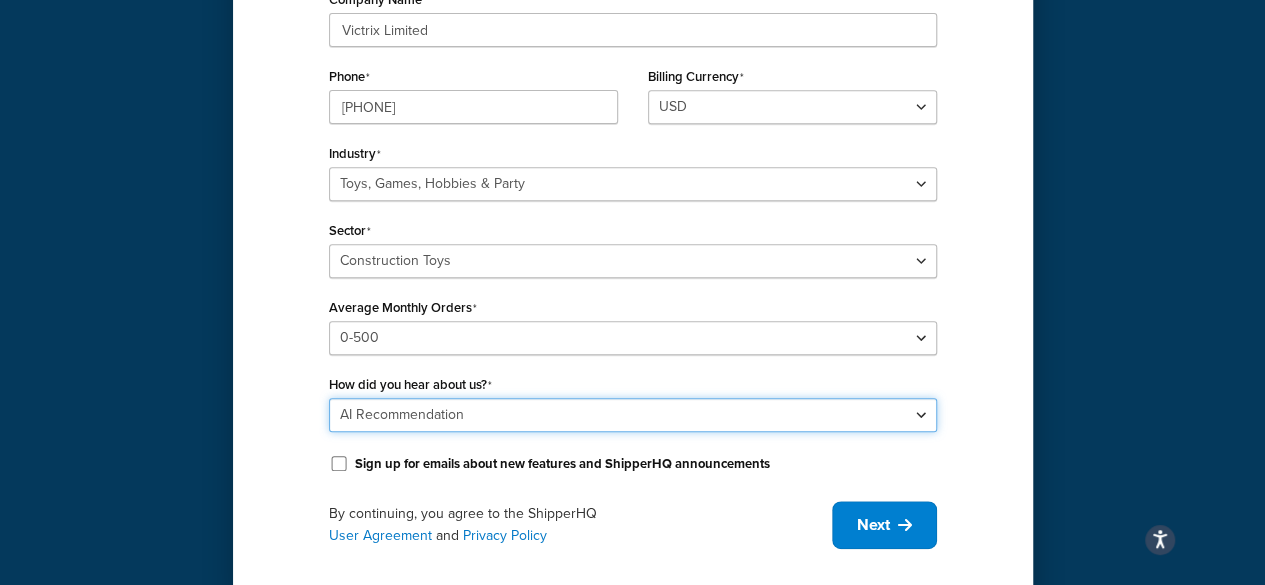 click on "Please select  Online Search  App Store or Marketplace Listing  Referred by Agency  Social Media  Industry Event or Meetup  Blog Post  Community Forum  Software Review Site  AI Recommendation  Other" at bounding box center [633, 415] 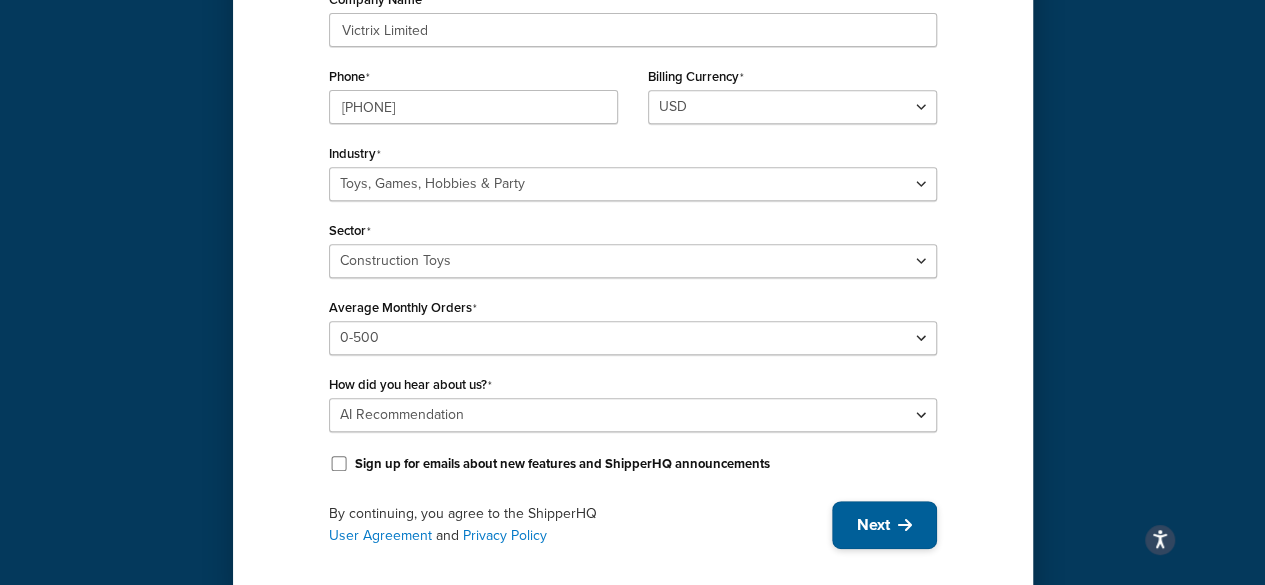 click on "Next" at bounding box center (884, 525) 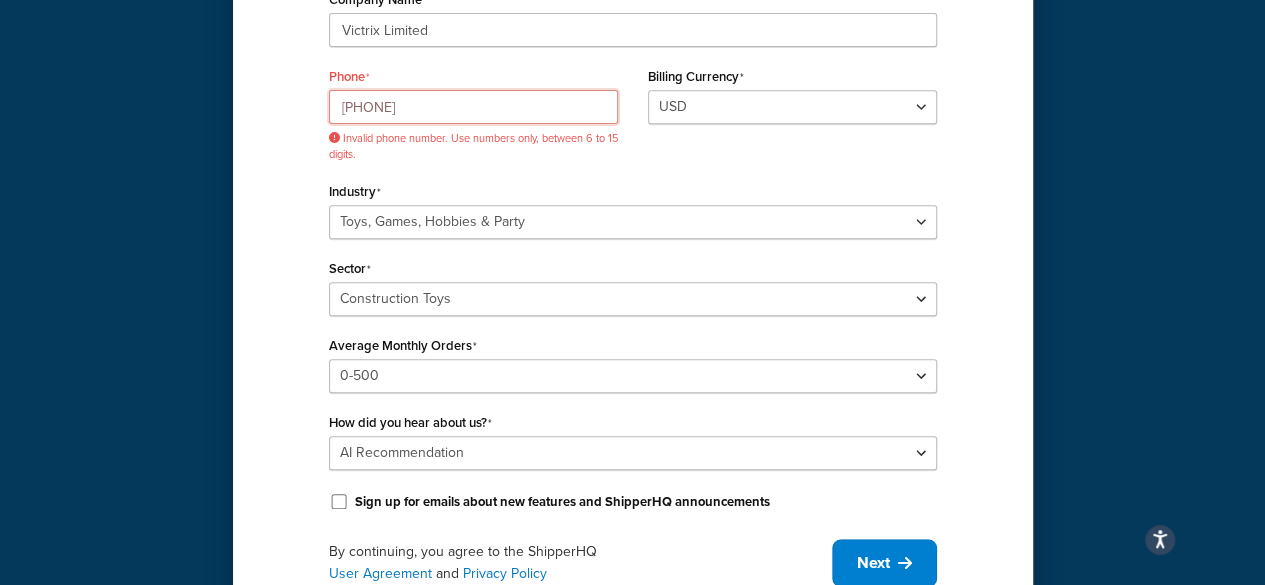 click on "+447990565921" at bounding box center (473, 107) 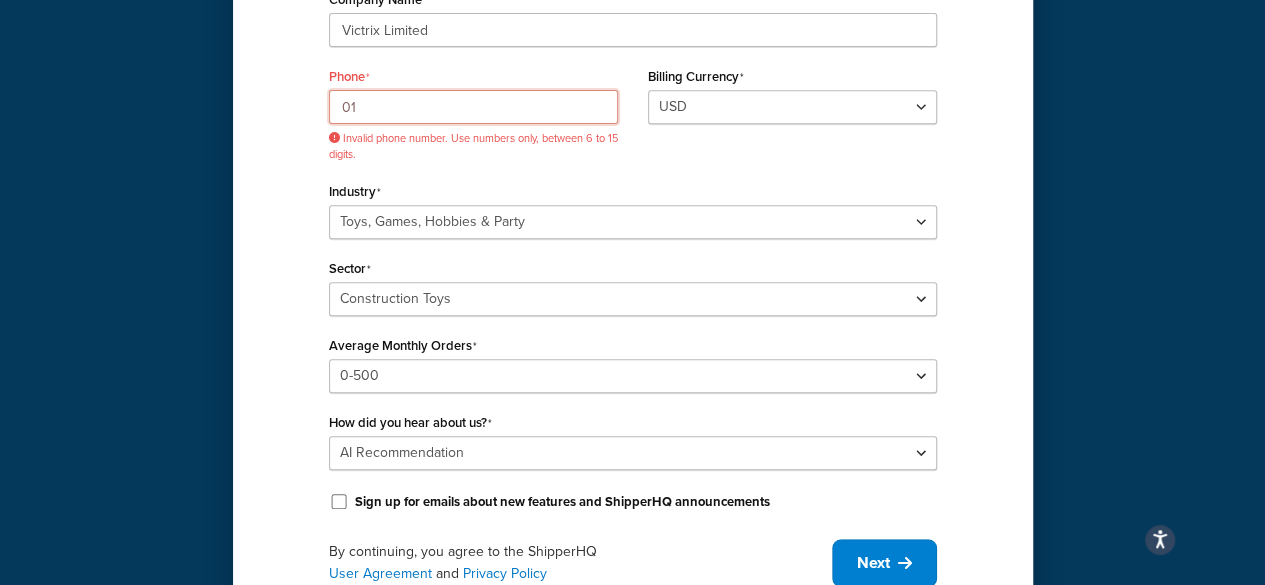 type on "01539724415" 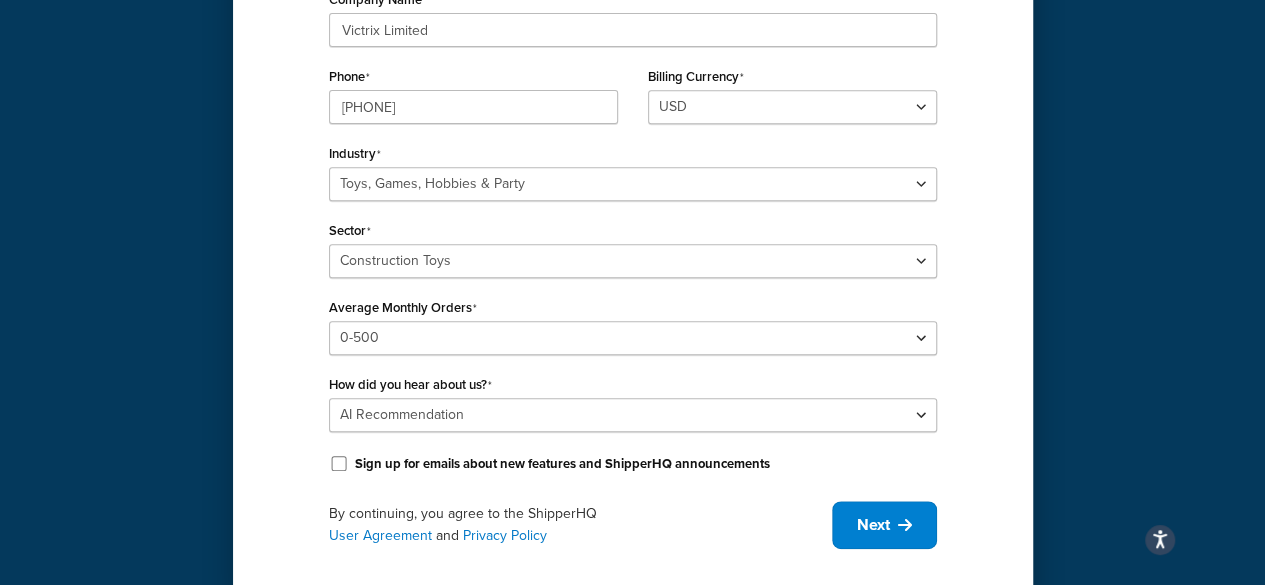 drag, startPoint x: 288, startPoint y: 173, endPoint x: 289, endPoint y: 185, distance: 12.0415945 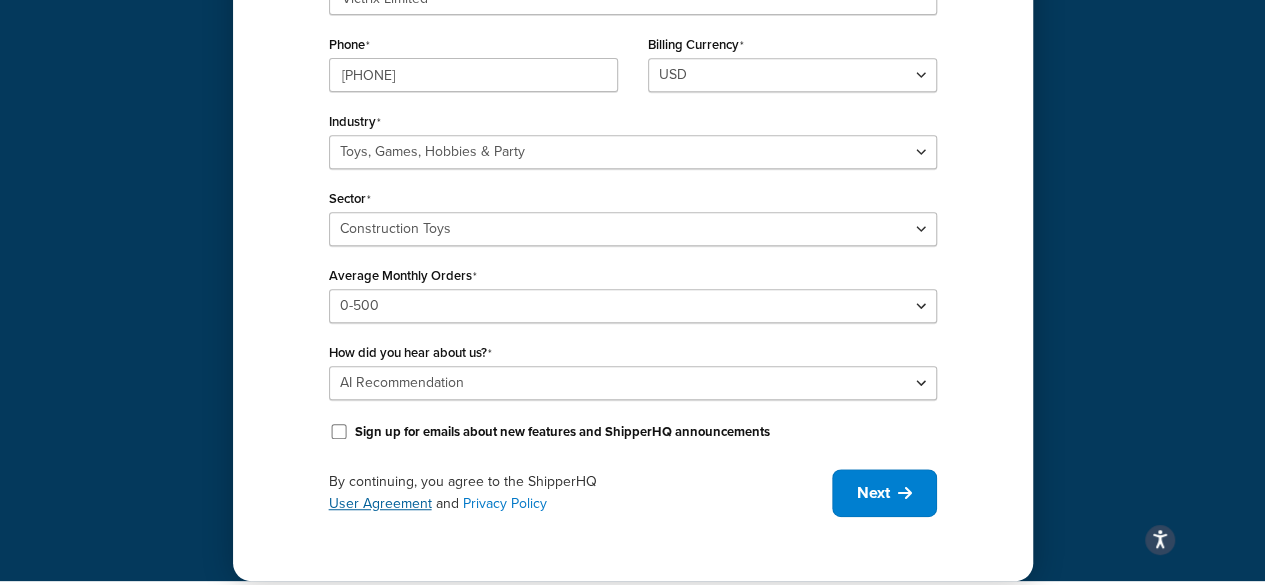 drag, startPoint x: 329, startPoint y: 308, endPoint x: 385, endPoint y: 483, distance: 183.74167 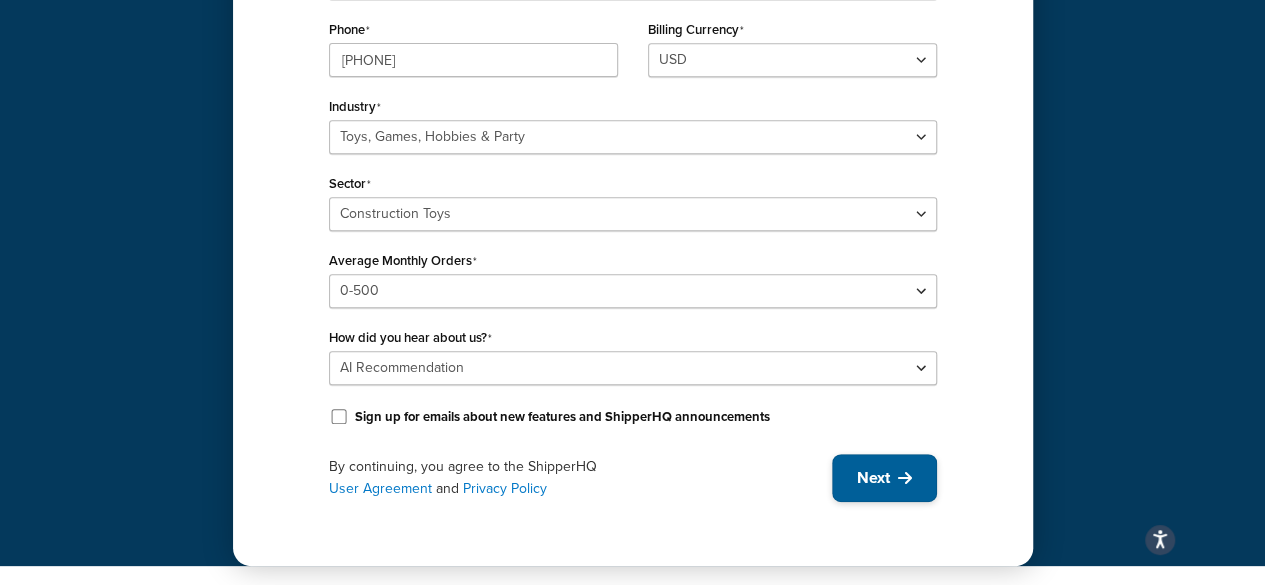 click on "Next" at bounding box center [884, 478] 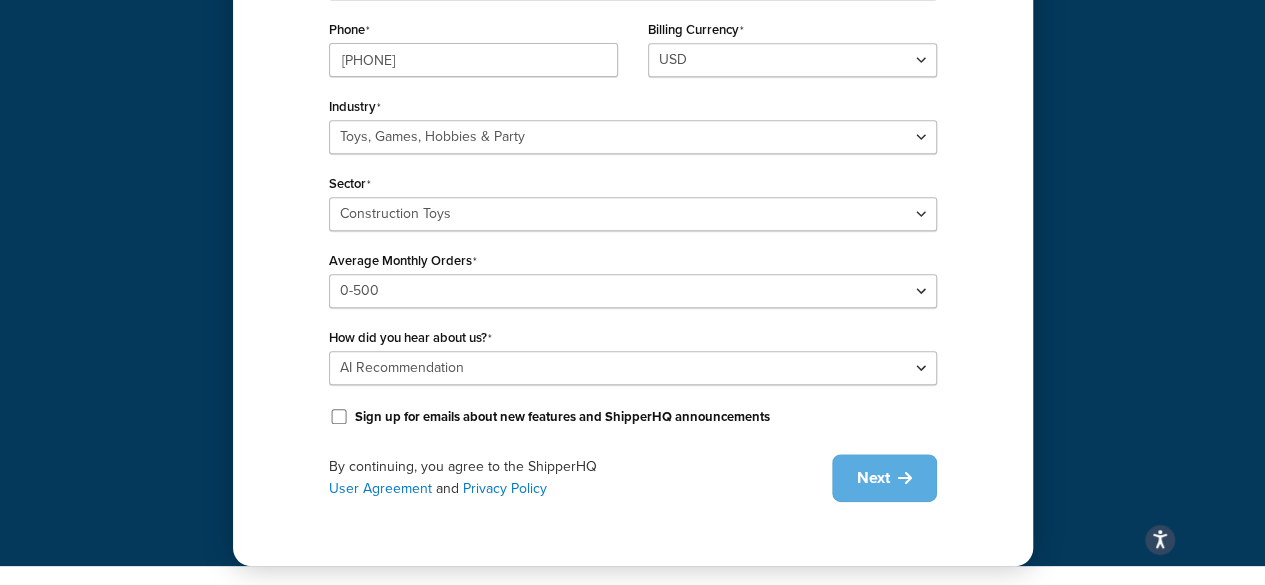 click on "By continuing, you agree to the ShipperHQ User Agreement   and   Privacy Policy Next" at bounding box center (633, 478) 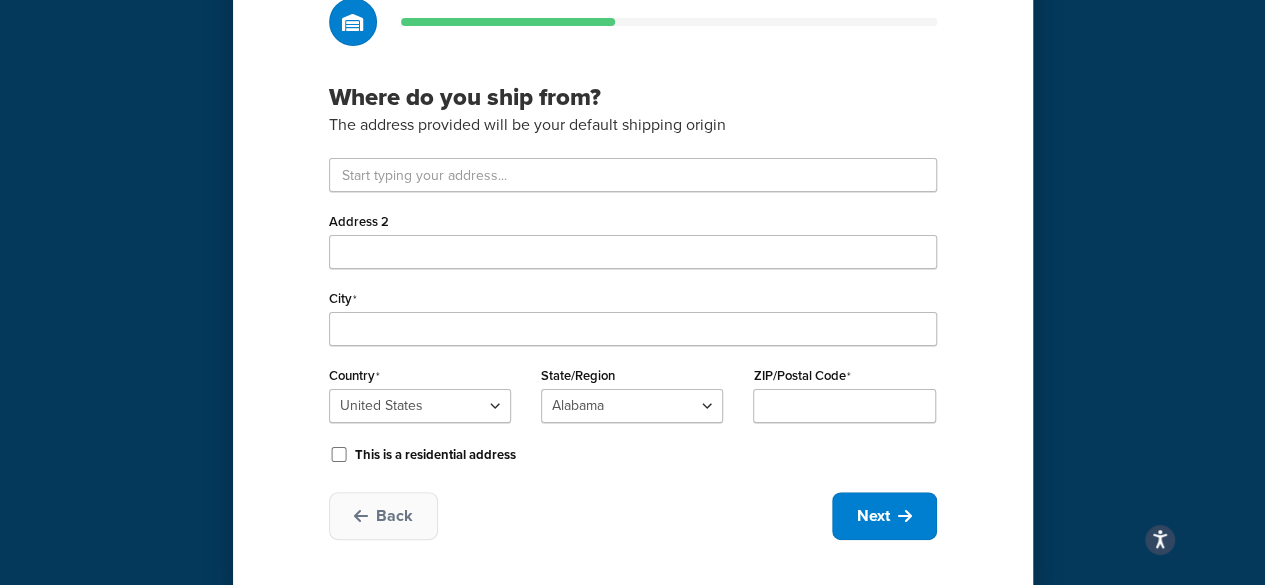 scroll, scrollTop: 30, scrollLeft: 0, axis: vertical 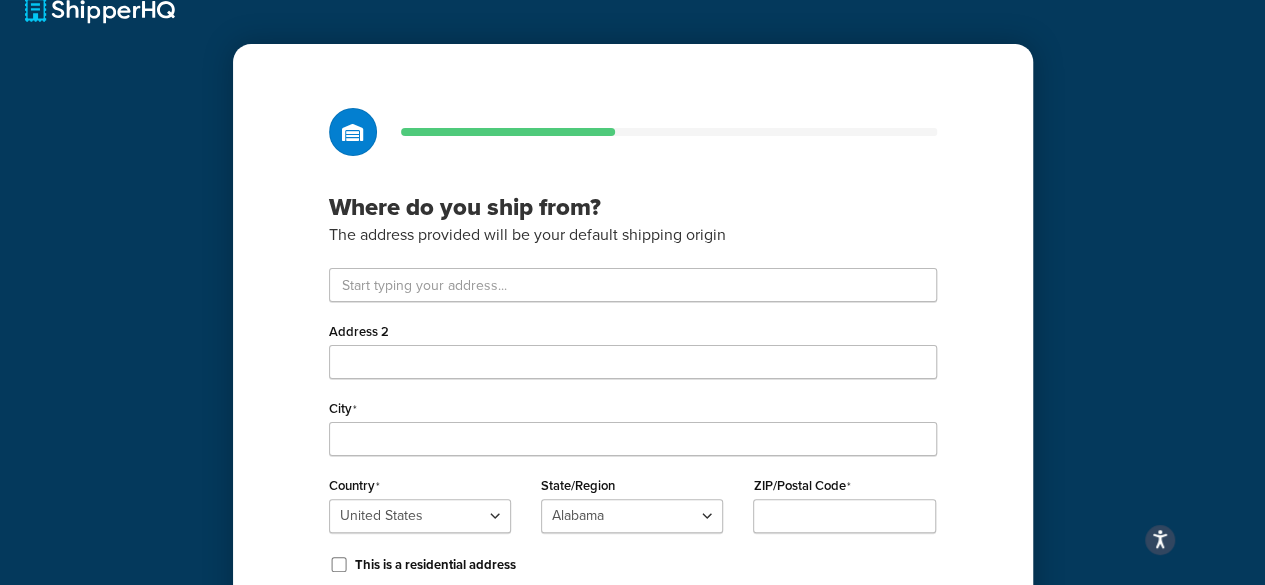 drag, startPoint x: 963, startPoint y: 379, endPoint x: 939, endPoint y: 215, distance: 165.7468 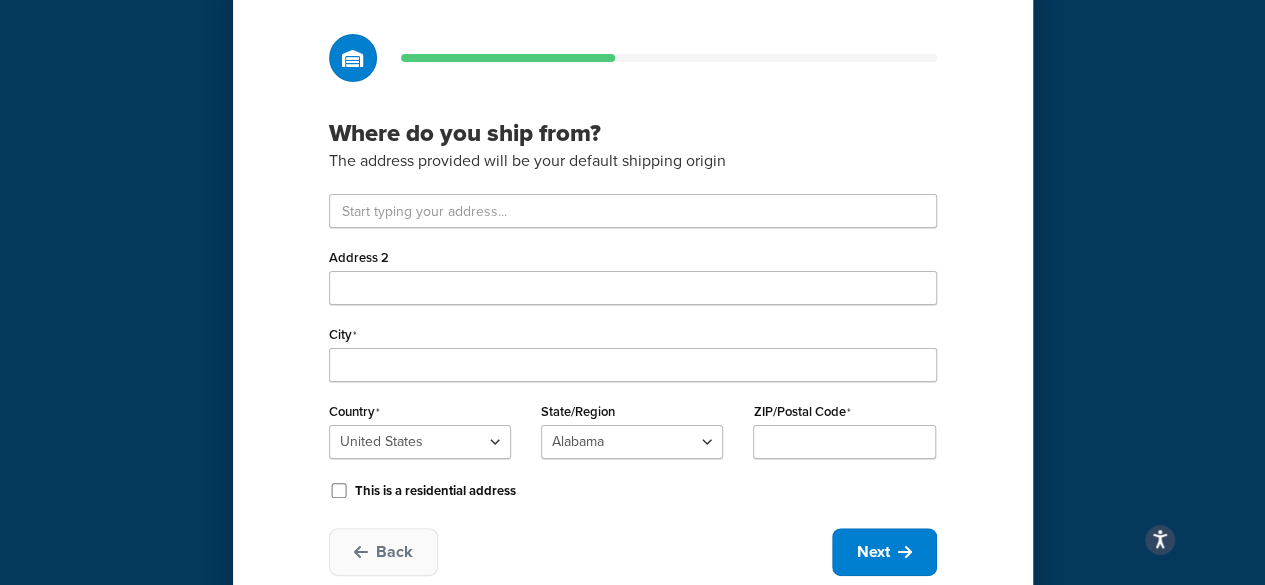 drag, startPoint x: 927, startPoint y: 285, endPoint x: 936, endPoint y: 347, distance: 62.649822 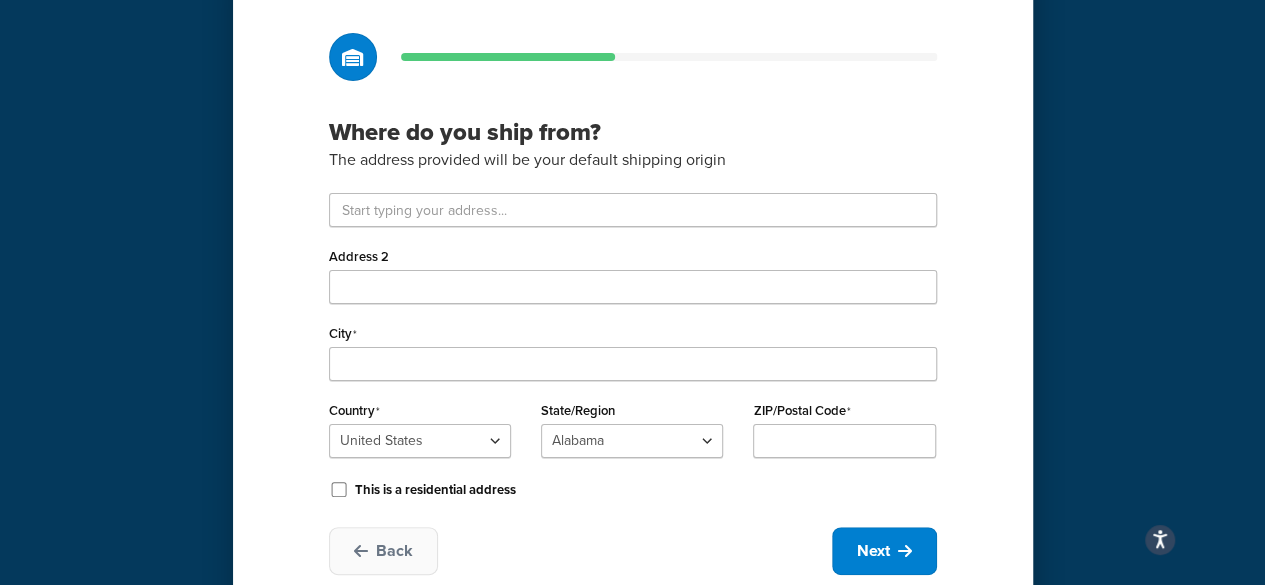 scroll, scrollTop: 178, scrollLeft: 0, axis: vertical 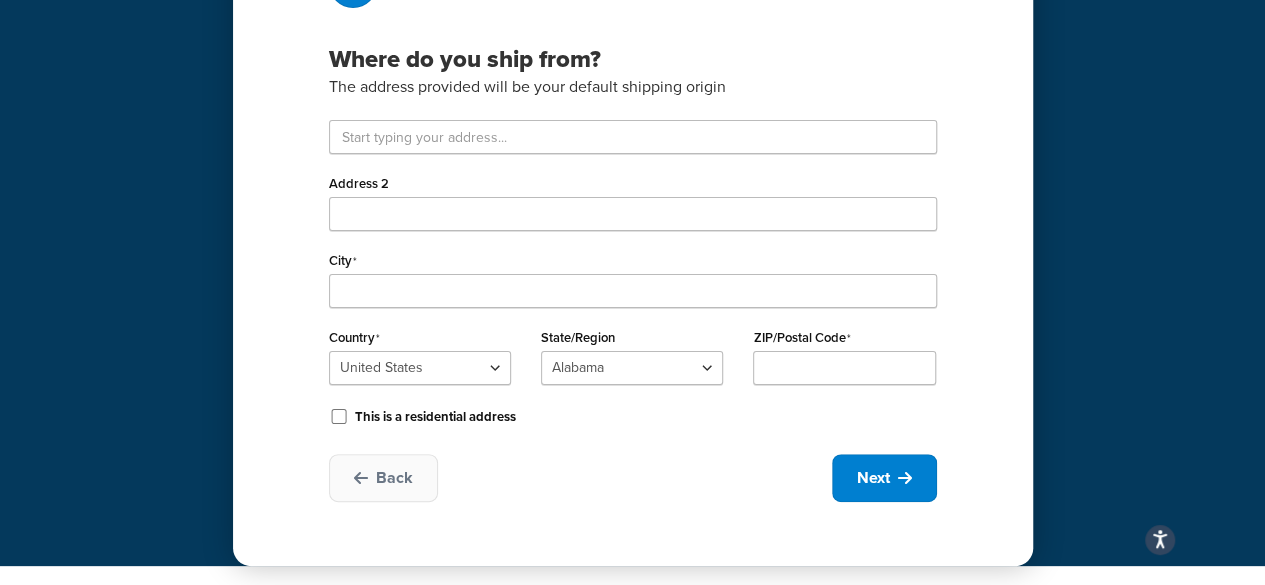 drag, startPoint x: 948, startPoint y: 339, endPoint x: 956, endPoint y: 435, distance: 96.332756 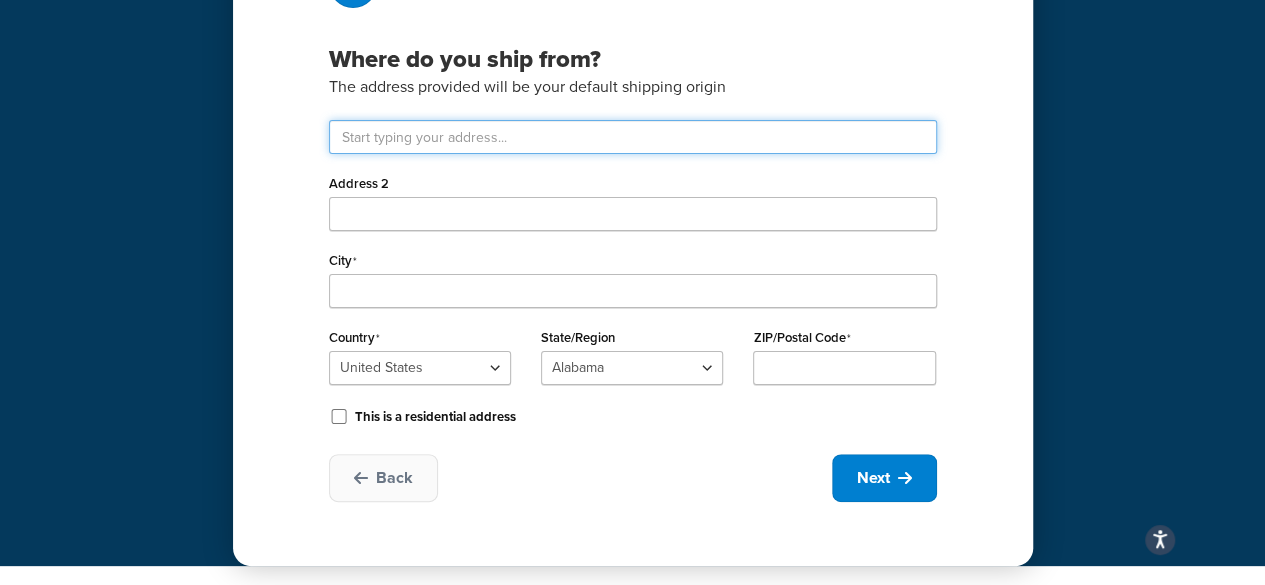 click at bounding box center [633, 137] 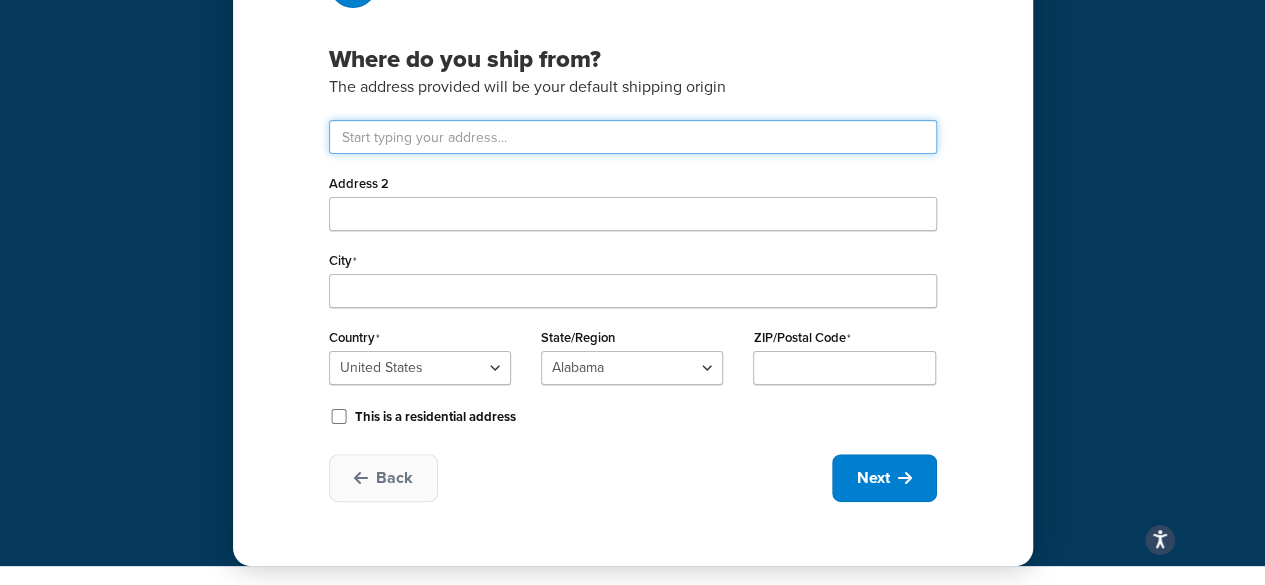 type on "Unit 2 Beezon Fields" 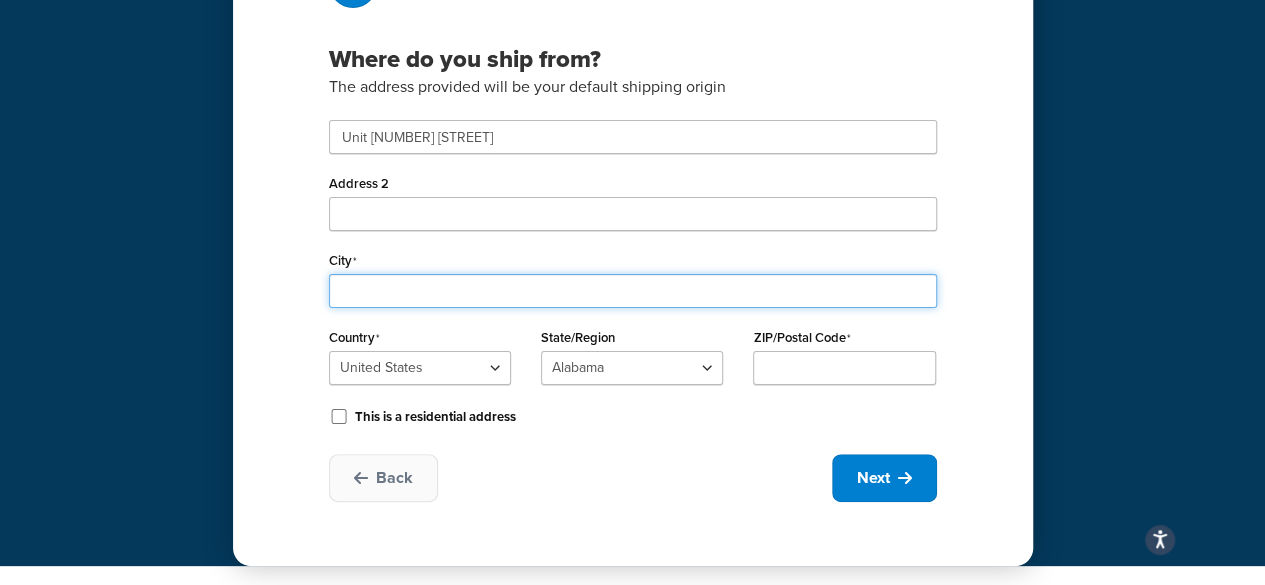 type on "Kendal" 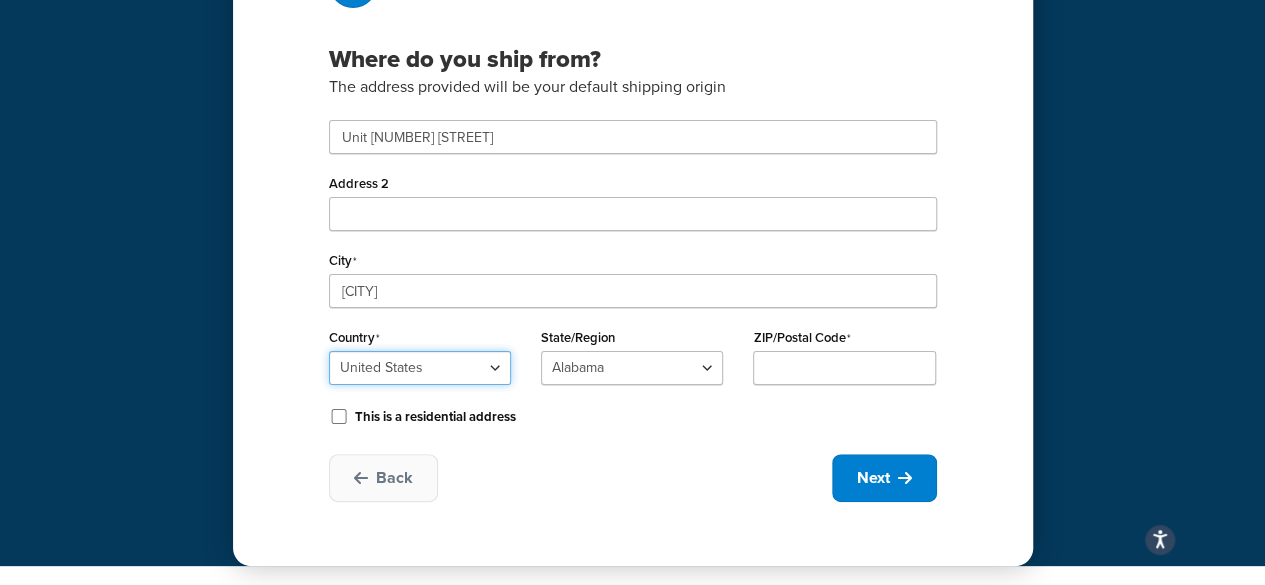 select on "1226" 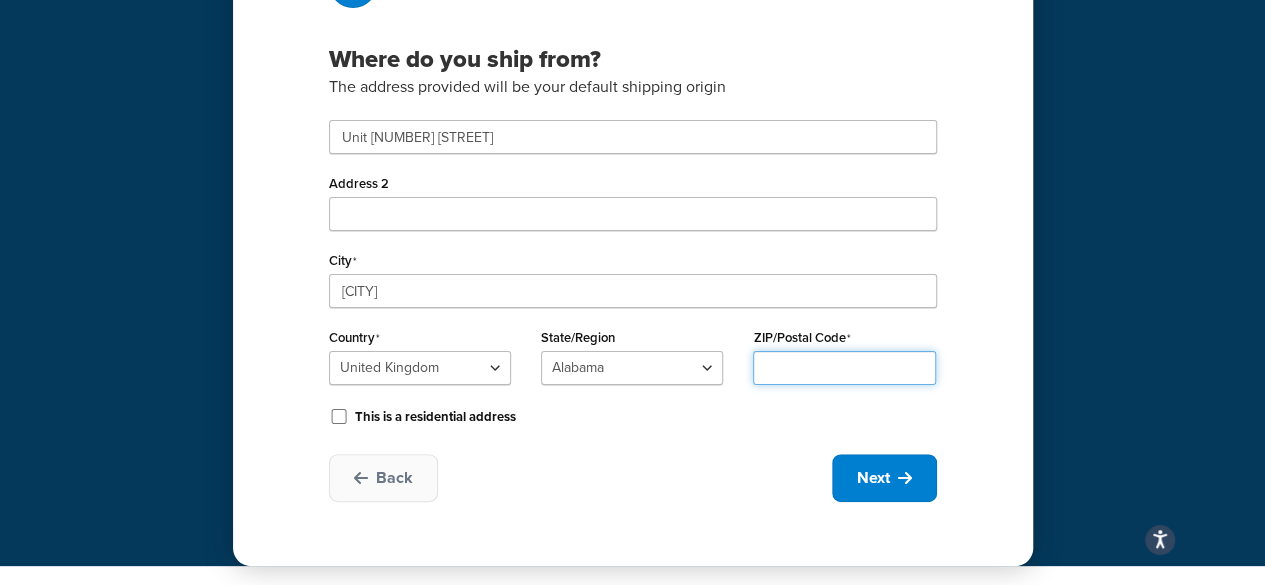 type on "LA9 6BD" 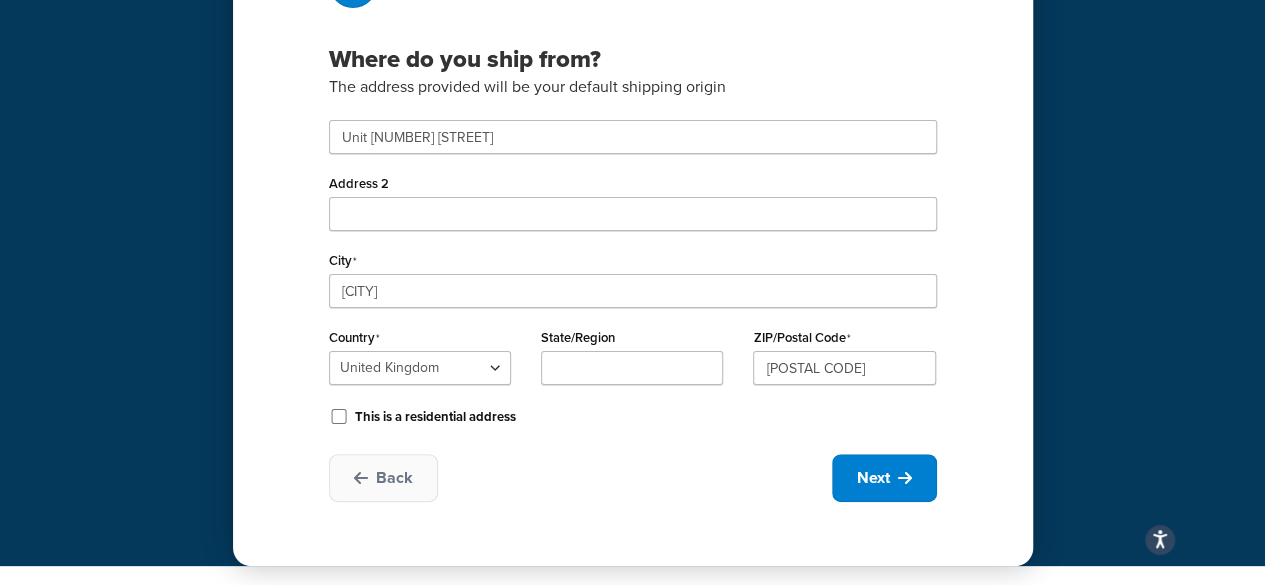 drag, startPoint x: 268, startPoint y: 203, endPoint x: 267, endPoint y: 227, distance: 24.020824 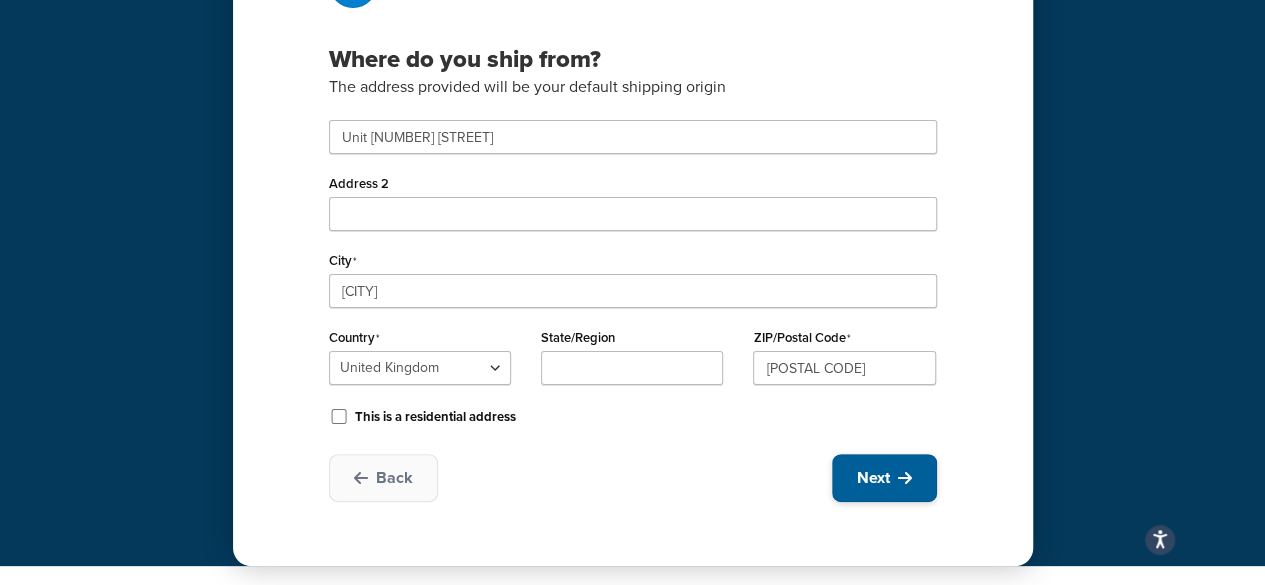 click on "Next" at bounding box center (884, 478) 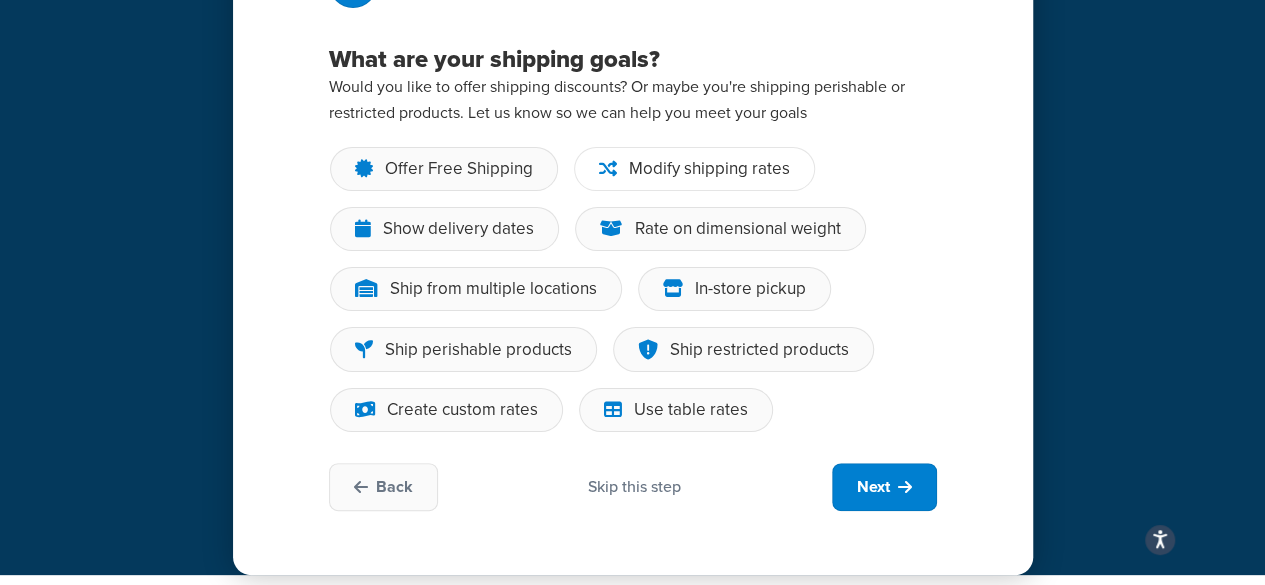 click on "Modify shipping rates" at bounding box center (709, 169) 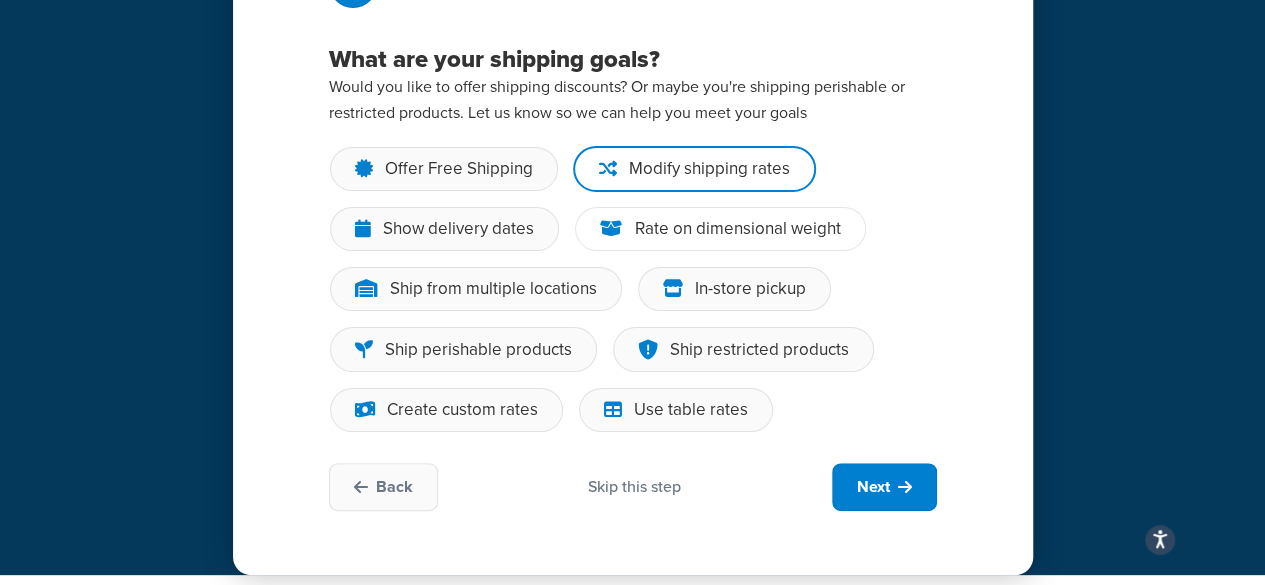 click on "Rate on dimensional weight" at bounding box center (738, 229) 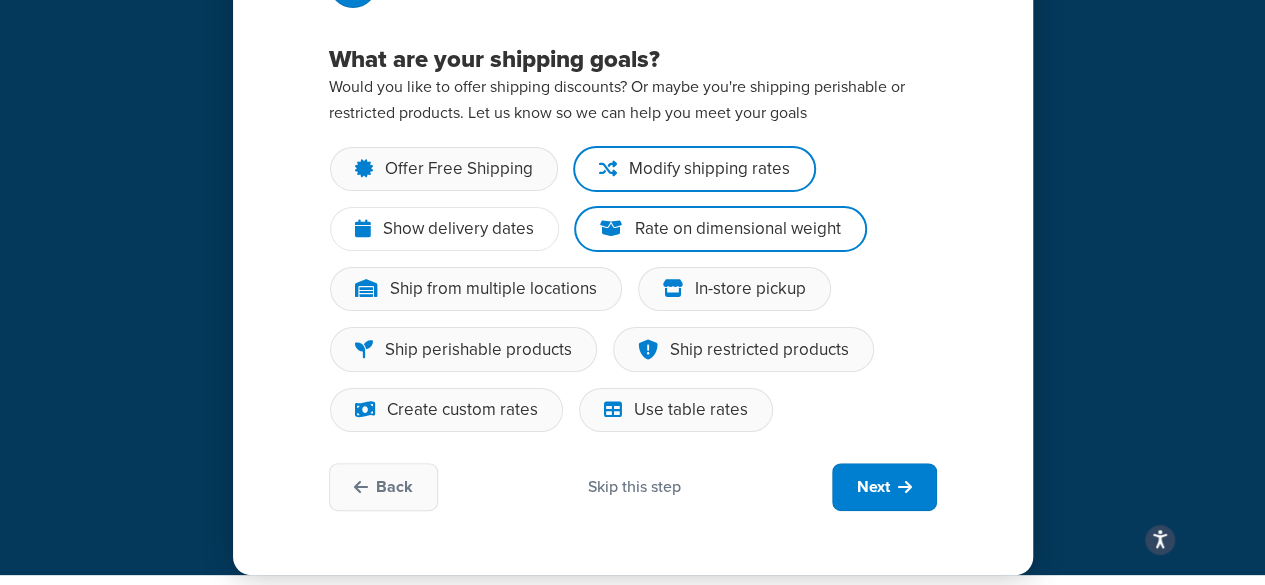 click on "Show delivery dates" at bounding box center (444, 229) 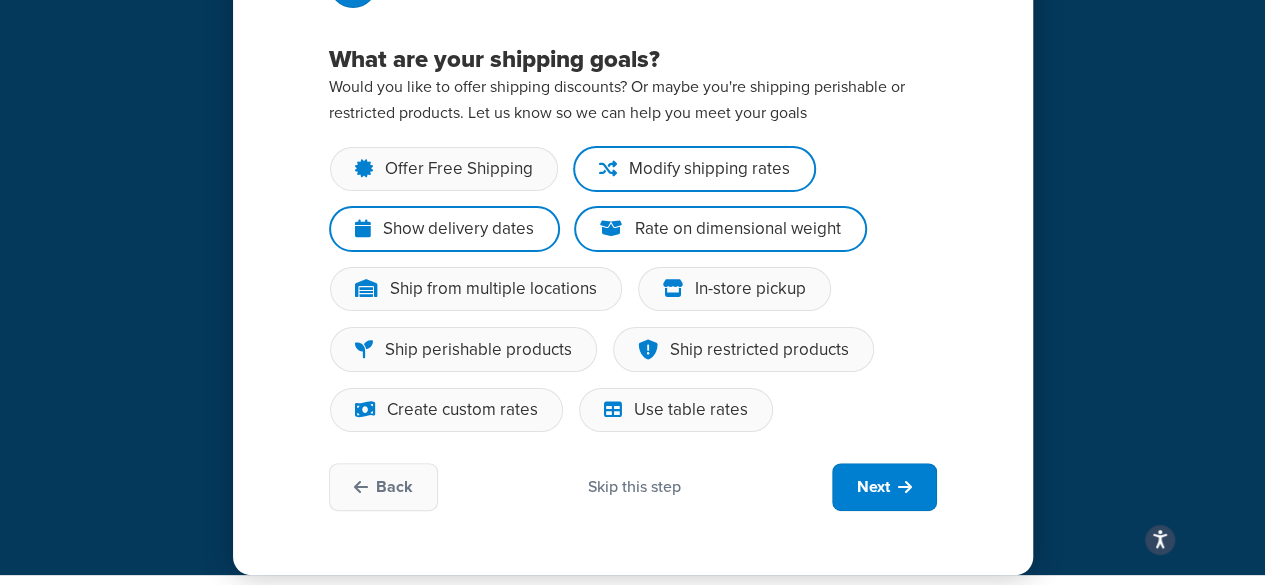 click on "Show delivery dates" at bounding box center [458, 229] 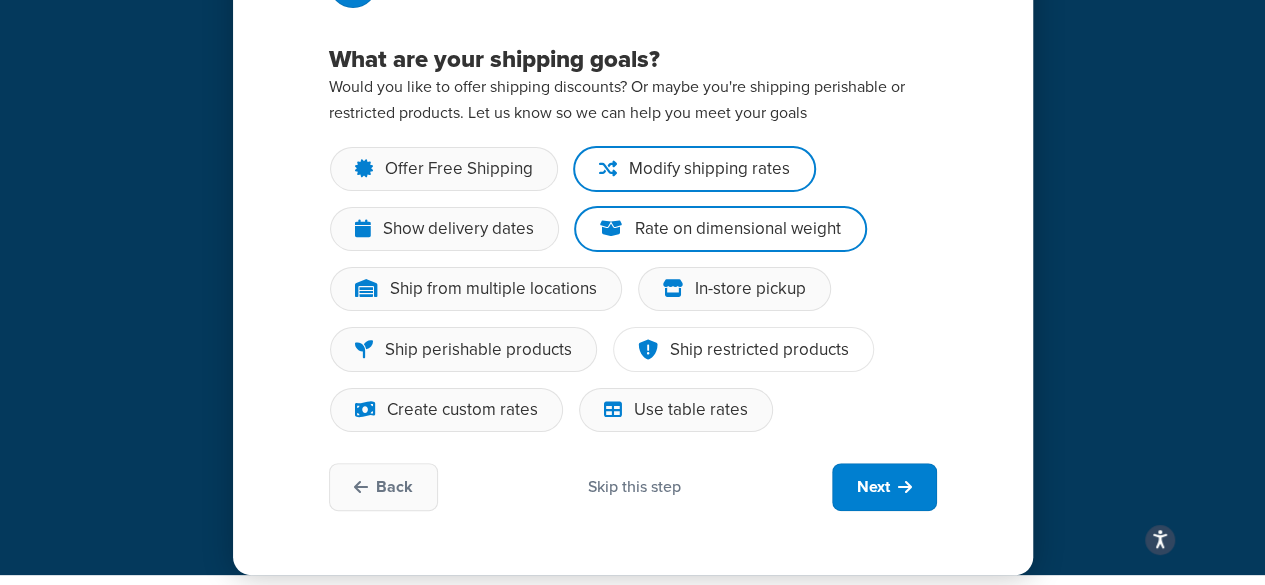 click on "Ship restricted products" at bounding box center (743, 349) 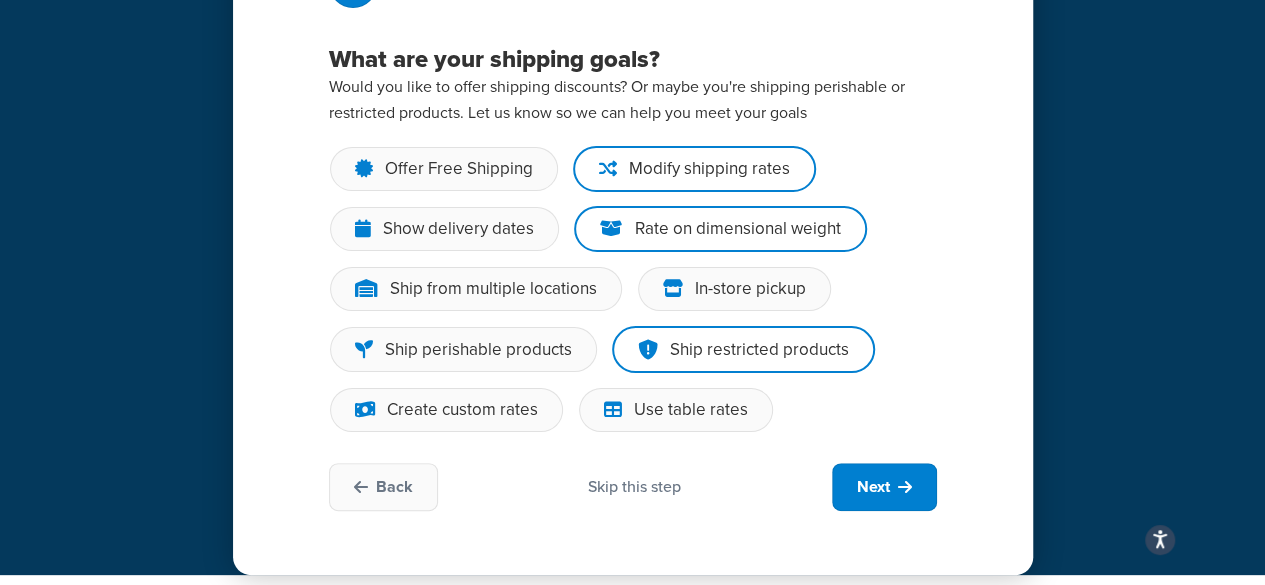 click on "Ship restricted products" at bounding box center [759, 350] 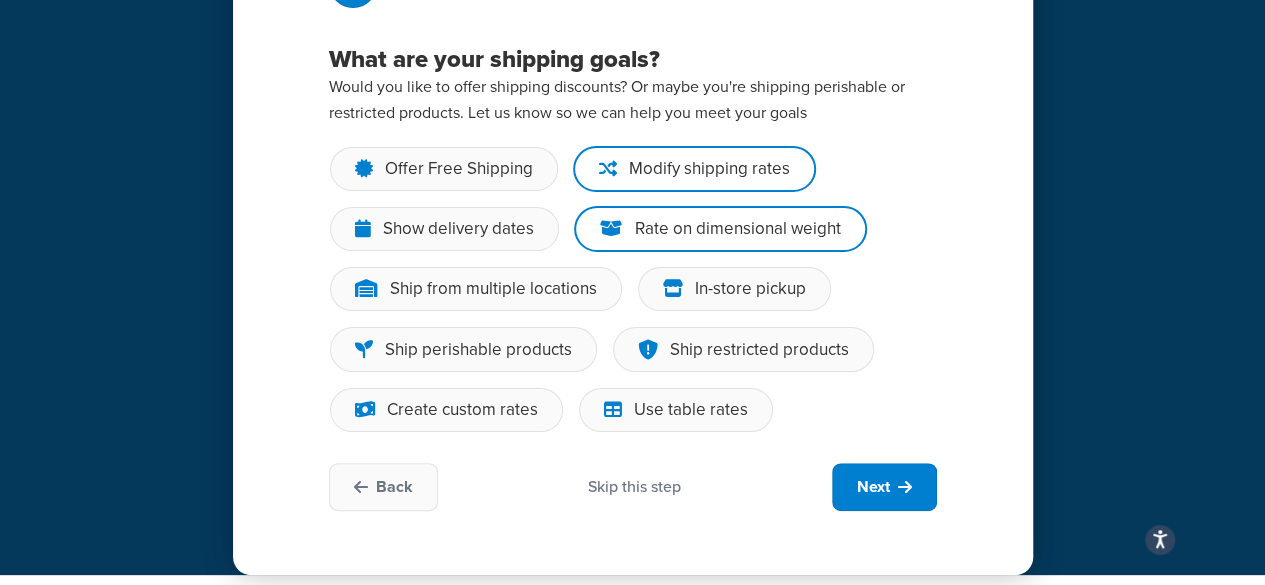 click on "What are your shipping goals? Would you like to offer shipping discounts? Or maybe you're shipping perishable or restricted products. Let us know so we can help you meet your goals Offer Free Shipping Modify shipping rates Show delivery dates Rate on dimensional weight Ship from multiple locations In-store pickup Ship perishable products Ship restricted products Create custom rates Use table rates Back Skip this step Next" at bounding box center [633, 235] 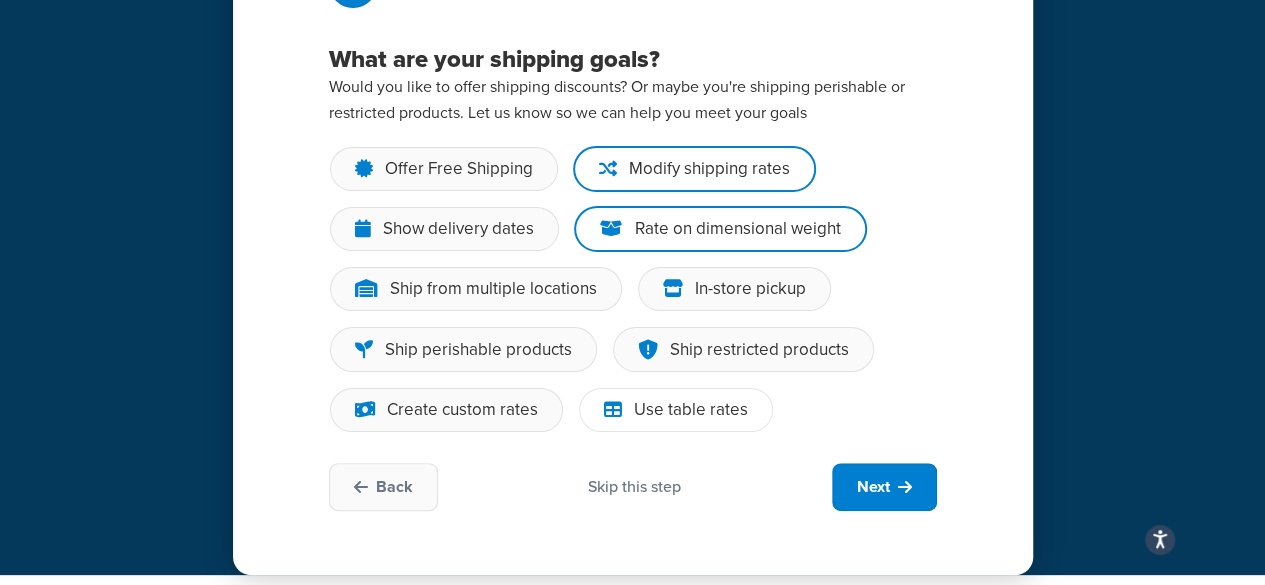 click on "Use table rates" at bounding box center (676, 410) 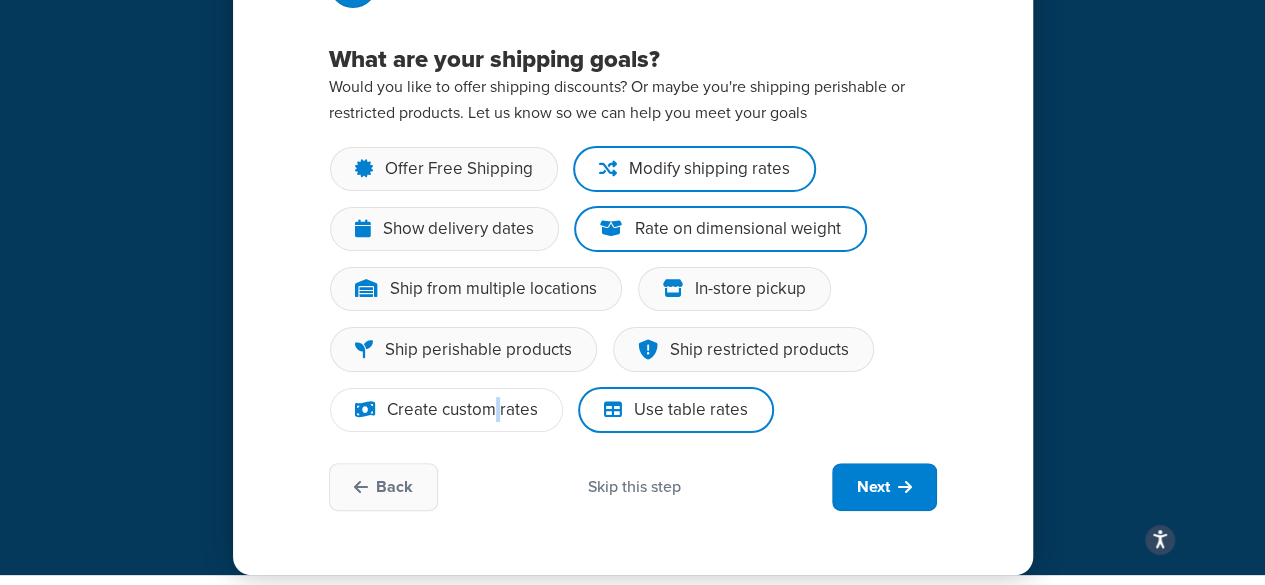 click on "Create custom rates" at bounding box center [446, 410] 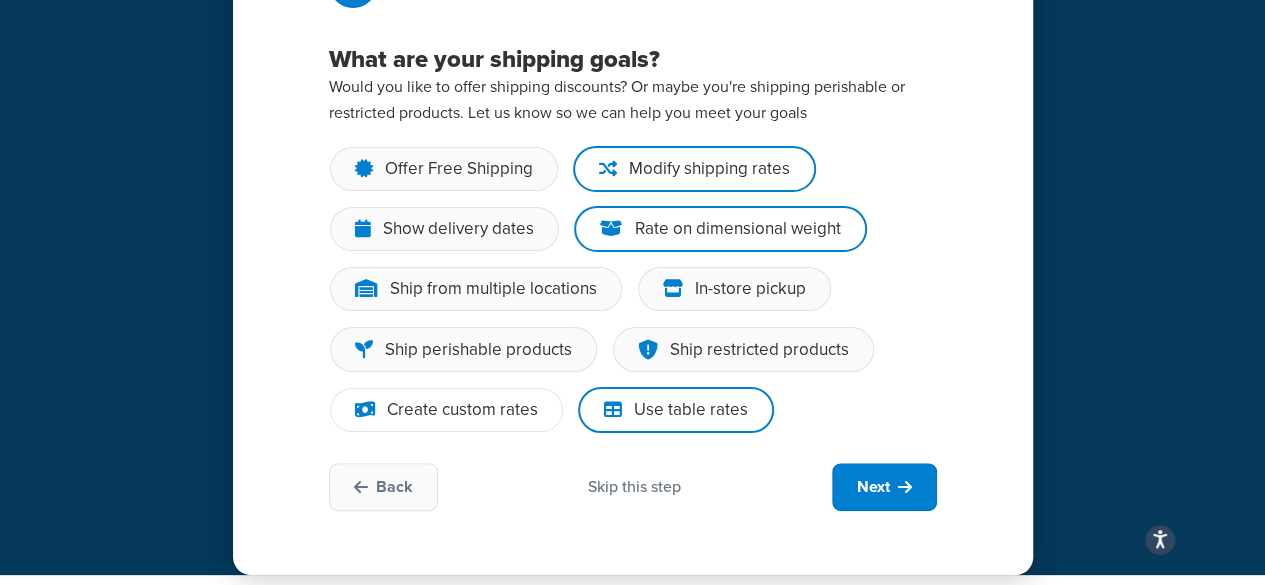 click on "Create custom rates" at bounding box center (462, 410) 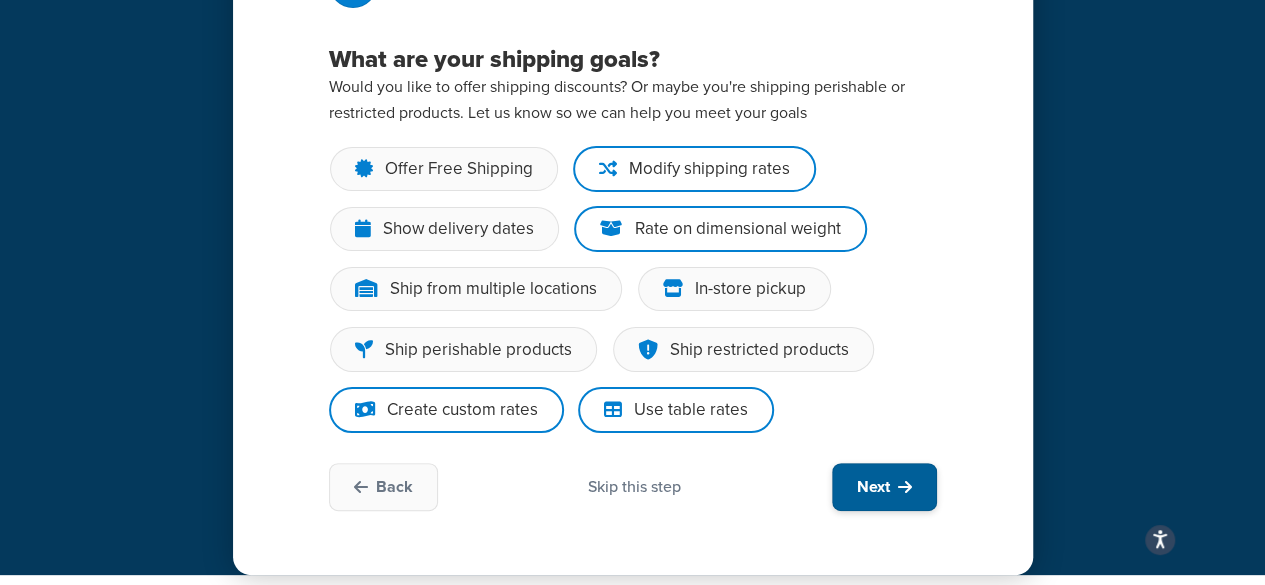 click on "Next" at bounding box center [884, 487] 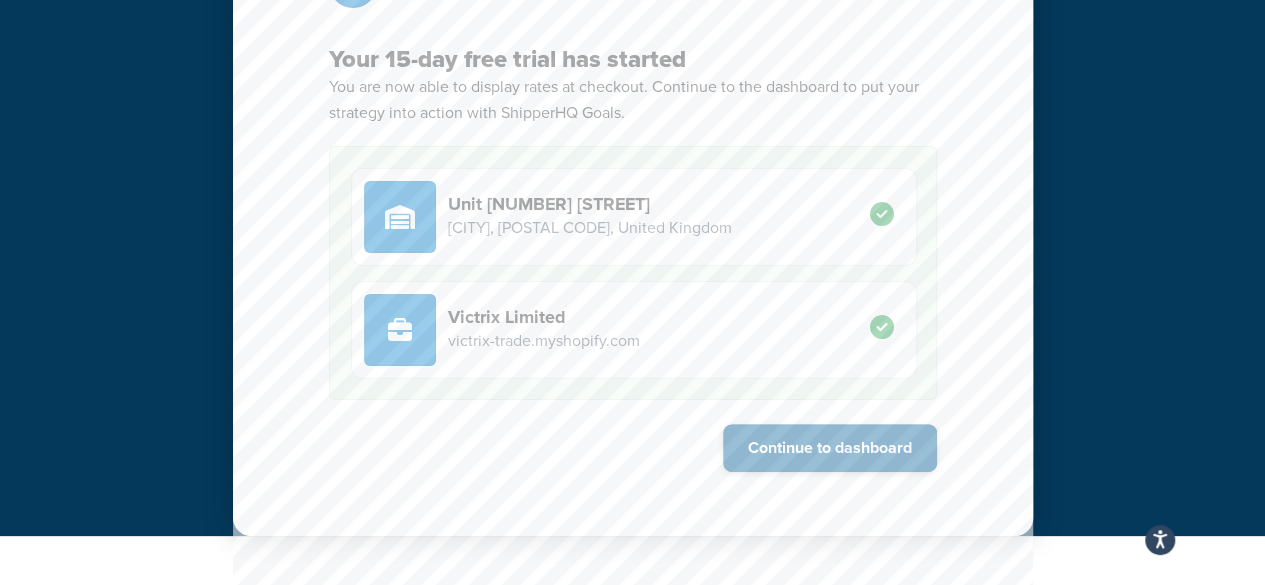 click on "Continue to dashboard" at bounding box center [830, 448] 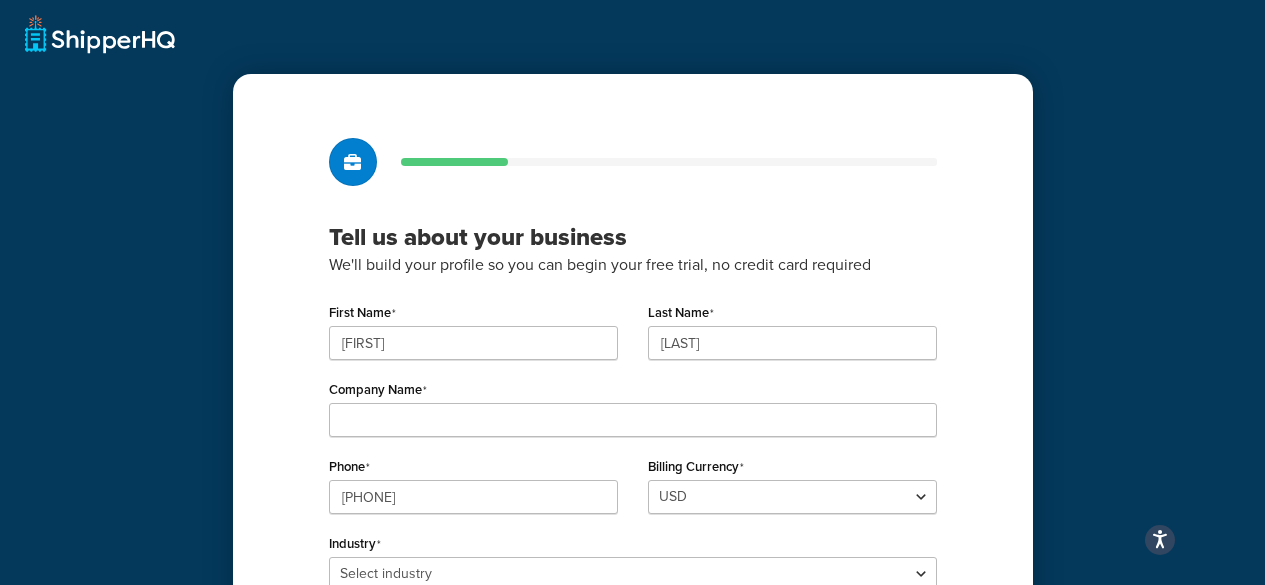 scroll, scrollTop: 0, scrollLeft: 0, axis: both 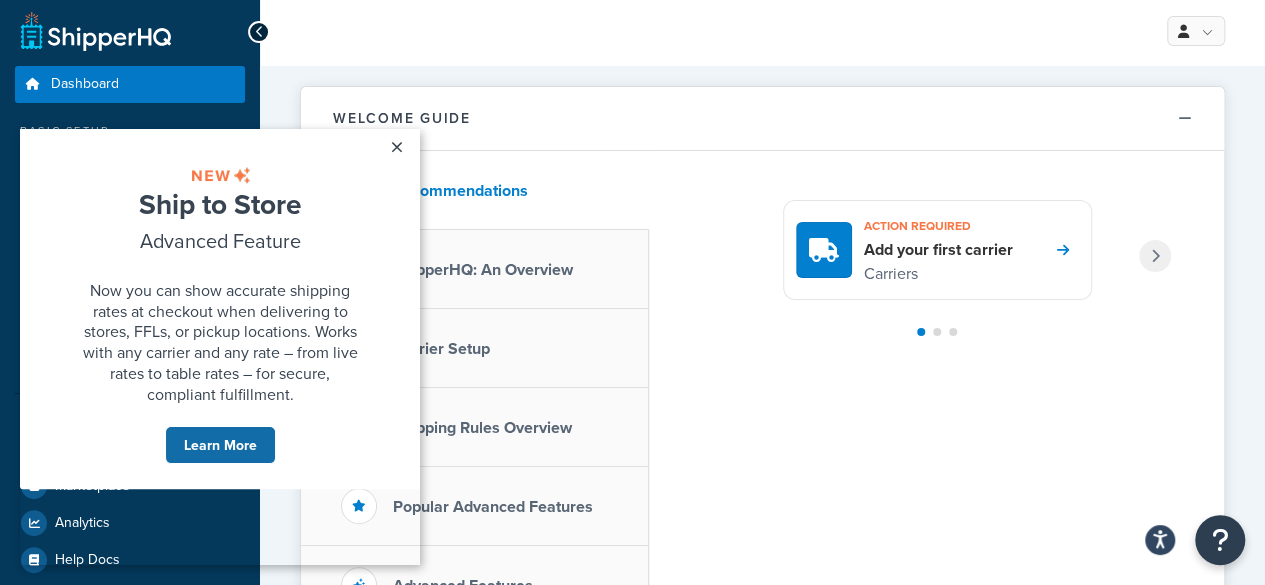 click on "Learn More" at bounding box center (220, 445) 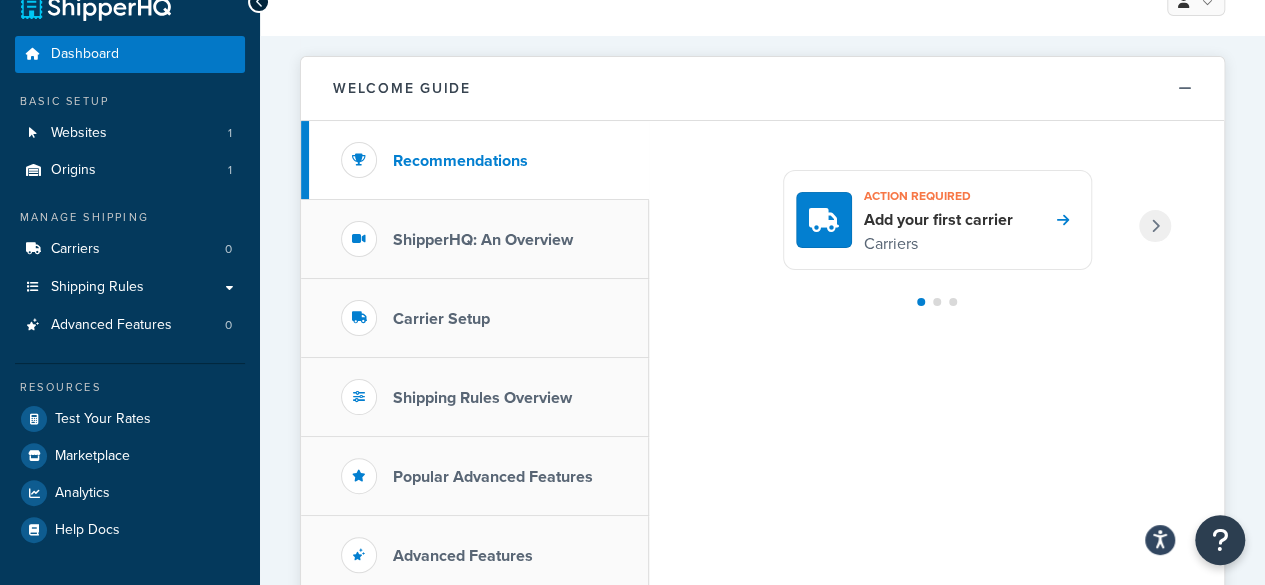 scroll, scrollTop: 30, scrollLeft: 0, axis: vertical 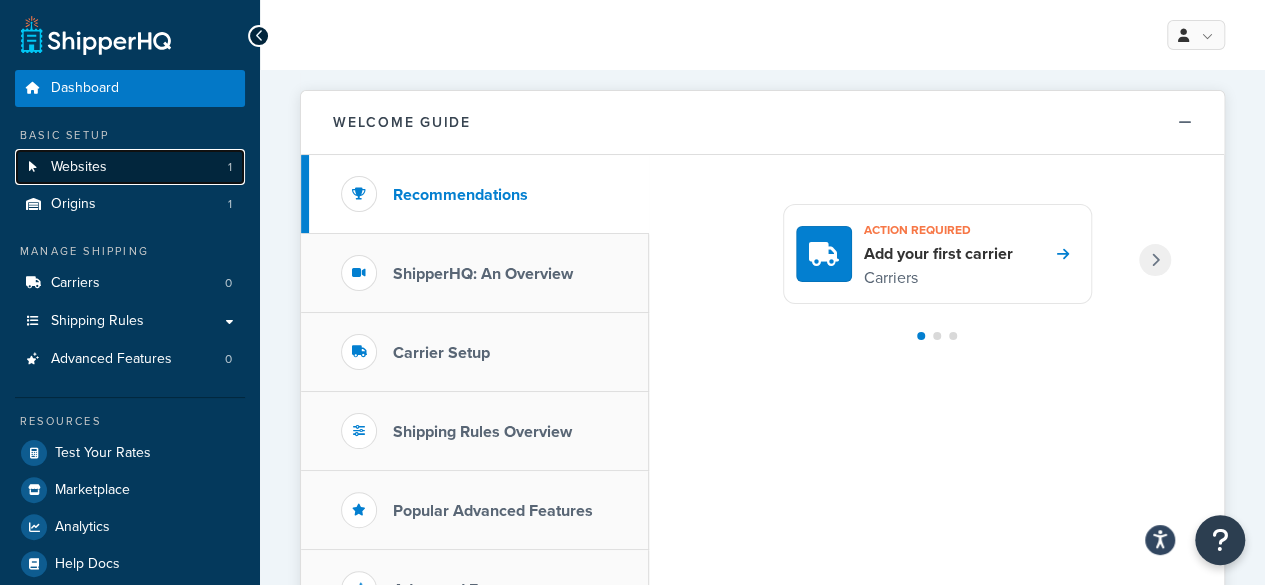 click on "Websites" at bounding box center (79, 167) 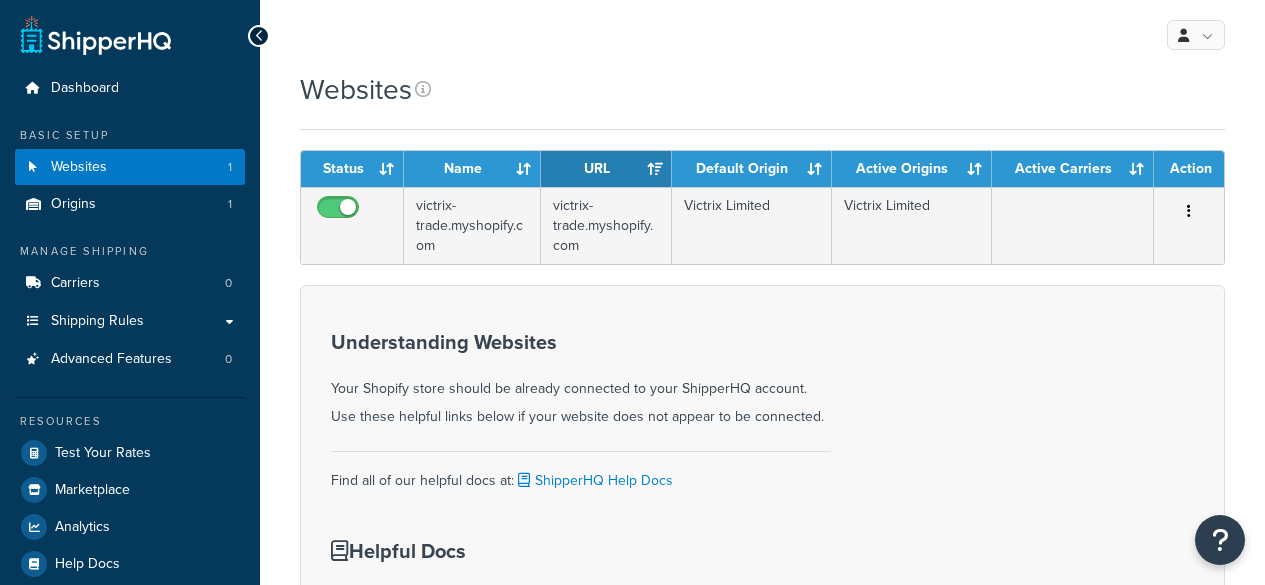 scroll, scrollTop: 0, scrollLeft: 0, axis: both 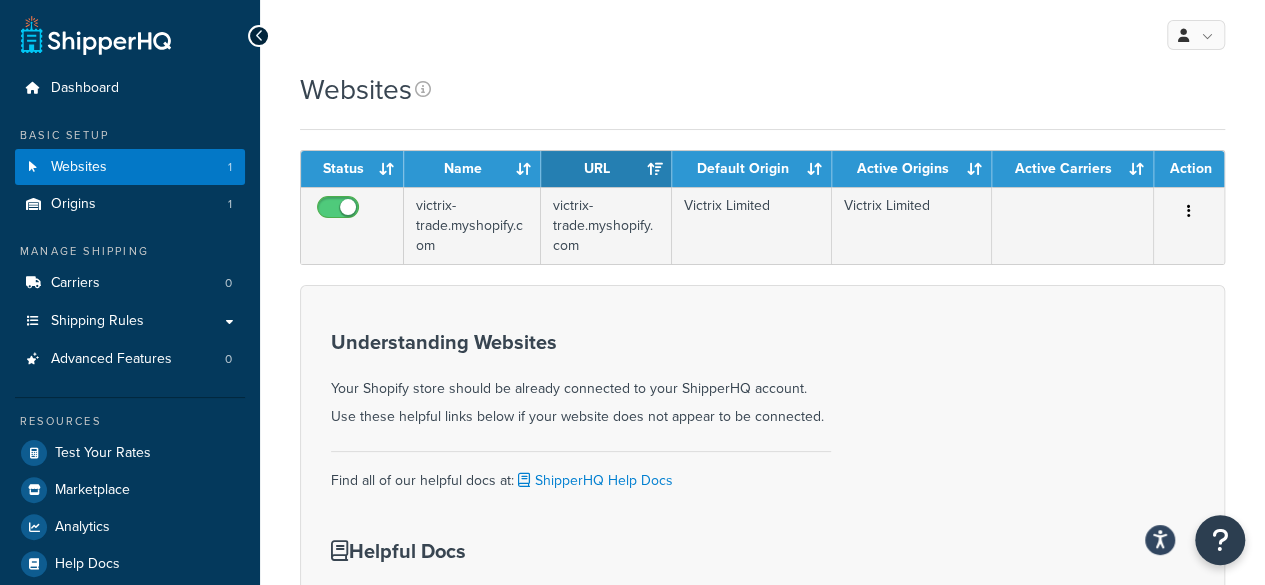 click on "My Profile   Billing   Global Settings   Contact Us   Logout" at bounding box center [762, 35] 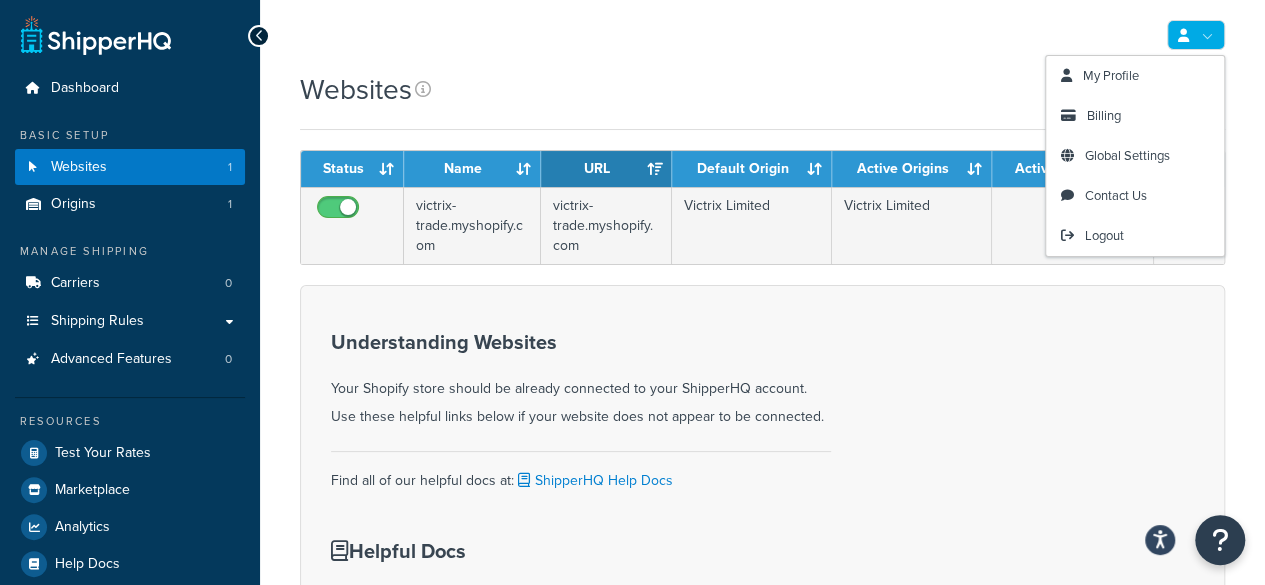 click at bounding box center (1196, 35) 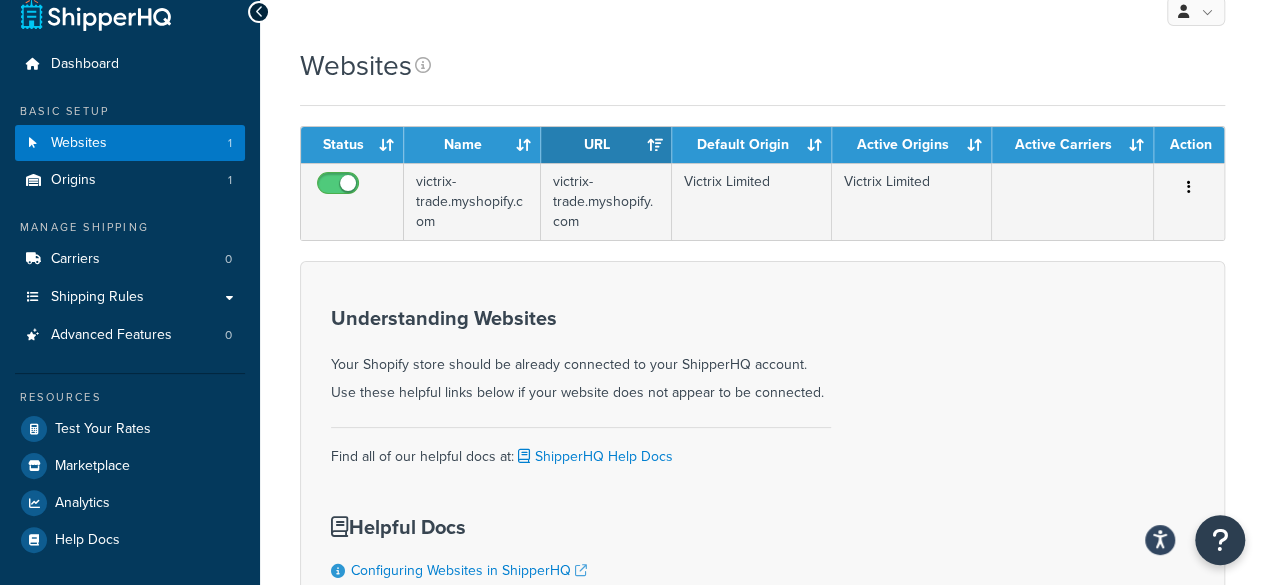 scroll, scrollTop: 31, scrollLeft: 0, axis: vertical 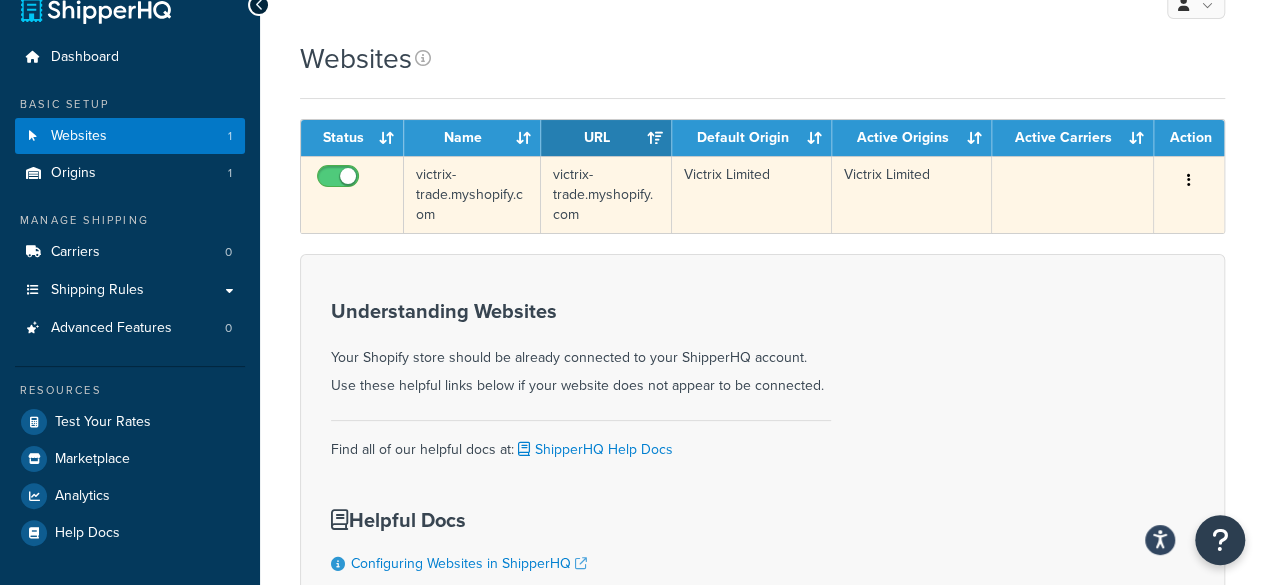 click at bounding box center [1189, 181] 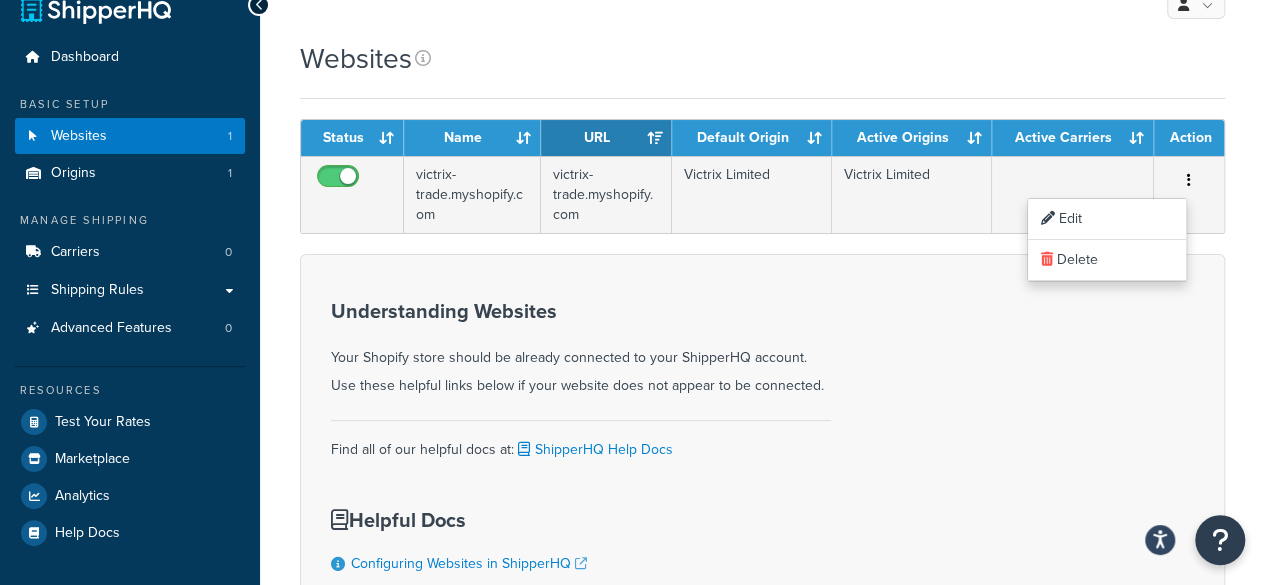 click on "Websites
Contact Us
Send Us A Message
Contact Information
Name  *
Email  *
Company name  *
Phone  *
Subject  *
Message  *
US Office
Austin, Texas
(512) 215-4900" at bounding box center (762, 414) 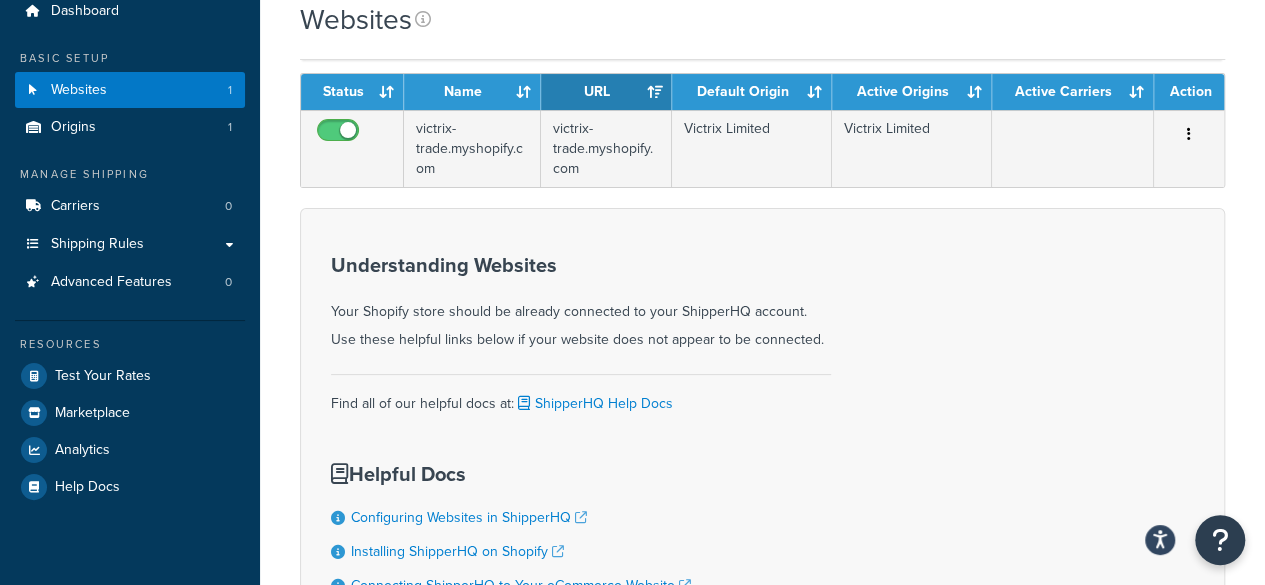 scroll, scrollTop: 151, scrollLeft: 0, axis: vertical 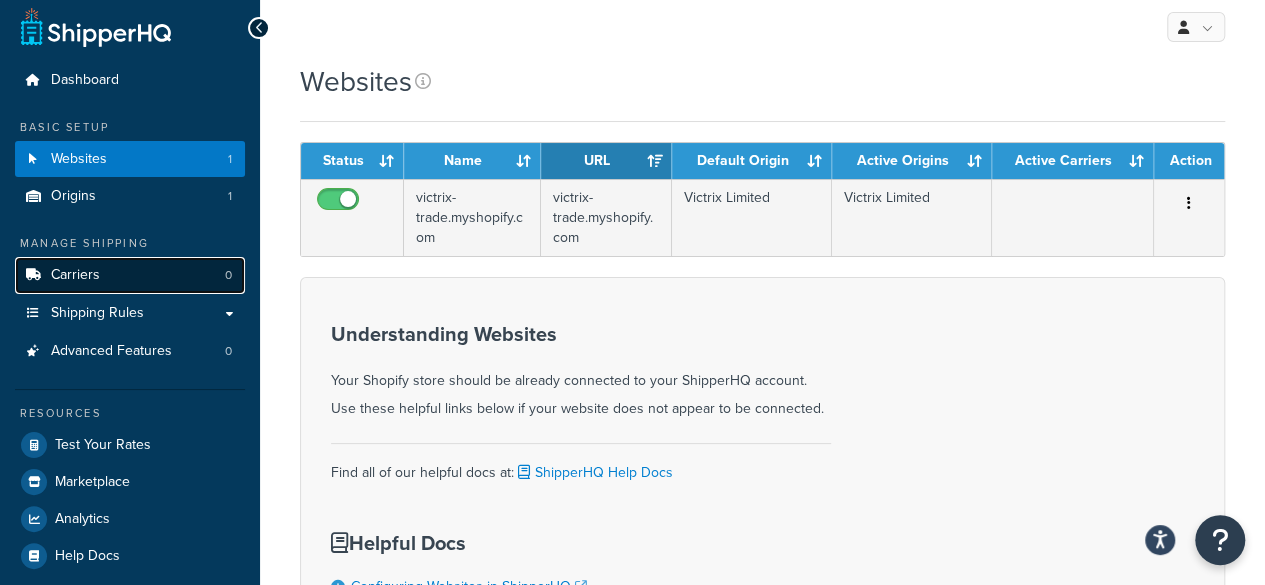 click on "Carriers
0" at bounding box center (130, 275) 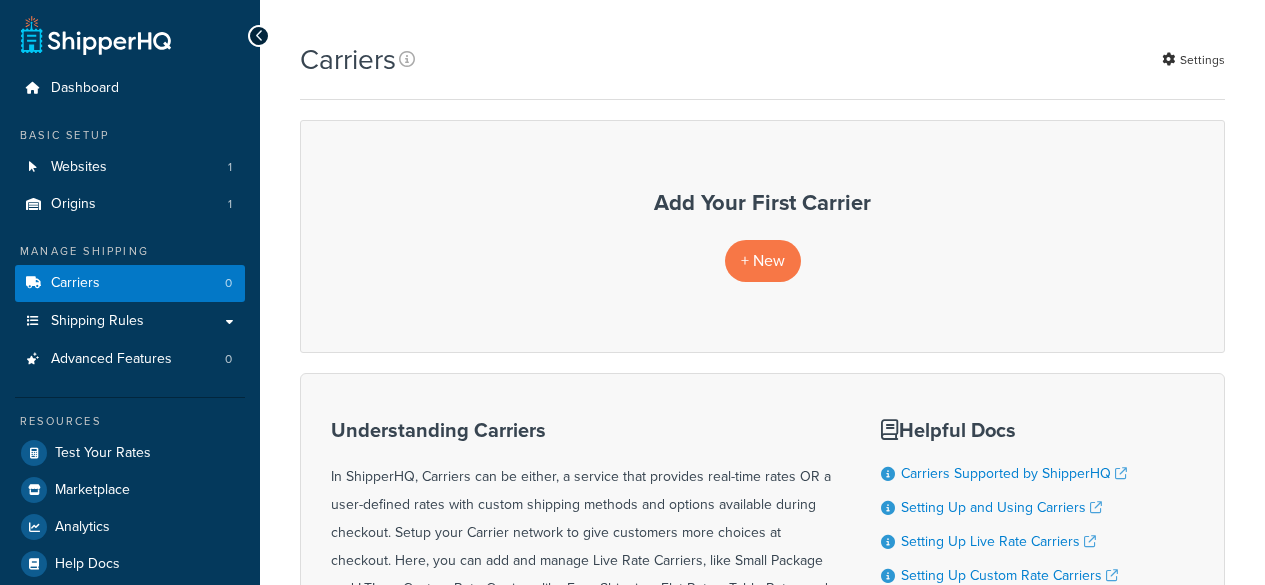scroll, scrollTop: 0, scrollLeft: 0, axis: both 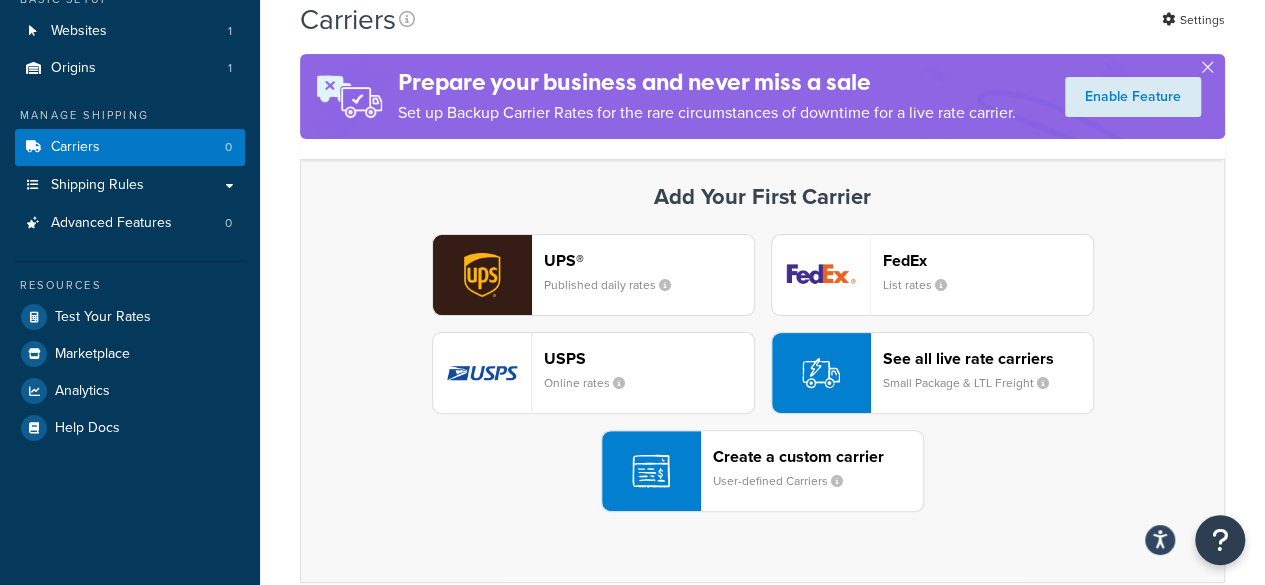 click on "UPS® Published daily rates" at bounding box center (649, 275) 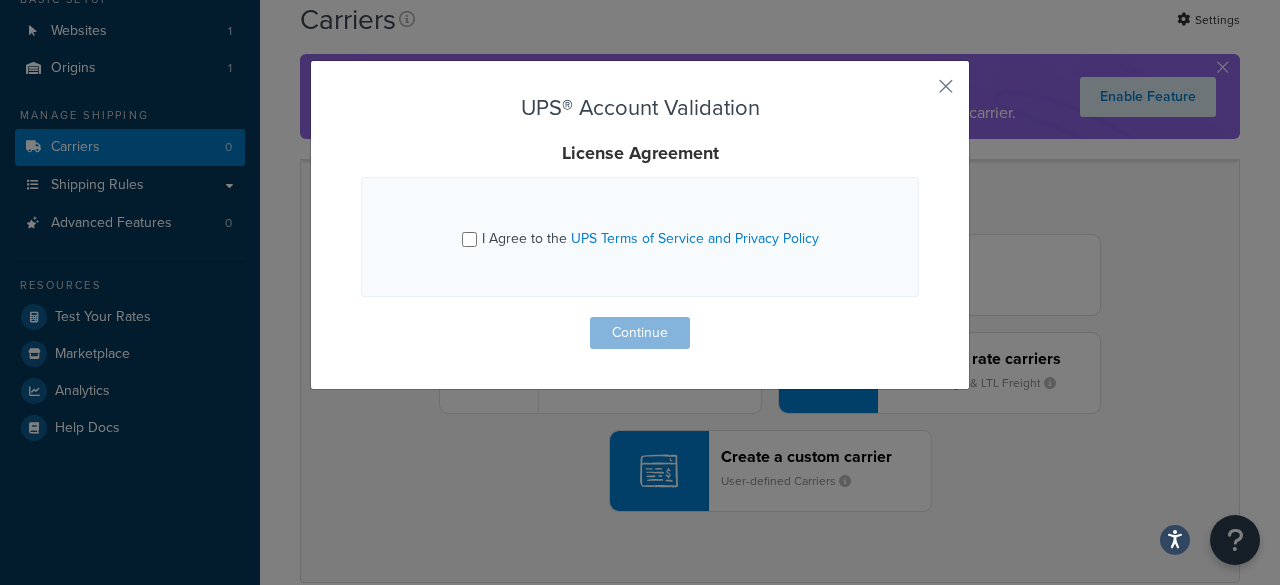 click on "I Agree to the   UPS Terms of Service and Privacy Policy" at bounding box center (650, 238) 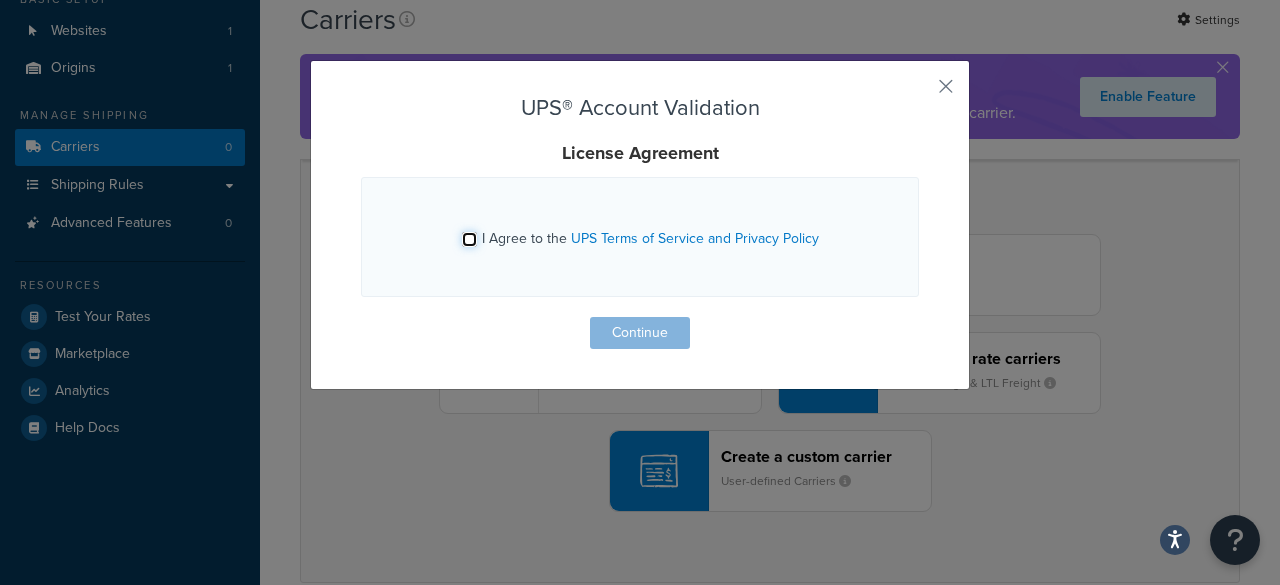 click on "I Agree to the   UPS Terms of Service and Privacy Policy" at bounding box center (469, 239) 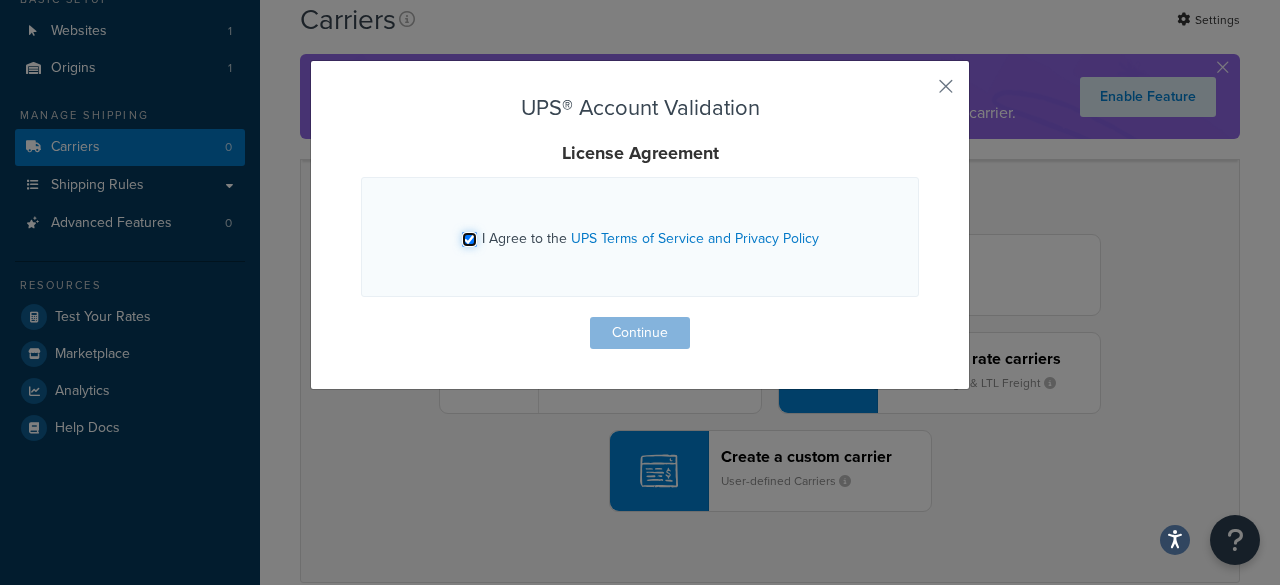 checkbox on "true" 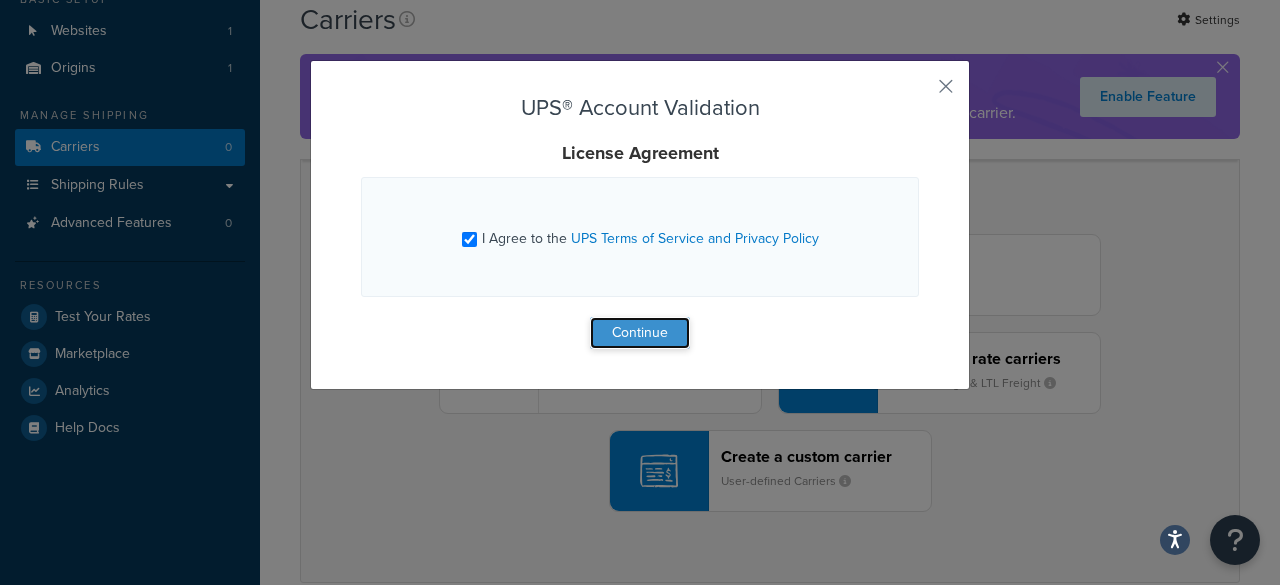click on "Continue" at bounding box center (640, 333) 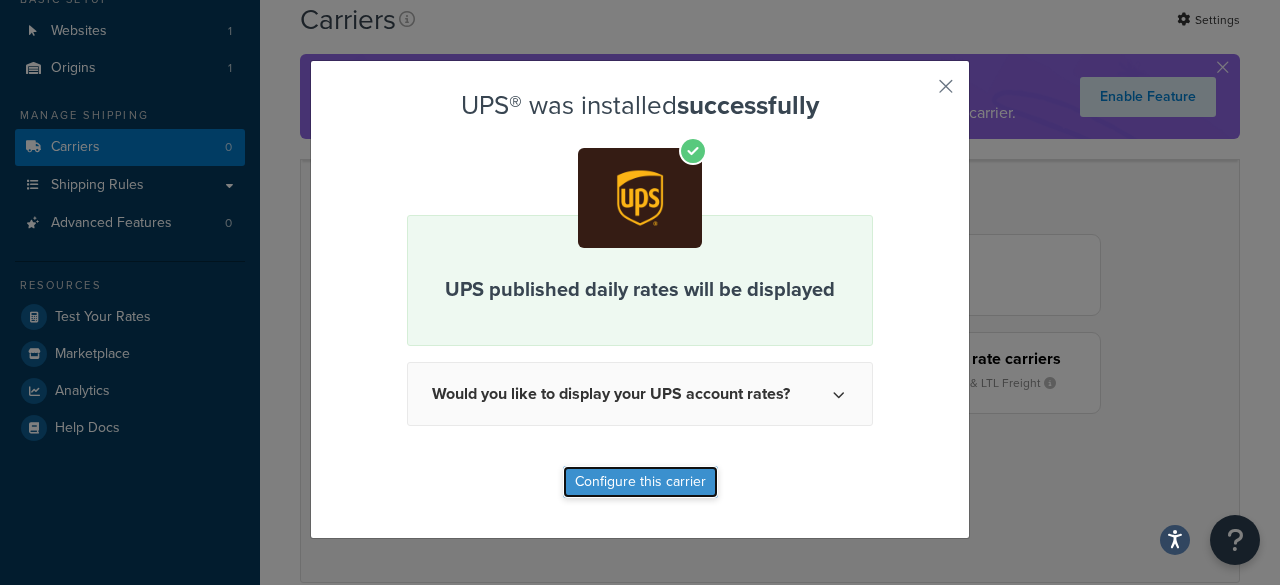 click on "Configure this carrier" at bounding box center (640, 482) 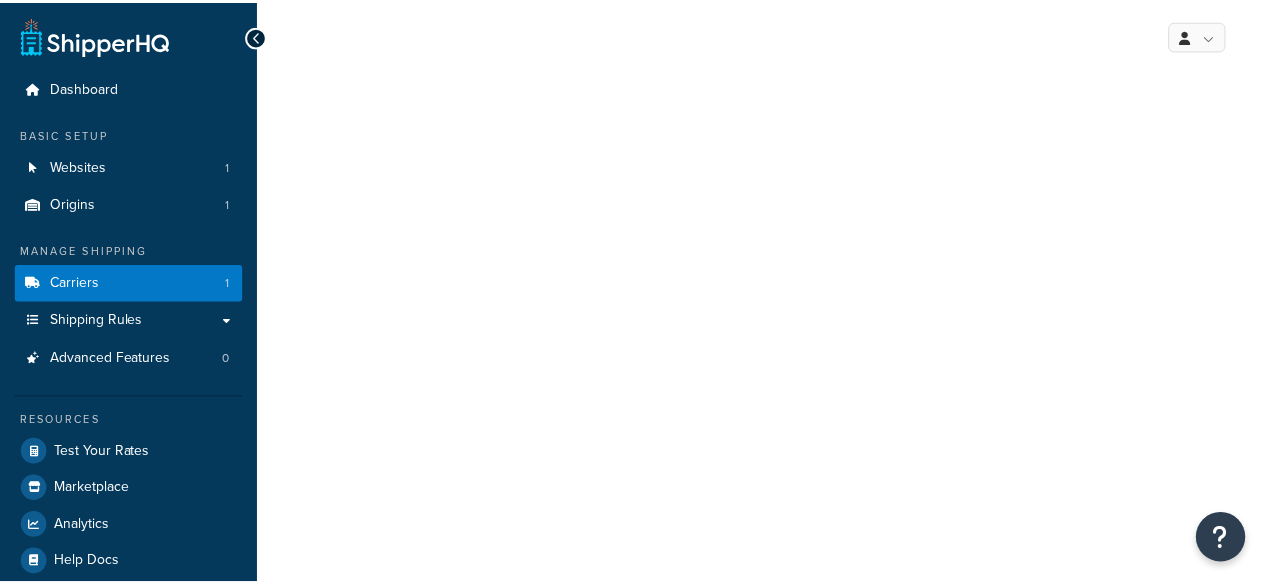 scroll, scrollTop: 0, scrollLeft: 0, axis: both 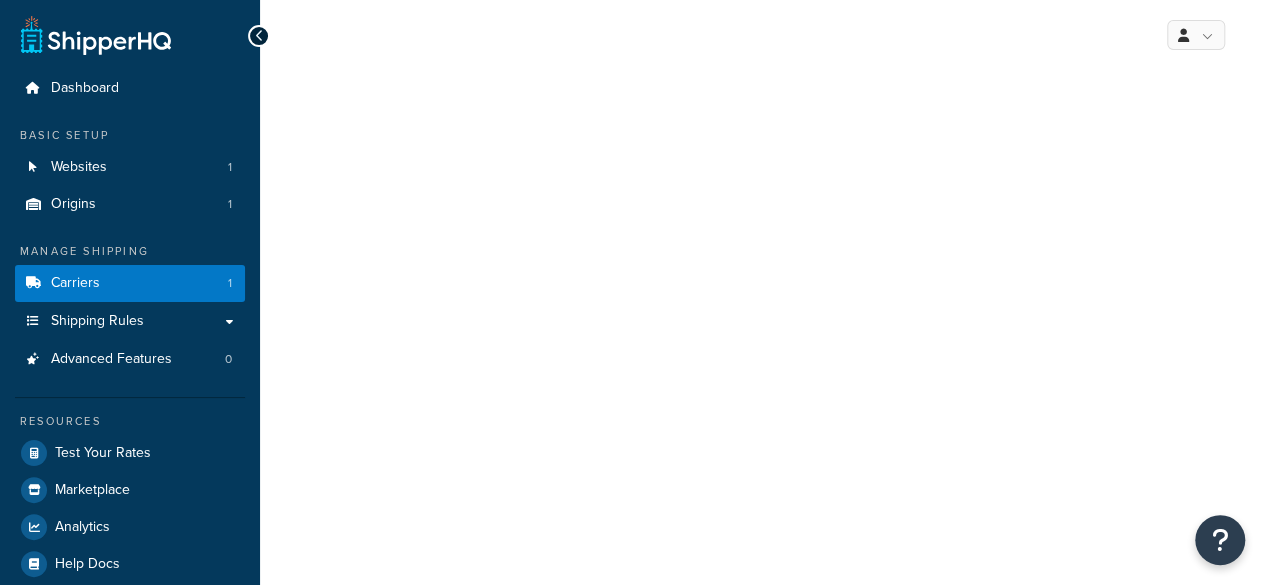select on "ups" 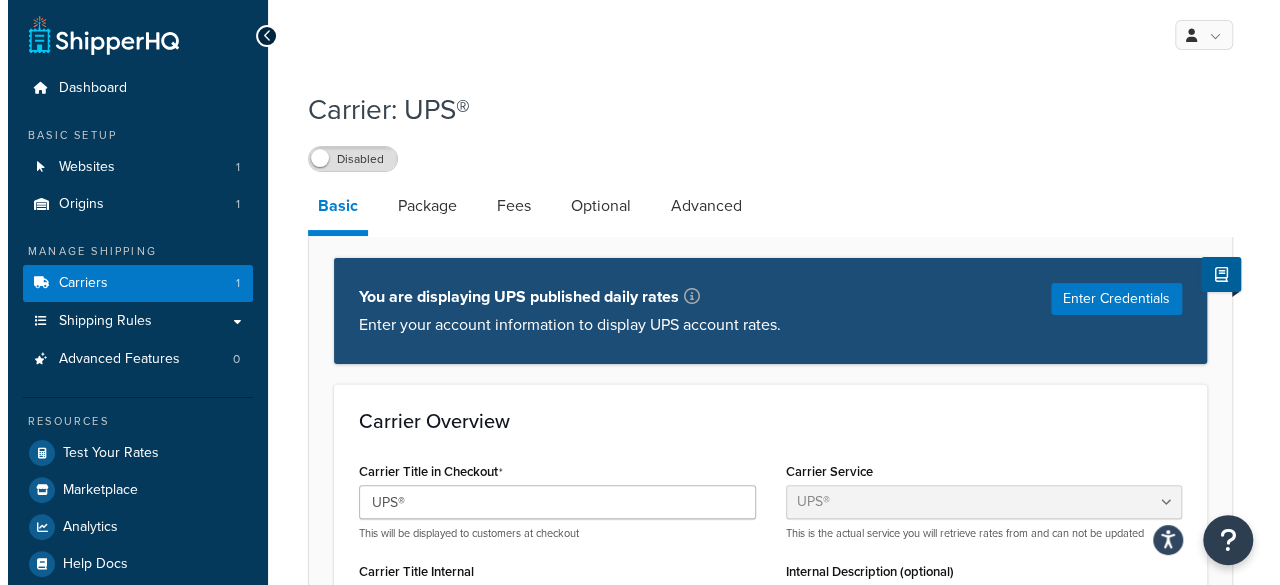 scroll, scrollTop: 0, scrollLeft: 0, axis: both 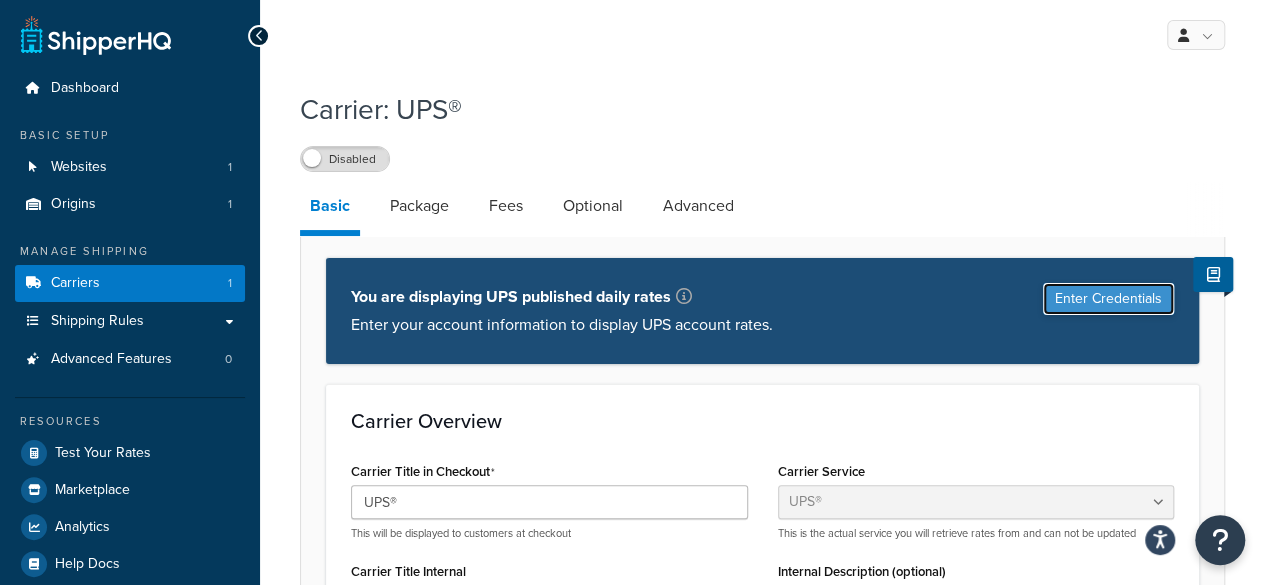 click on "Enter Credentials" at bounding box center (1108, 299) 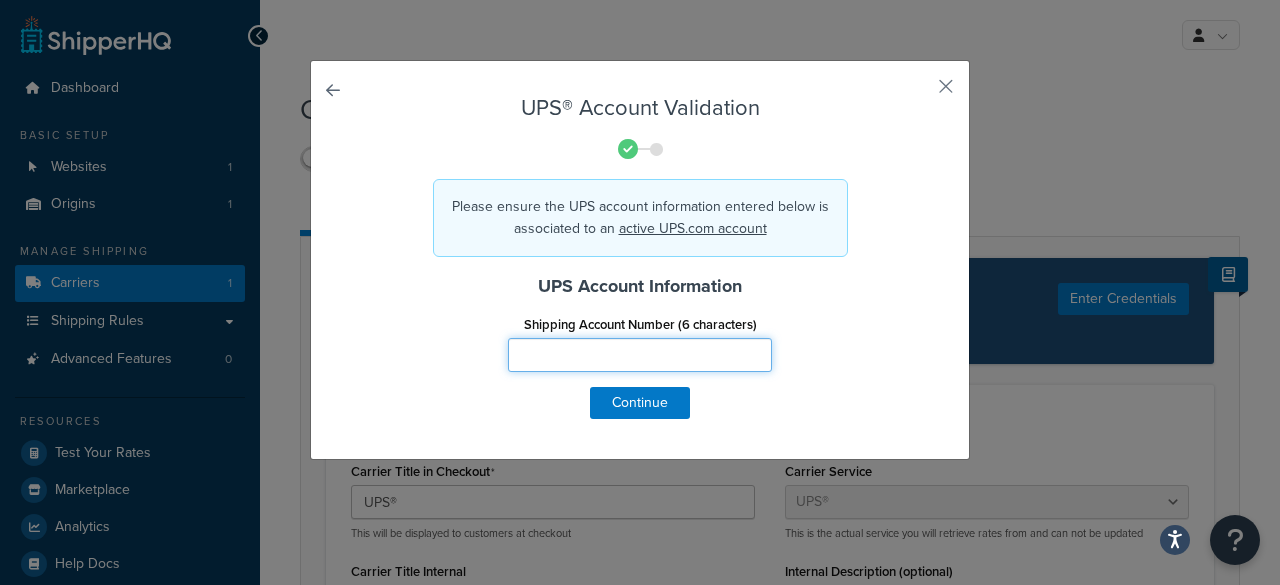 click on "Shipping Account Number (6 characters)" at bounding box center (640, 355) 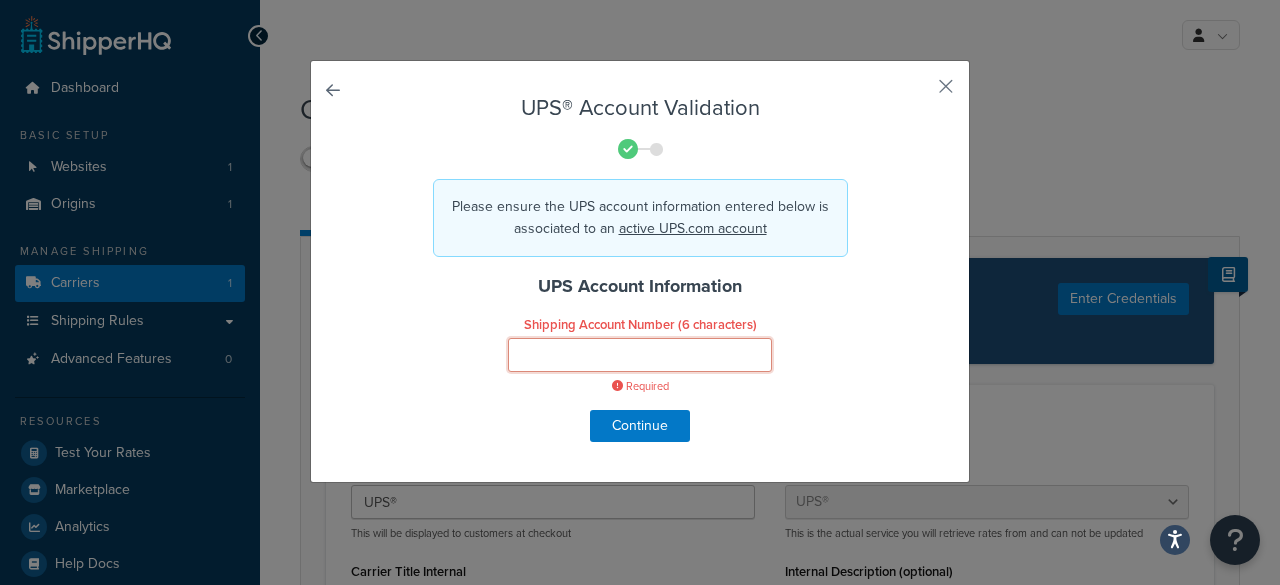 click on "Shipping Account Number (6 characters)" at bounding box center [640, 355] 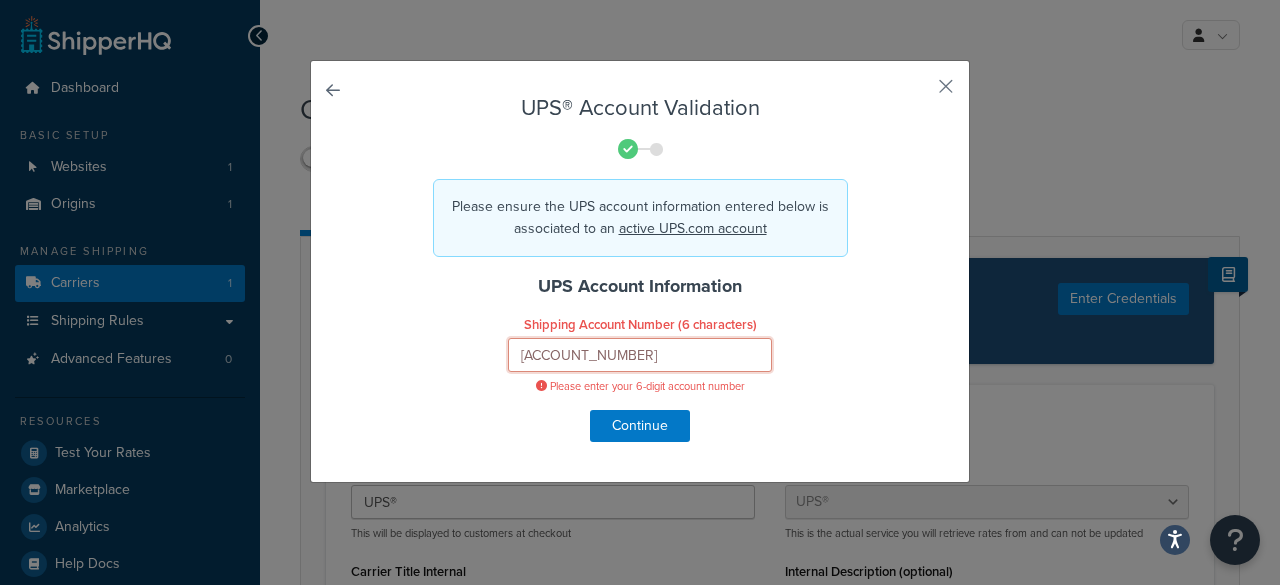 type on "A66R64" 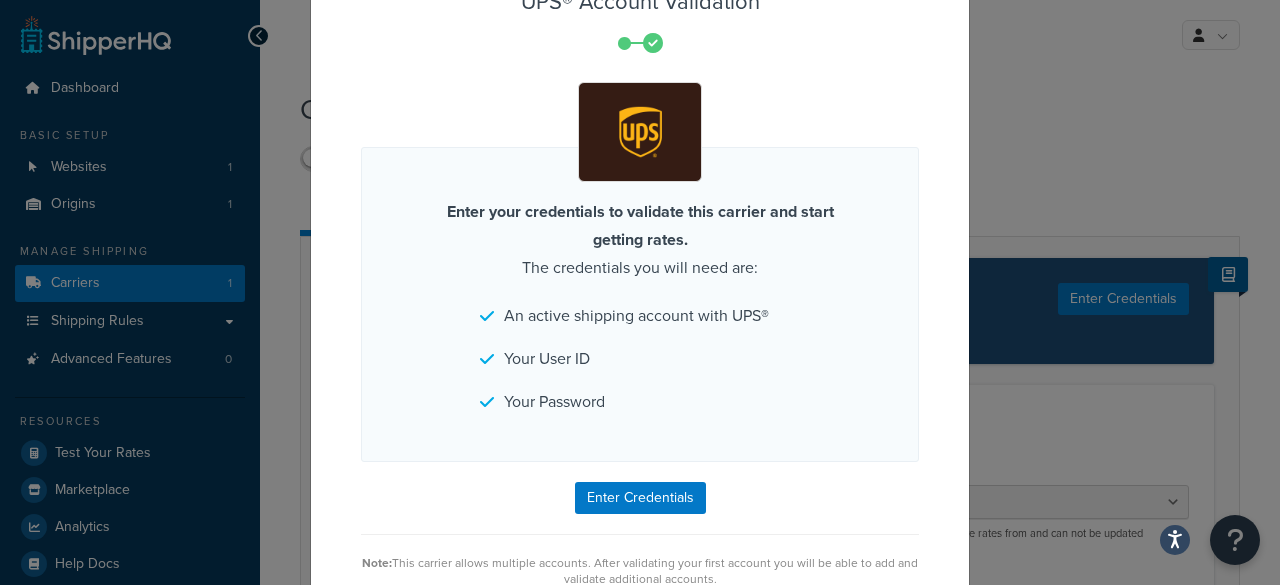 drag, startPoint x: 753, startPoint y: 269, endPoint x: 736, endPoint y: 457, distance: 188.76706 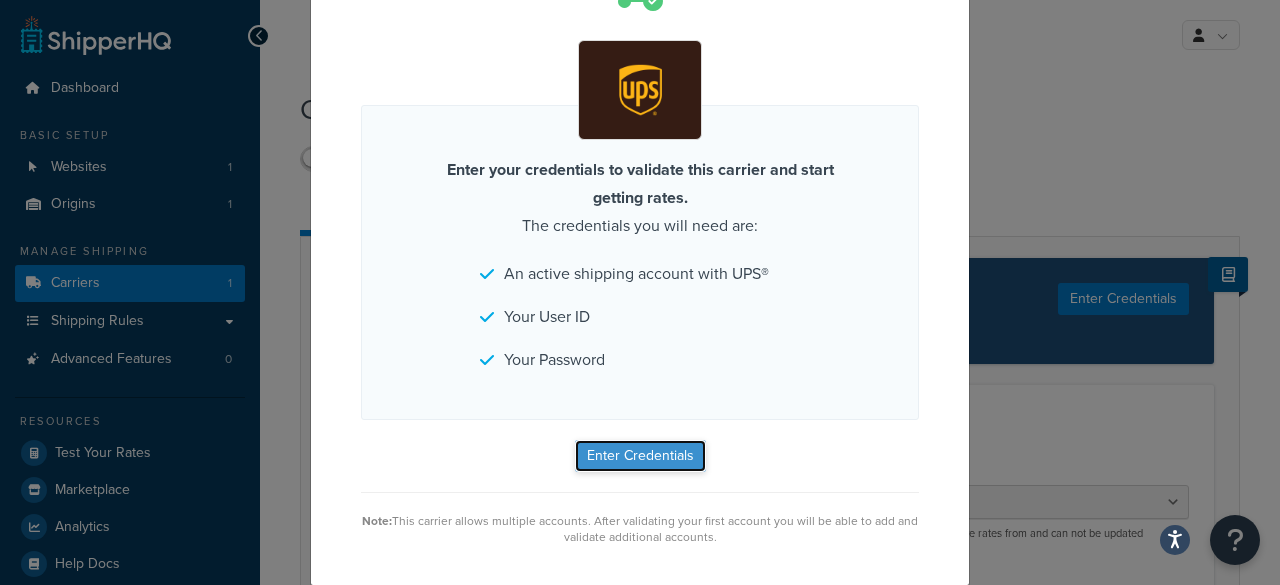 click on "Enter Credentials" at bounding box center (640, 456) 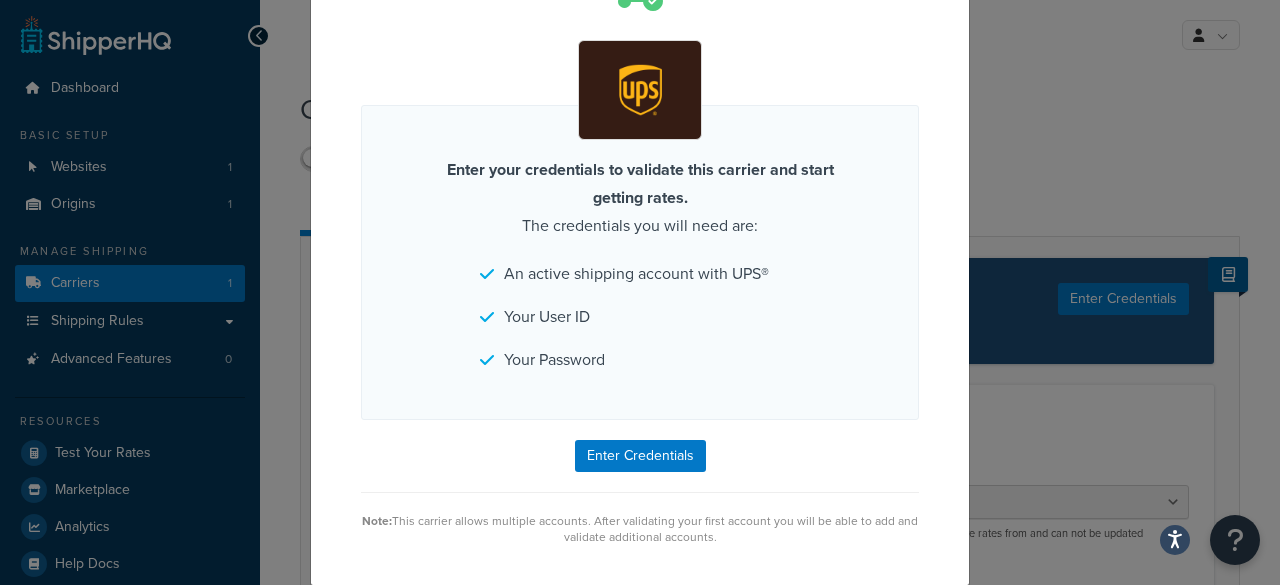 click on "UPS® Account Validation Enter your credentials to validate this carrier and start getting rates. The credentials you will need are: An active shipping account with UPS®
Your User ID
Your Password
Enter Credentials Note:  This carrier allows multiple accounts. After validating your first account you will be able to add and validate additional accounts." at bounding box center (640, 246) 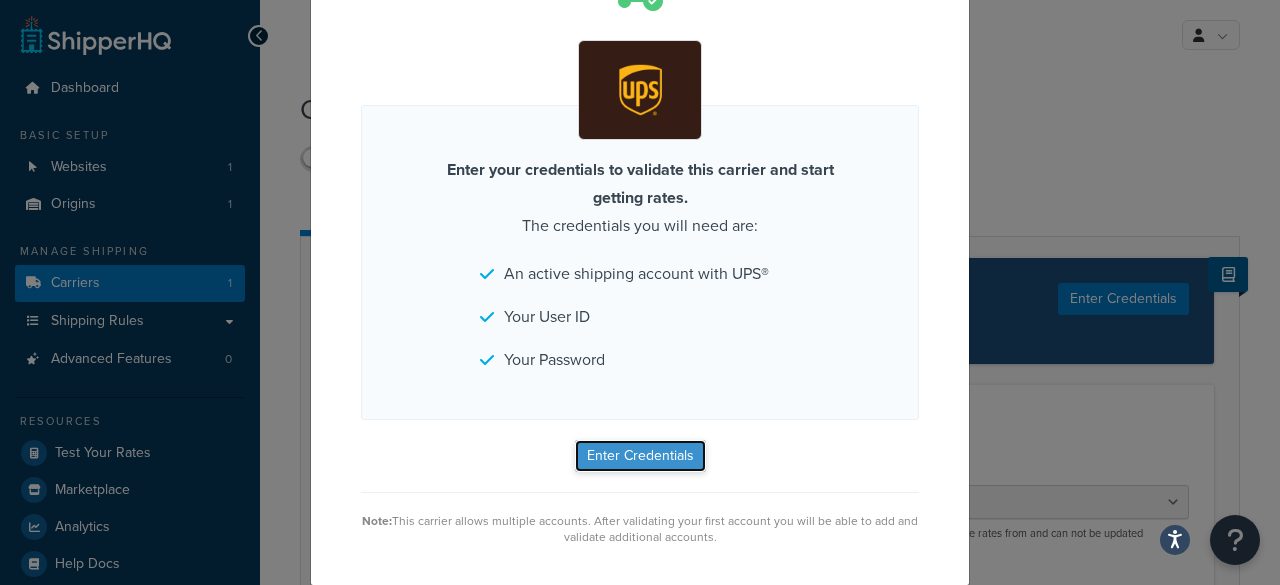 click on "Enter Credentials" at bounding box center [640, 456] 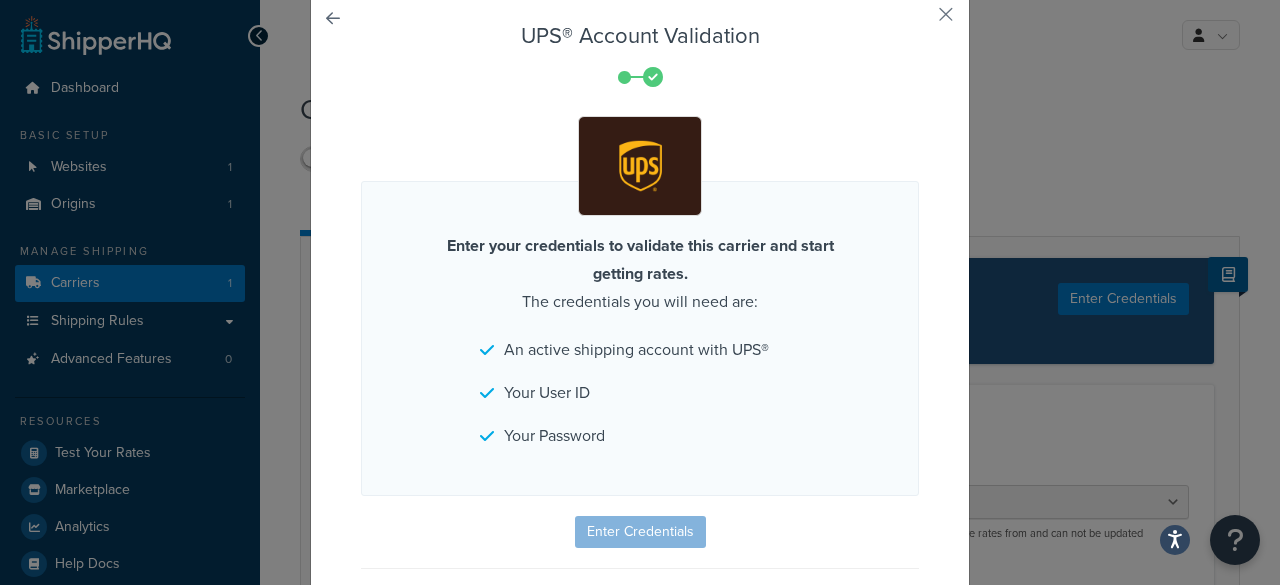 drag, startPoint x: 862, startPoint y: 291, endPoint x: 856, endPoint y: 197, distance: 94.19129 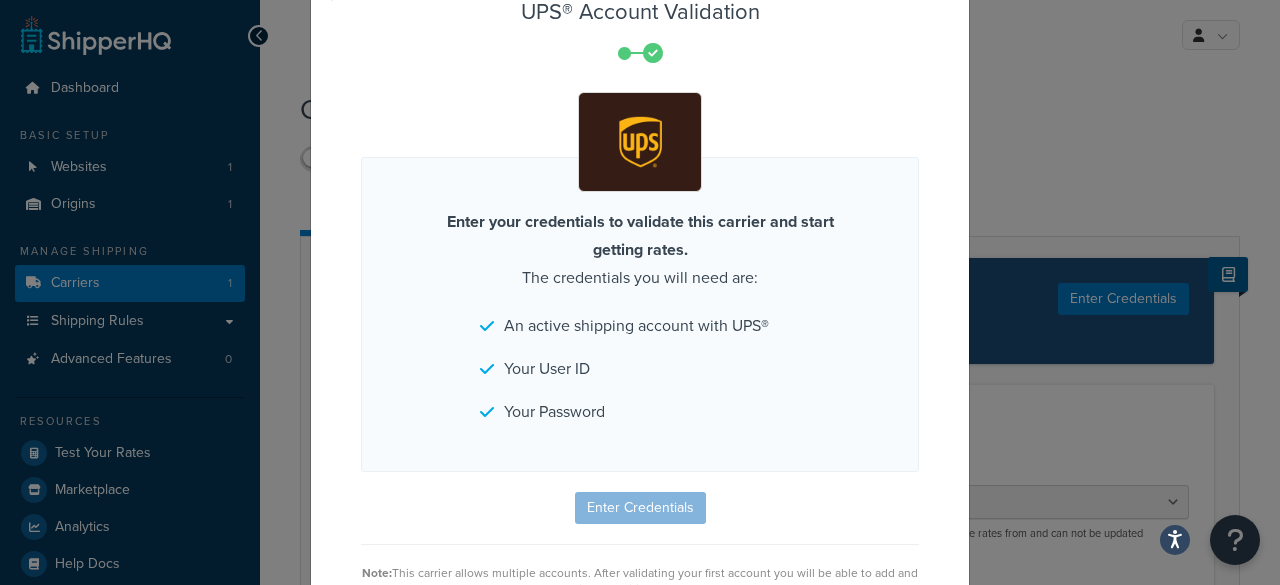 drag, startPoint x: 868, startPoint y: 179, endPoint x: 864, endPoint y: 282, distance: 103.077644 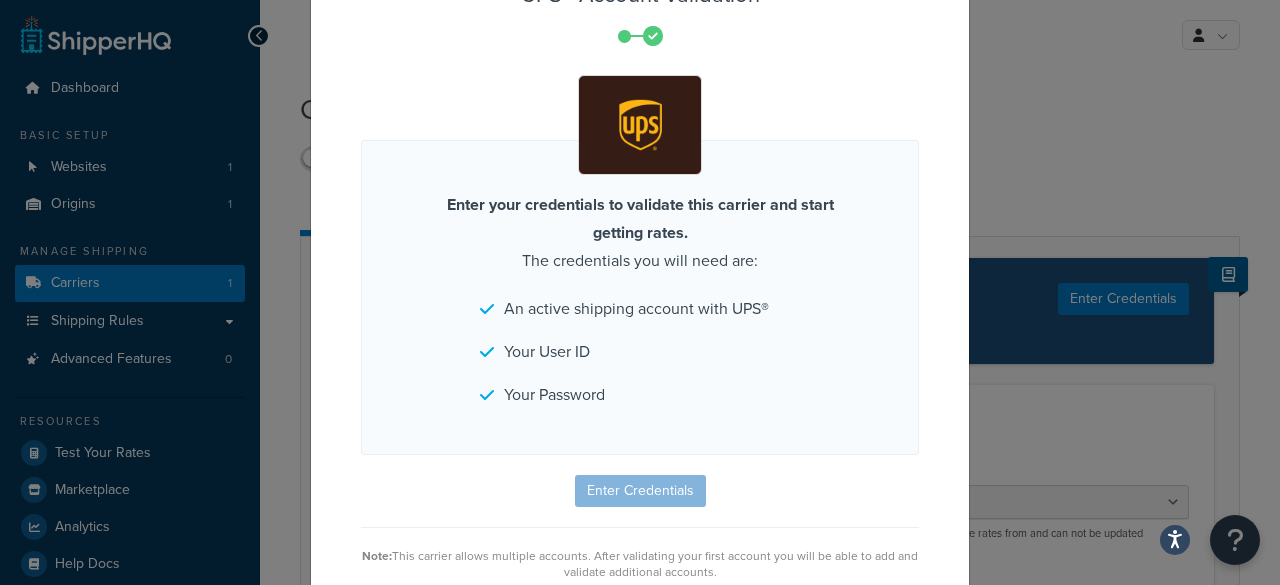 click on "UPS® Account Validation Enter your credentials to validate this carrier and start getting rates. The credentials you will need are: An active shipping account with UPS®
Your User ID
Your Password
Enter Credentials Note:  This carrier allows multiple accounts. After validating your first account you will be able to add and validate additional accounts." at bounding box center [640, 281] 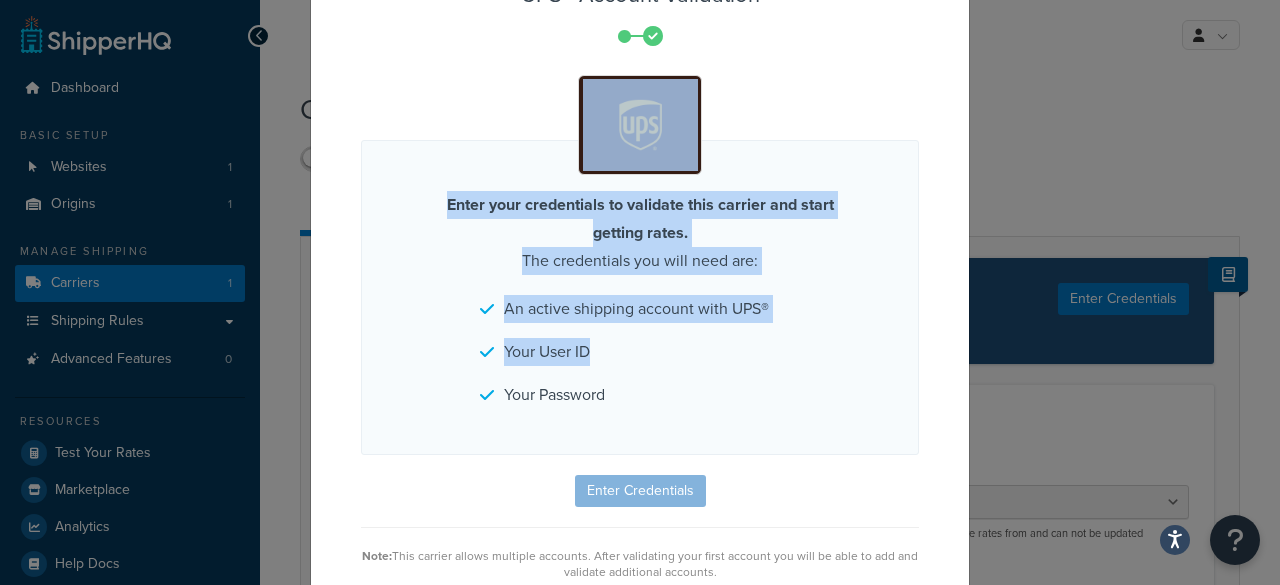 drag, startPoint x: 796, startPoint y: 360, endPoint x: 813, endPoint y: 104, distance: 256.56384 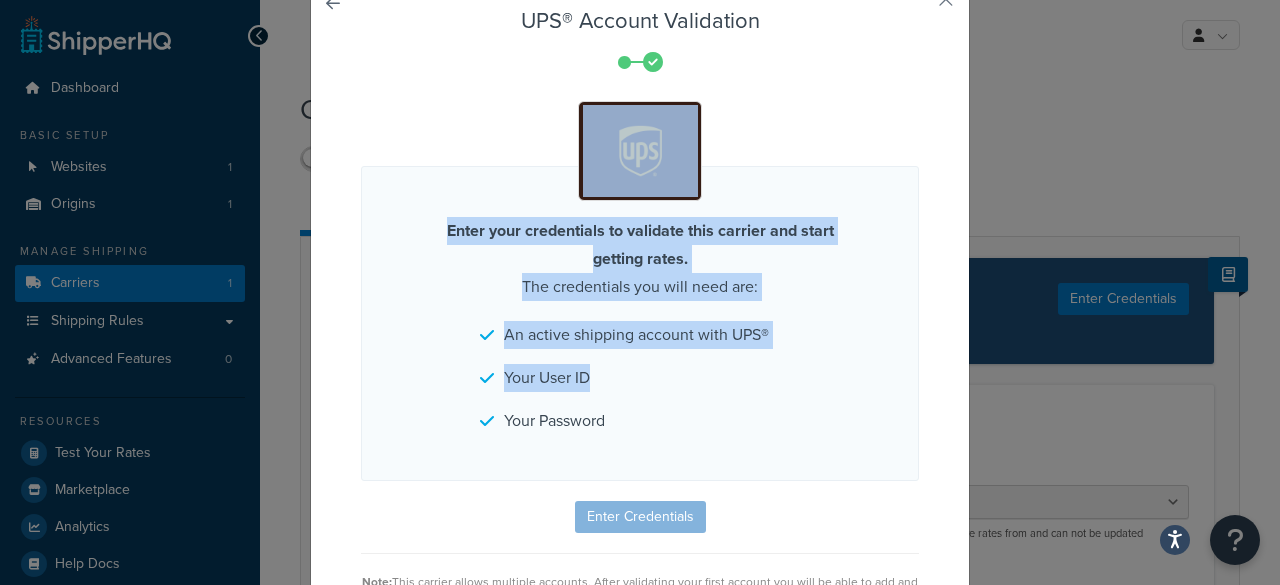 drag, startPoint x: 863, startPoint y: 134, endPoint x: 882, endPoint y: 7, distance: 128.41339 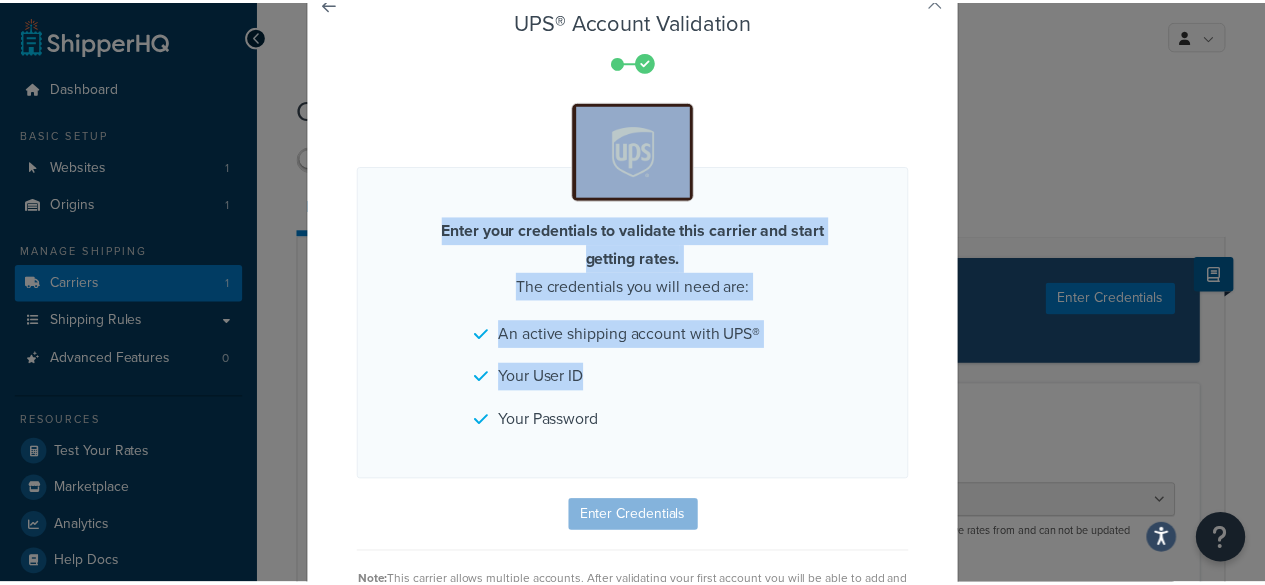 scroll, scrollTop: 0, scrollLeft: 0, axis: both 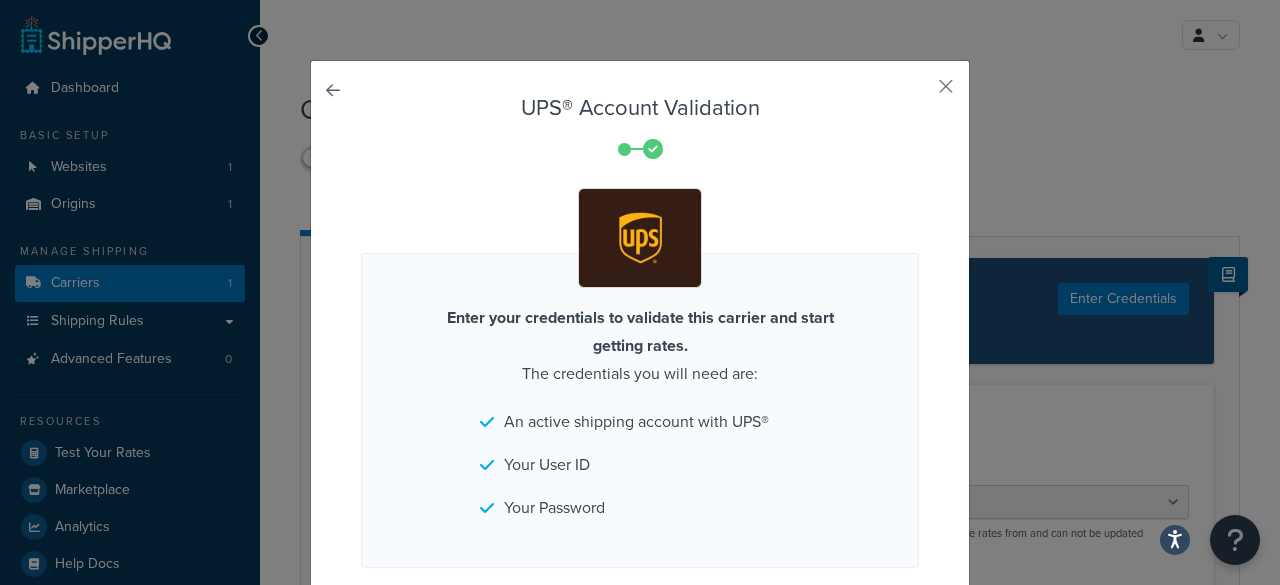 click on "UPS® Account Validation Enter your credentials to validate this carrier and start getting rates. The credentials you will need are: An active shipping account with UPS®
Your User ID
Your Password
Enter Credentials Note:  This carrier allows multiple accounts. After validating your first account you will be able to add and validate additional accounts." at bounding box center [640, 397] 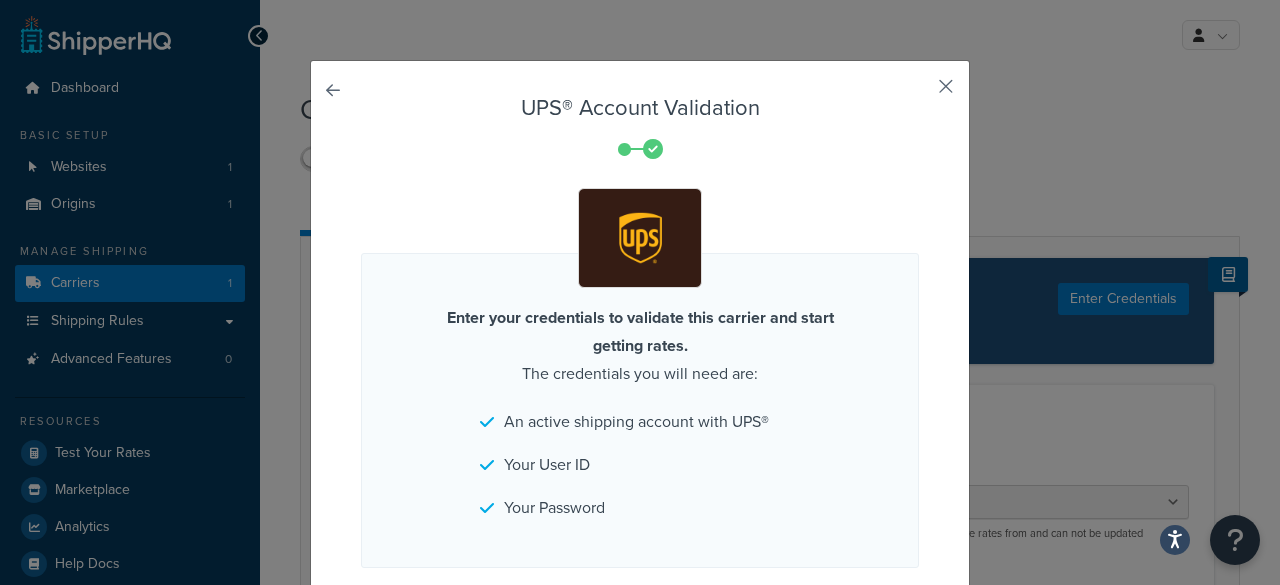 click at bounding box center [916, 93] 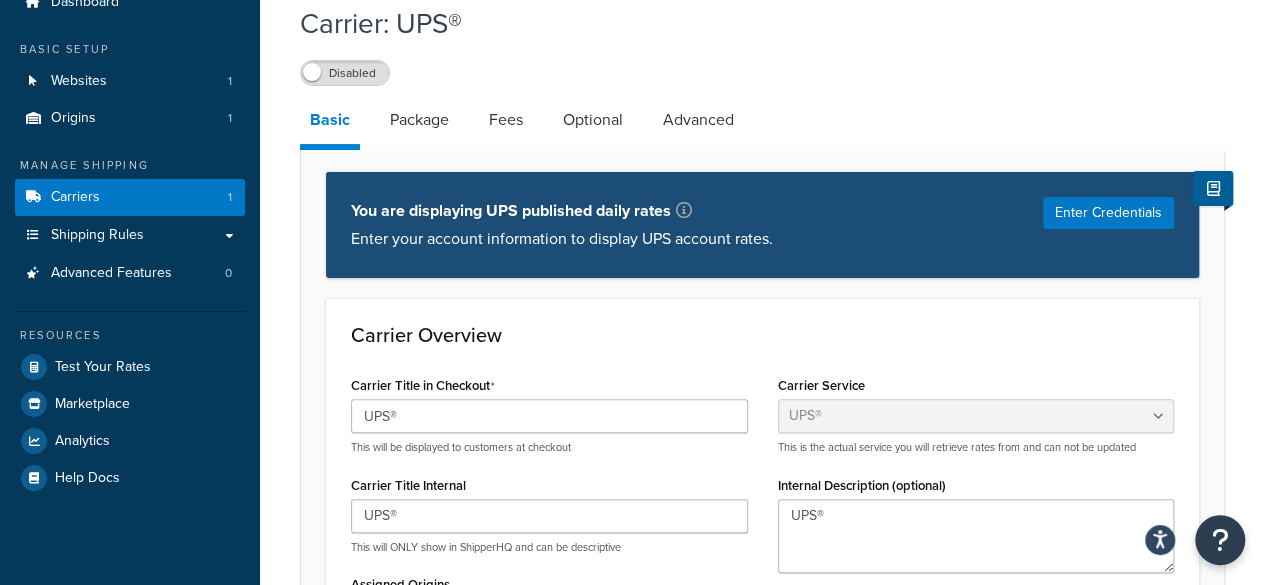scroll, scrollTop: 166, scrollLeft: 0, axis: vertical 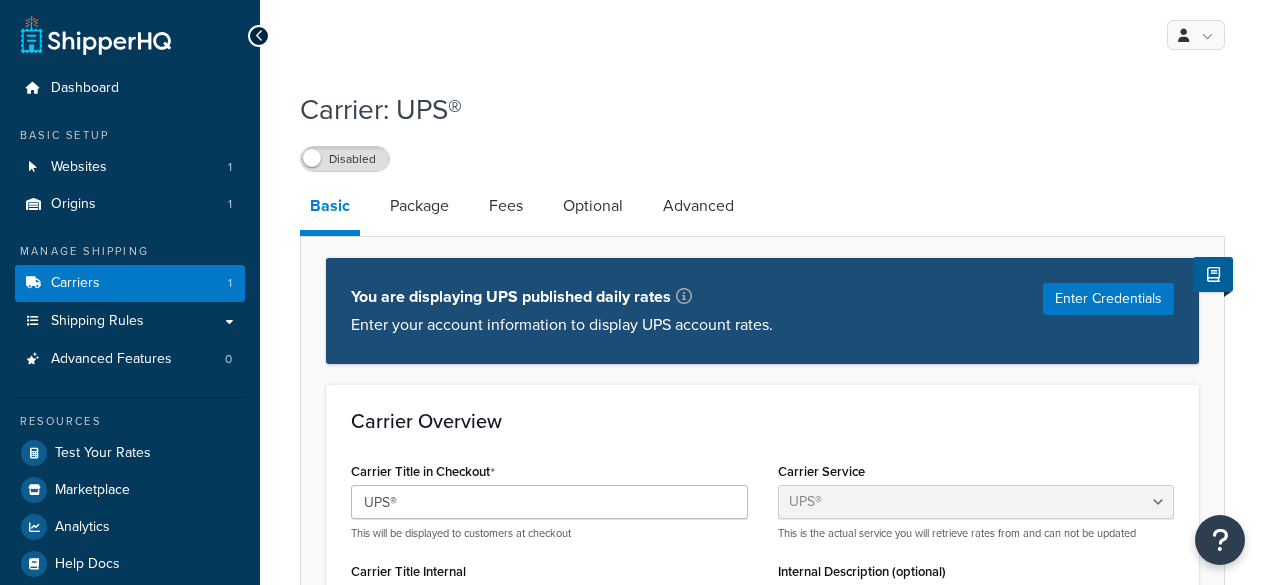 select on "ups" 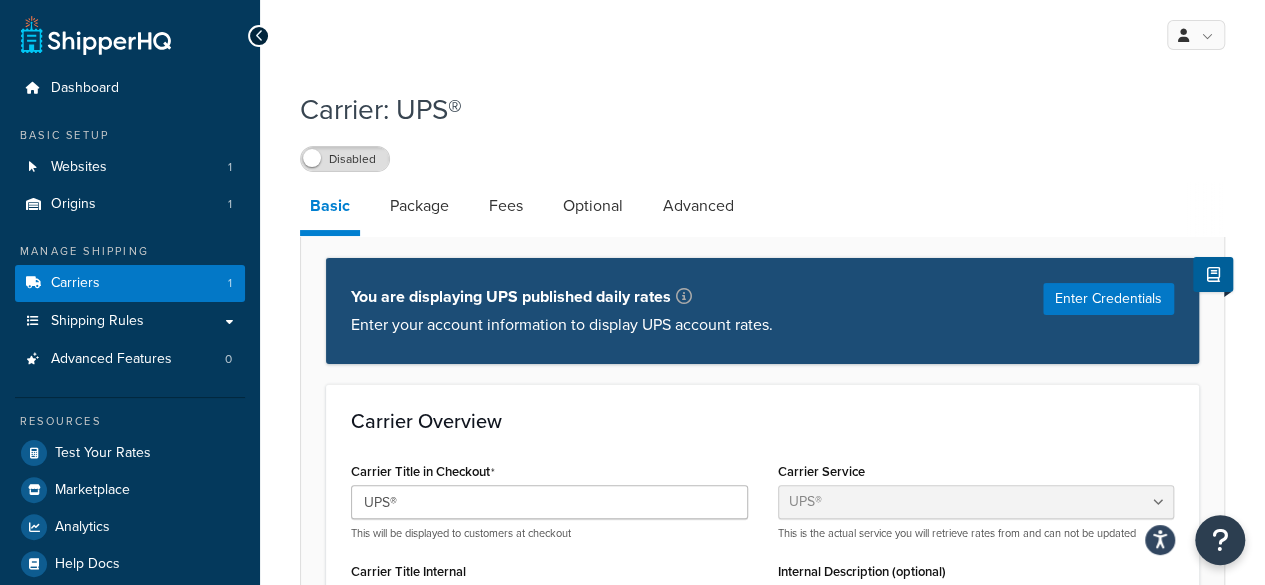 scroll, scrollTop: 0, scrollLeft: 0, axis: both 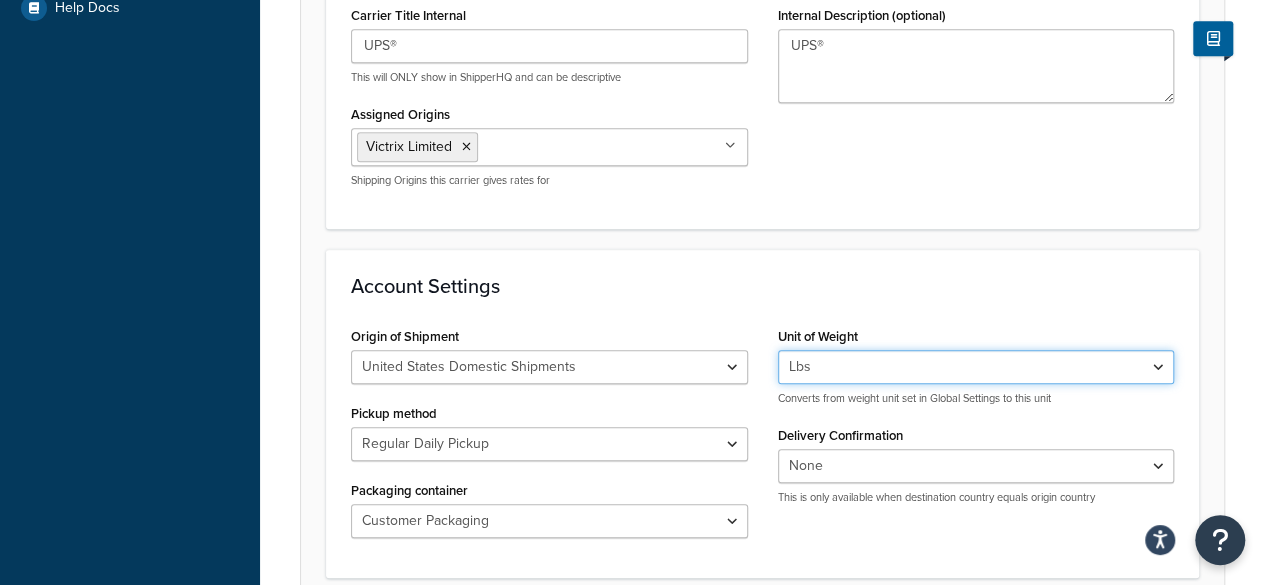 drag, startPoint x: 931, startPoint y: 355, endPoint x: 946, endPoint y: 351, distance: 15.524175 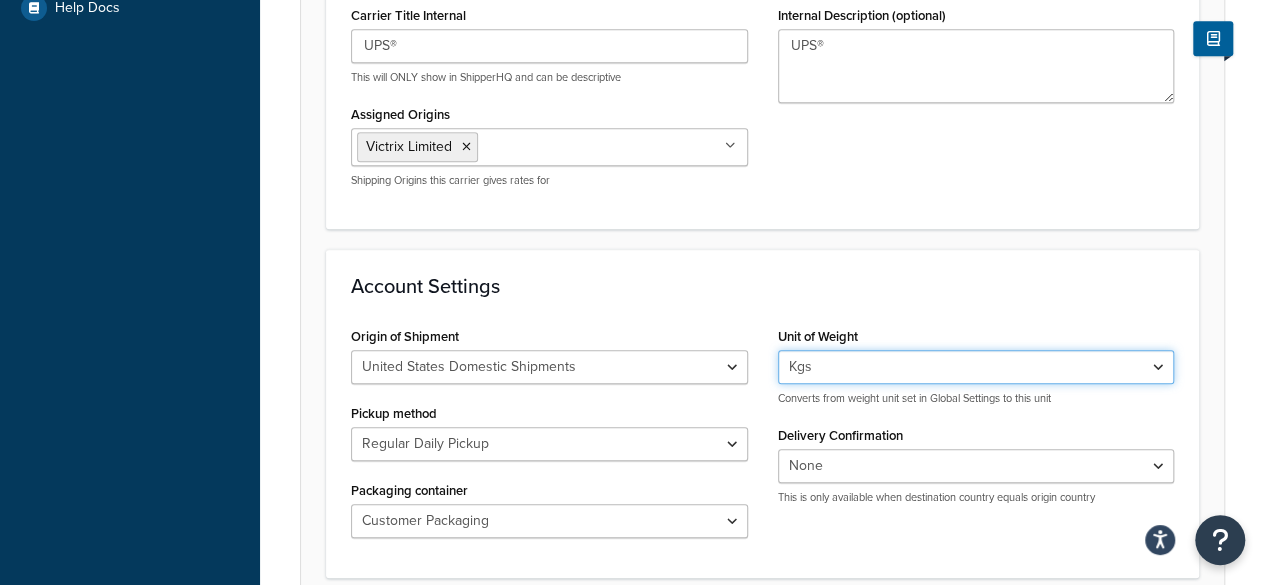 click on "Lbs  Kgs  Convert LBS to KG" at bounding box center (976, 367) 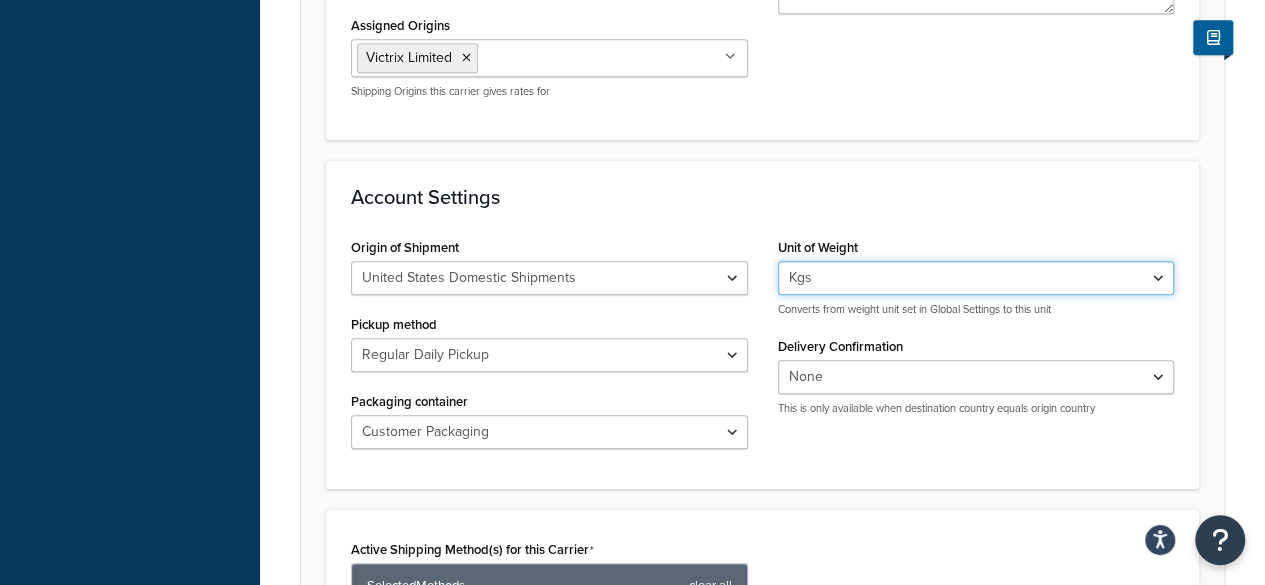 scroll, scrollTop: 670, scrollLeft: 0, axis: vertical 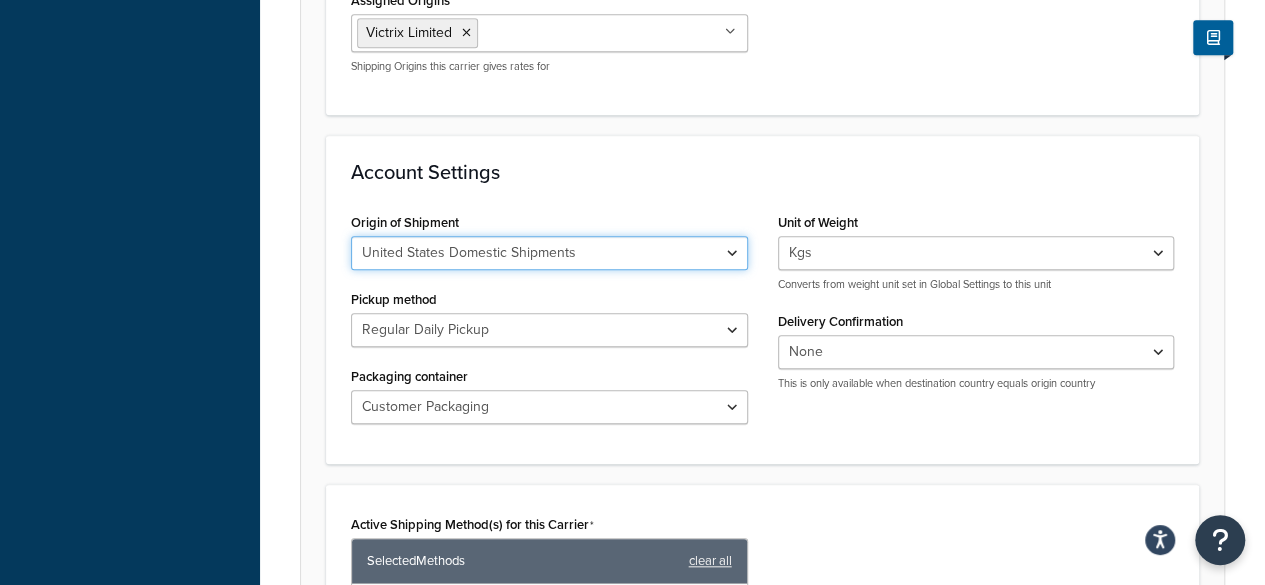 click on "United States Domestic Shipments  Shipments Originating in United States  Shipments Originating in Canada  Shipments Originating in the European Union  Polish Domestic Shipments  Shipments Originating in Mexico  Shipments Originating in Other Countries" at bounding box center [549, 253] 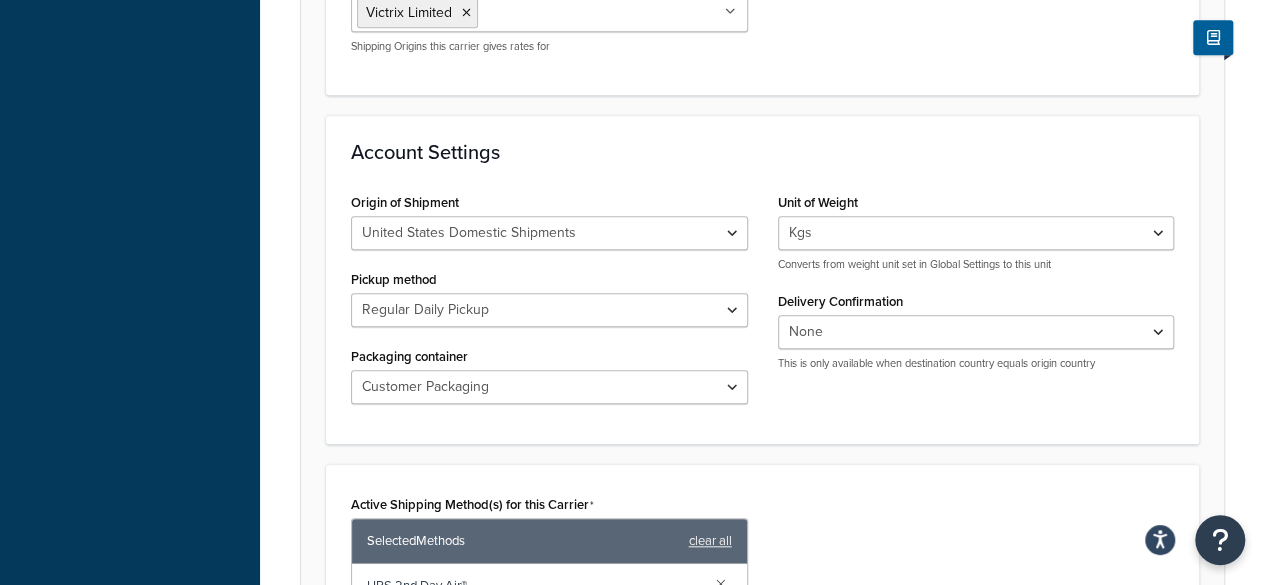 drag, startPoint x: 799, startPoint y: 387, endPoint x: 804, endPoint y: 527, distance: 140.08926 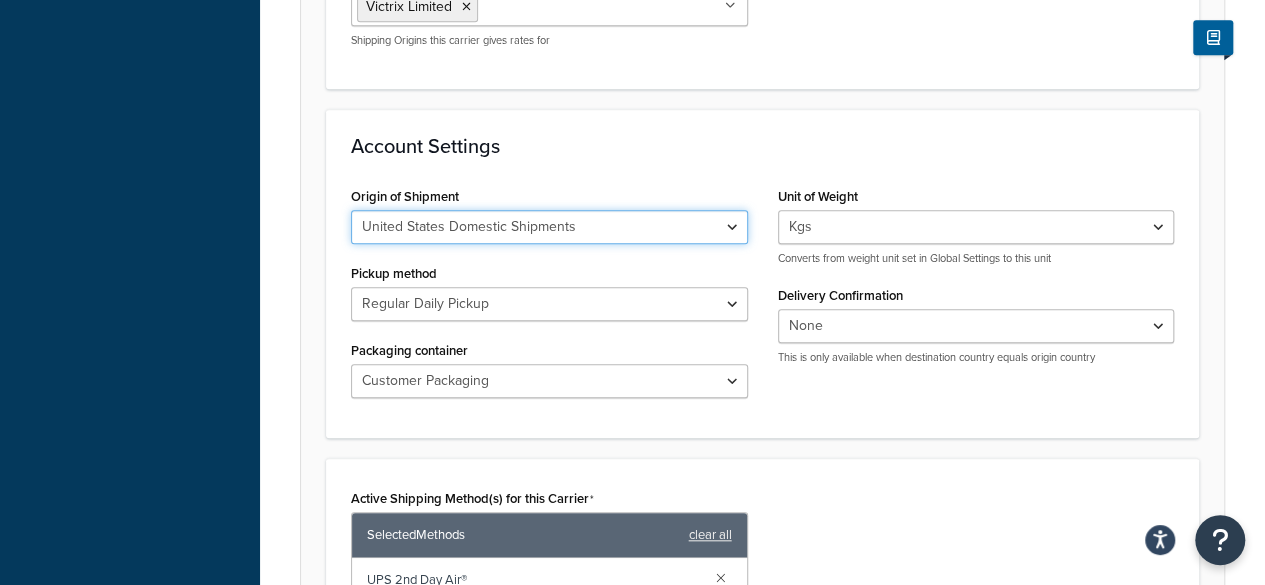 click on "United States Domestic Shipments  Shipments Originating in United States  Shipments Originating in Canada  Shipments Originating in the European Union  Polish Domestic Shipments  Shipments Originating in Mexico  Shipments Originating in Other Countries" at bounding box center (549, 227) 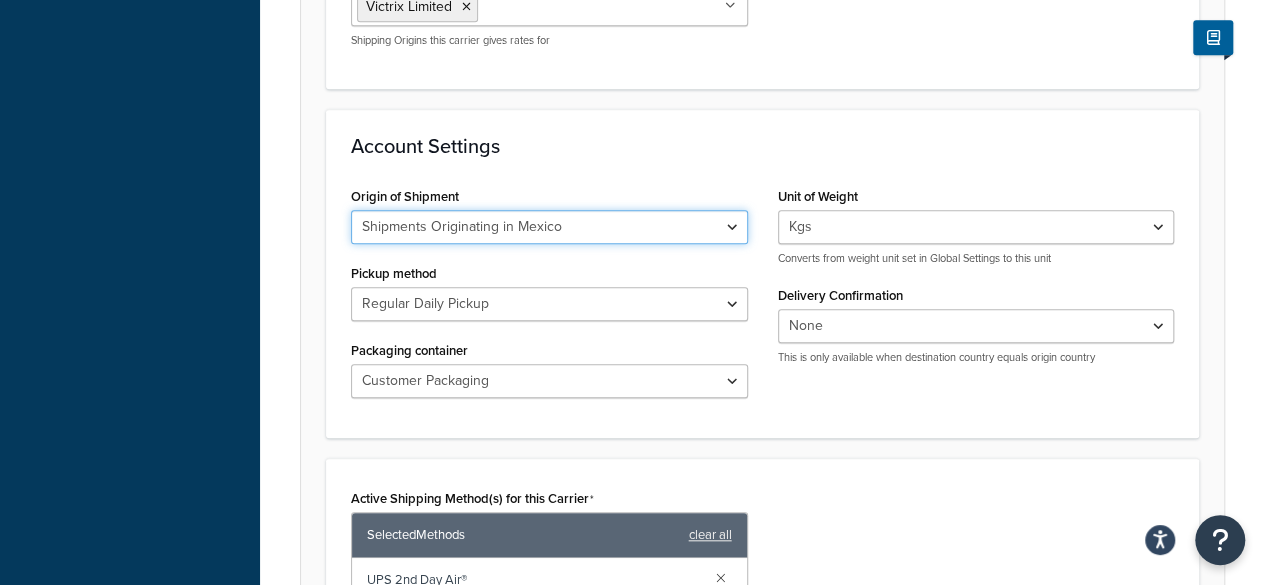 click on "United States Domestic Shipments  Shipments Originating in United States  Shipments Originating in Canada  Shipments Originating in the European Union  Polish Domestic Shipments  Shipments Originating in Mexico  Shipments Originating in Other Countries" at bounding box center [549, 227] 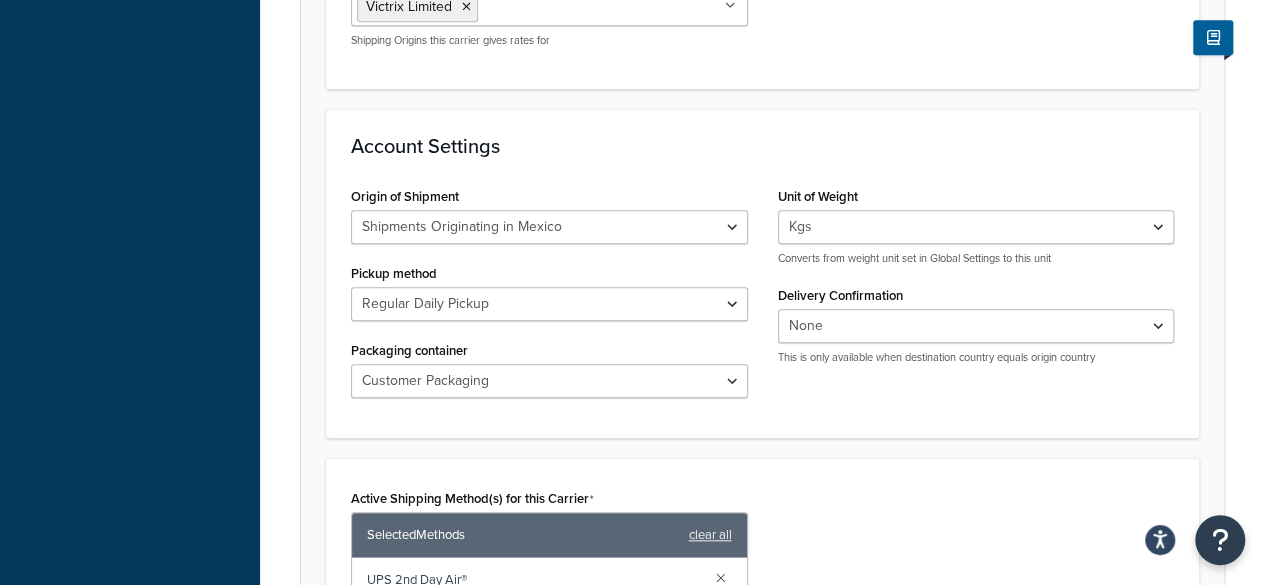 click on "Origin of Shipment   United States Domestic Shipments  Shipments Originating in United States  Shipments Originating in Canada  Shipments Originating in the European Union  Polish Domestic Shipments  Shipments Originating in Mexico  Shipments Originating in Other Countries" at bounding box center [549, 213] 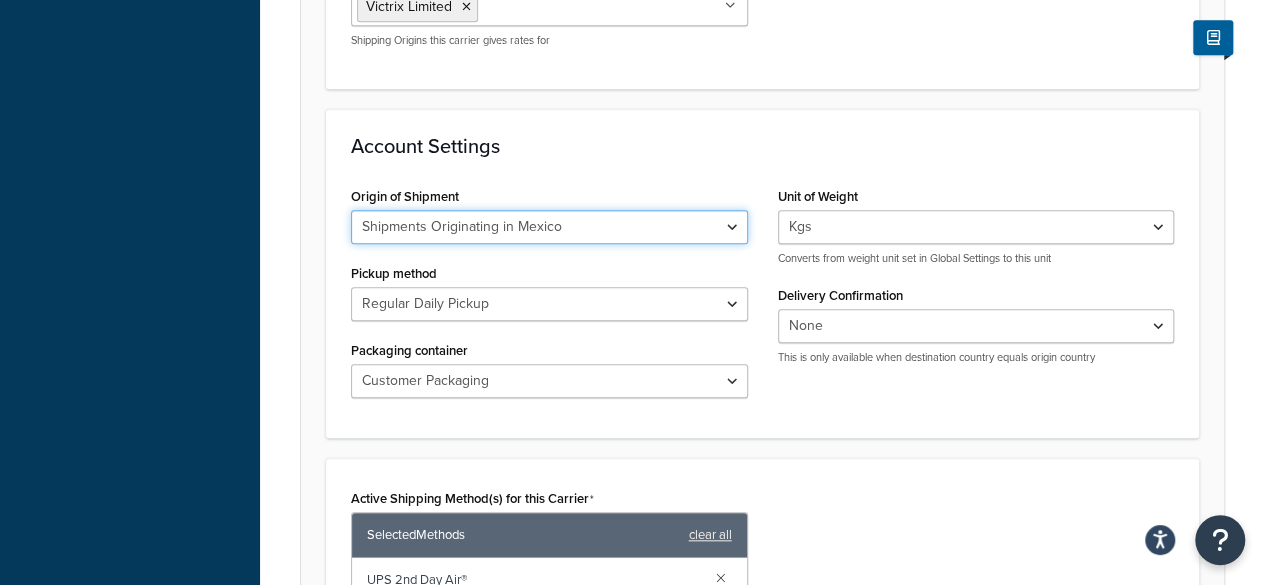 click on "United States Domestic Shipments  Shipments Originating in United States  Shipments Originating in Canada  Shipments Originating in the European Union  Polish Domestic Shipments  Shipments Originating in Mexico  Shipments Originating in Other Countries" at bounding box center [549, 227] 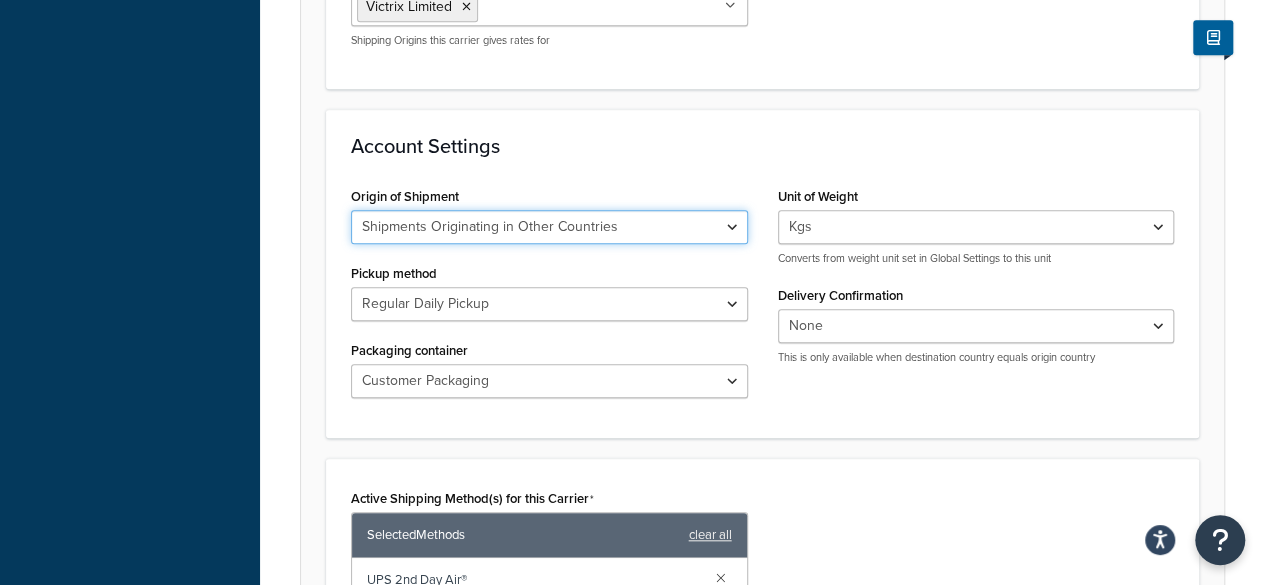 click on "United States Domestic Shipments  Shipments Originating in United States  Shipments Originating in Canada  Shipments Originating in the European Union  Polish Domestic Shipments  Shipments Originating in Mexico  Shipments Originating in Other Countries" at bounding box center (549, 227) 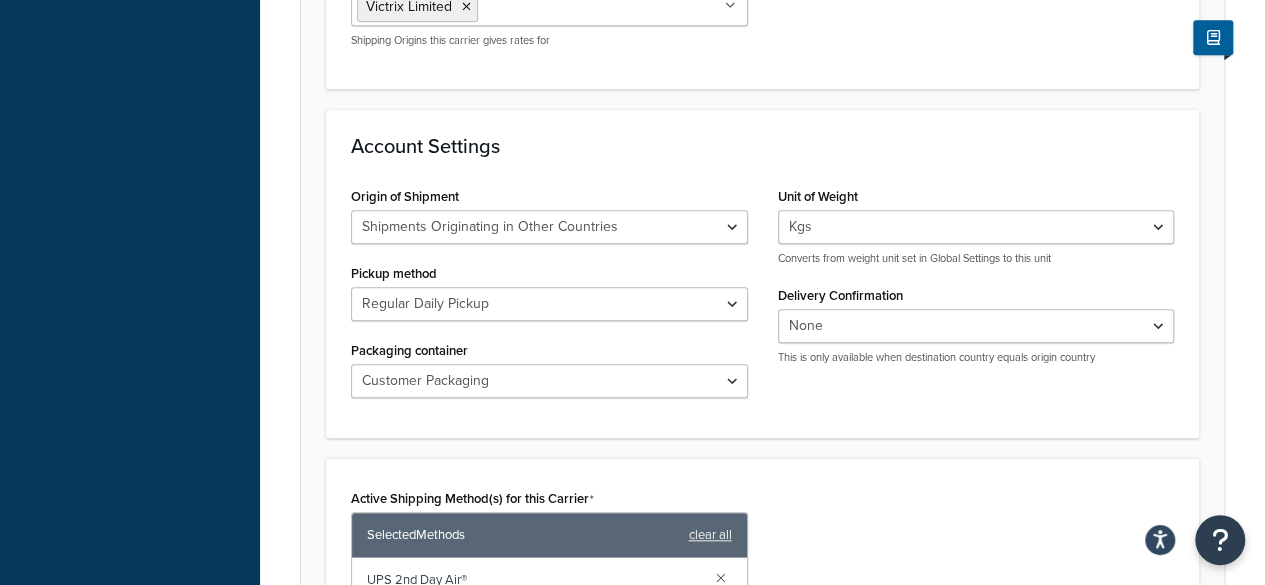drag, startPoint x: 826, startPoint y: 466, endPoint x: 916, endPoint y: 426, distance: 98.48858 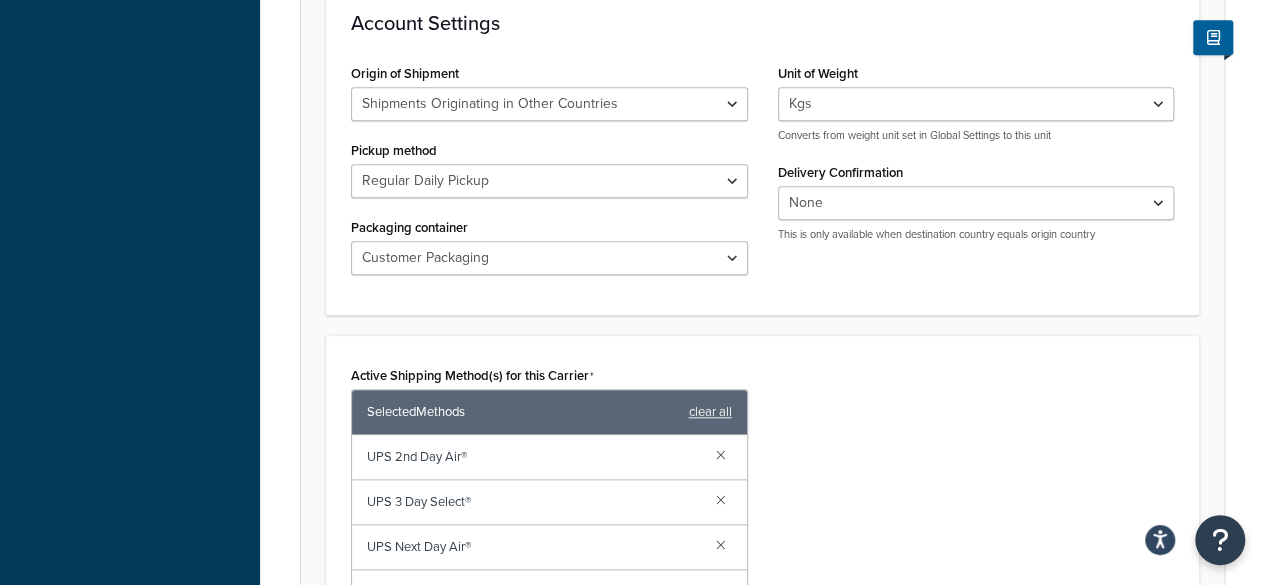 scroll, scrollTop: 832, scrollLeft: 0, axis: vertical 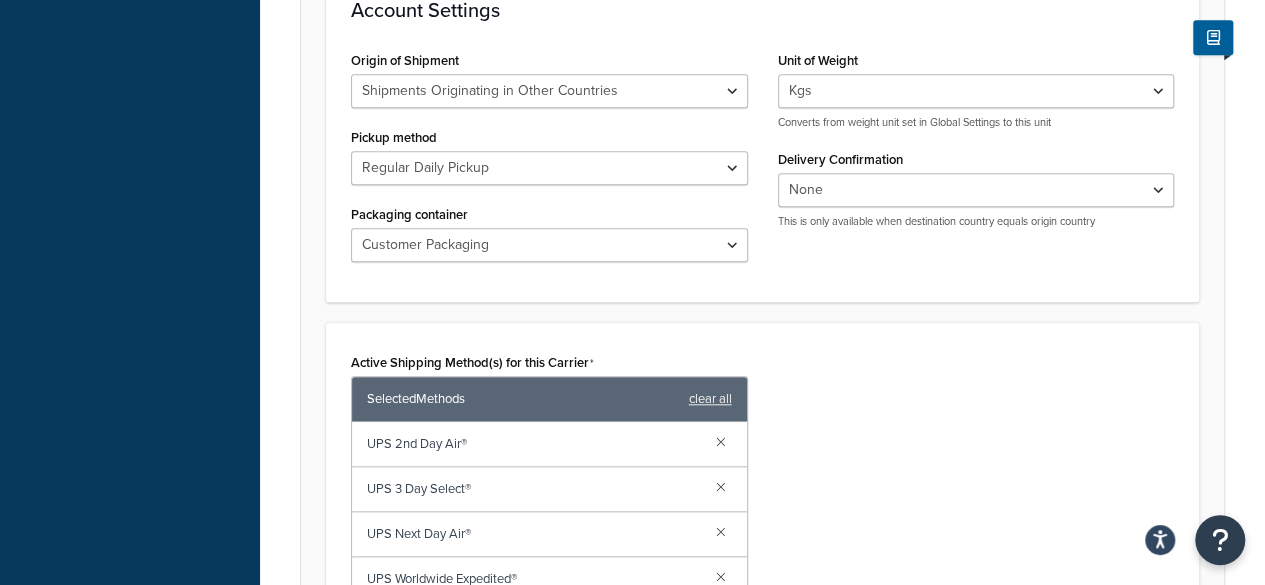click on "Origin of Shipment   United States Domestic Shipments  Shipments Originating in United States  Shipments Originating in Canada  Shipments Originating in the European Union  Polish Domestic Shipments  Shipments Originating in Mexico  Shipments Originating in Other Countries" at bounding box center [549, 77] 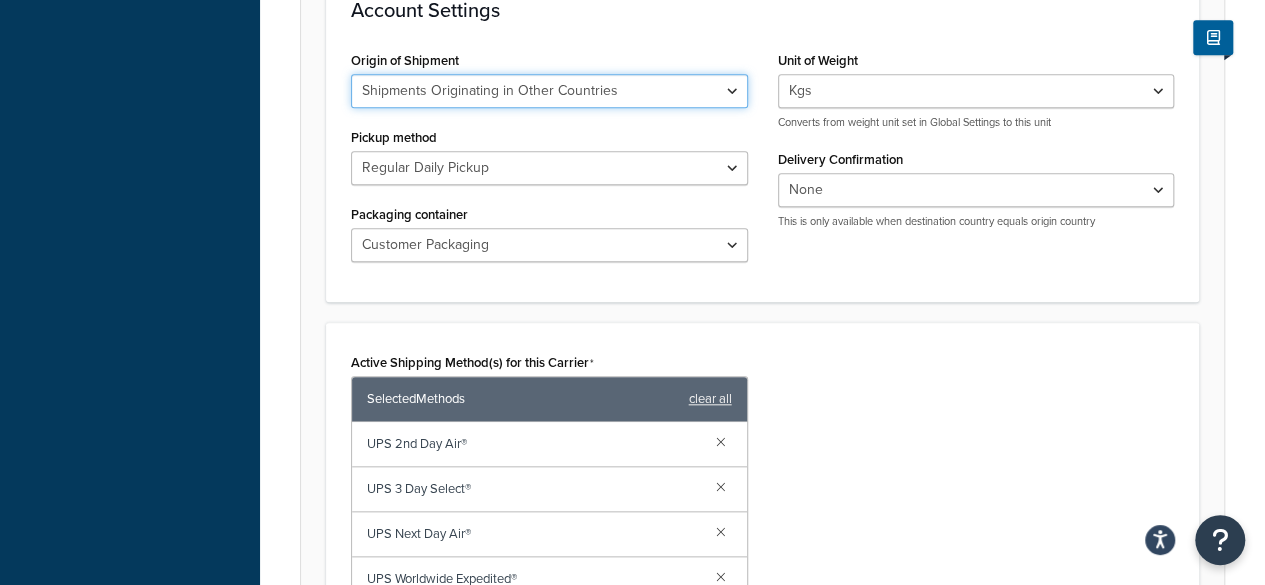 click on "United States Domestic Shipments  Shipments Originating in United States  Shipments Originating in Canada  Shipments Originating in the European Union  Polish Domestic Shipments  Shipments Originating in Mexico  Shipments Originating in Other Countries" at bounding box center [549, 91] 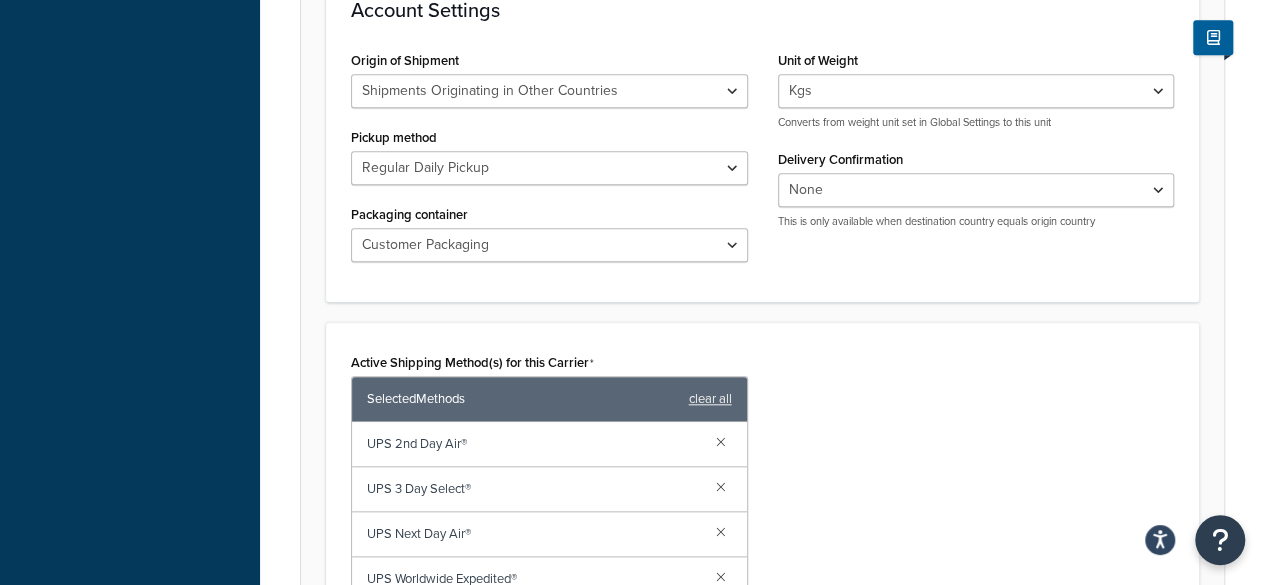 drag, startPoint x: 904, startPoint y: 373, endPoint x: 888, endPoint y: 361, distance: 20 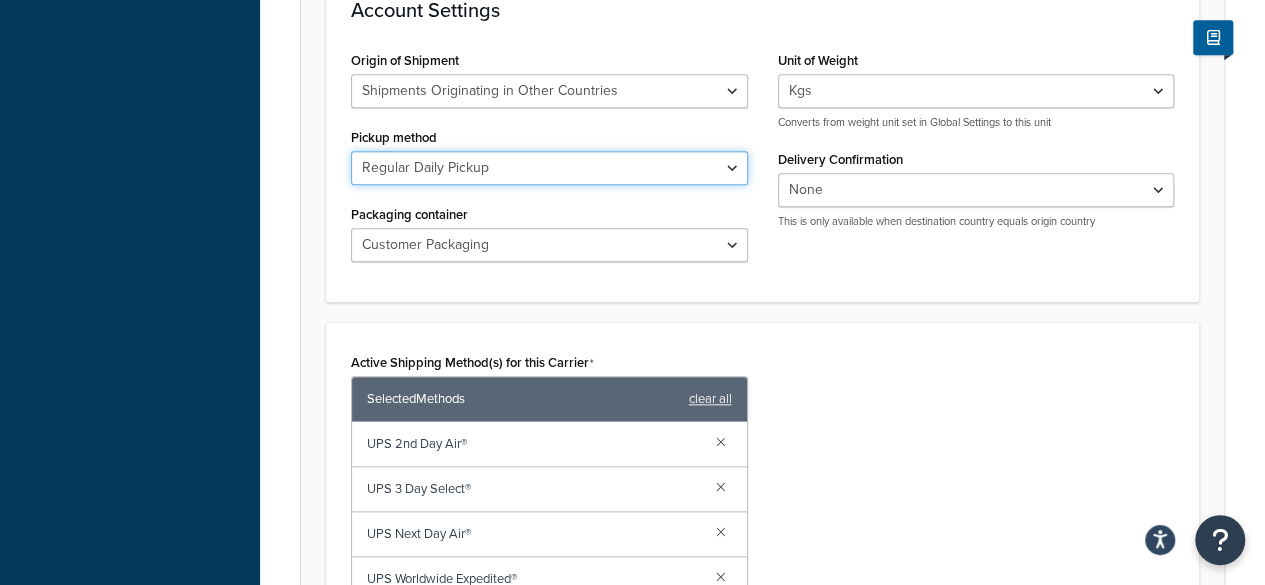 click on "Regular Daily Pickup  Customer Counter  One Time Pickup  On Call Air  Letter Center  Air Service Center" at bounding box center [549, 168] 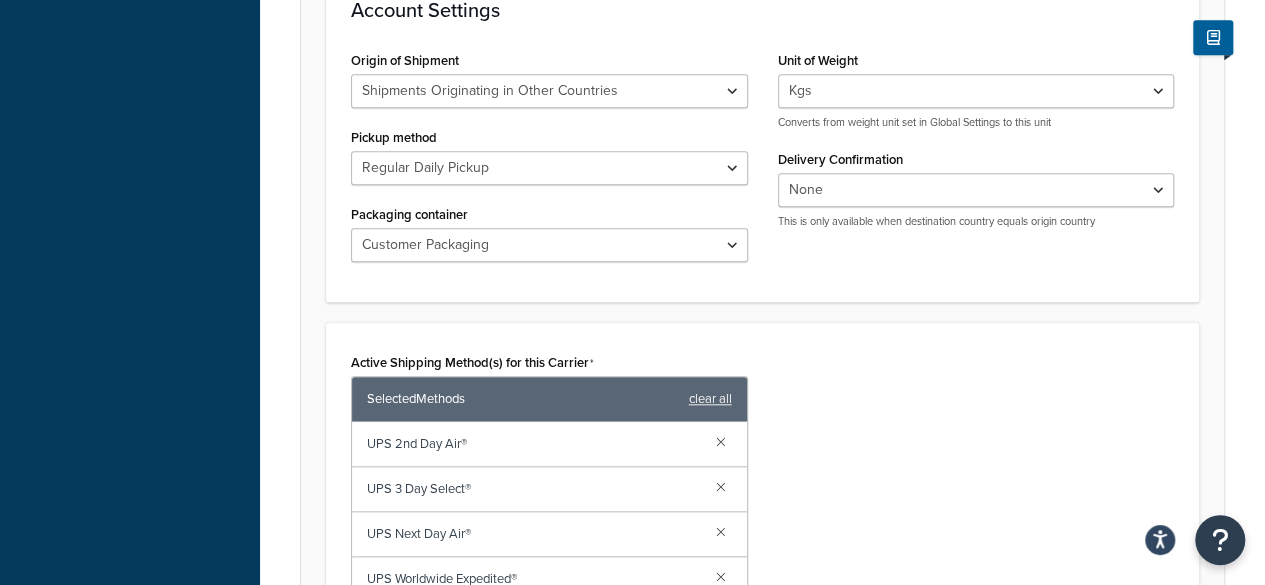 click on "Active Shipping Method(s) for this Carrier Selected  Methods clear all UPS 2nd Day Air® UPS 3 Day Select® UPS Next Day Air® UPS Worldwide Expedited® UPS Worldwide Saver® UPS® Ground UPS® Standard Add  Methods" at bounding box center [762, 569] 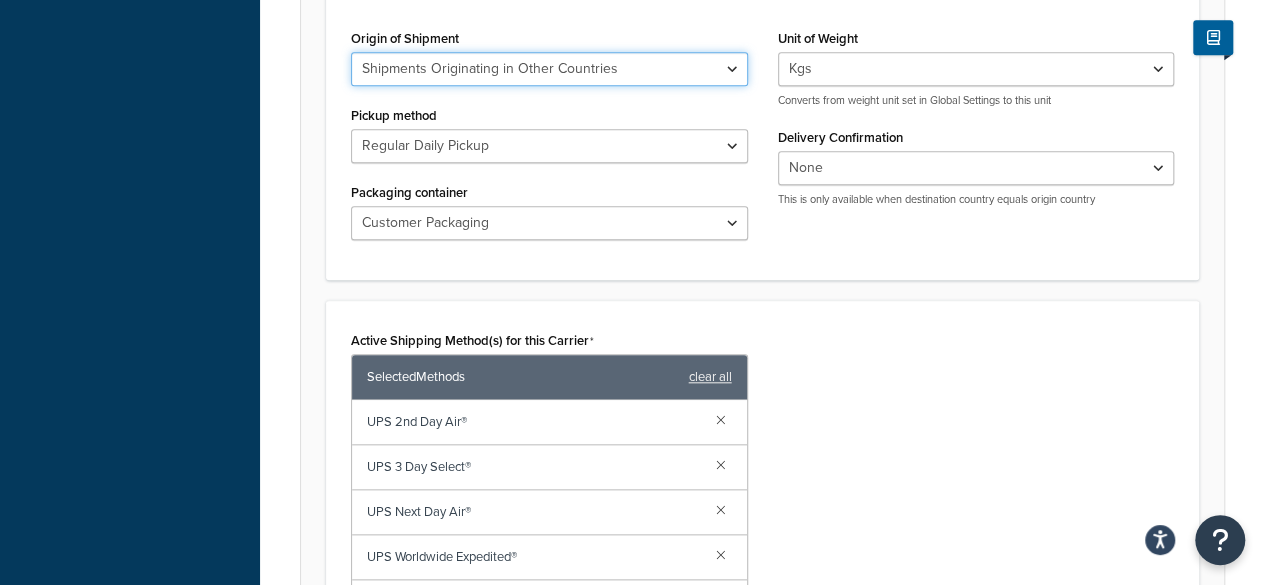scroll, scrollTop: 854, scrollLeft: 0, axis: vertical 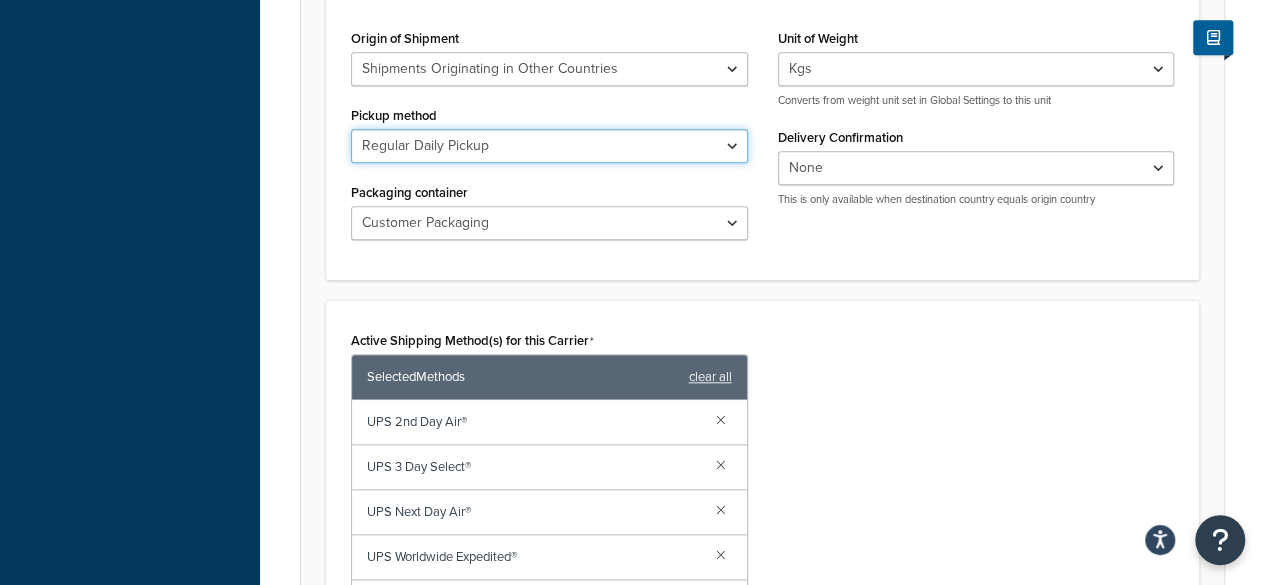 drag, startPoint x: 448, startPoint y: 139, endPoint x: 432, endPoint y: 242, distance: 104.23531 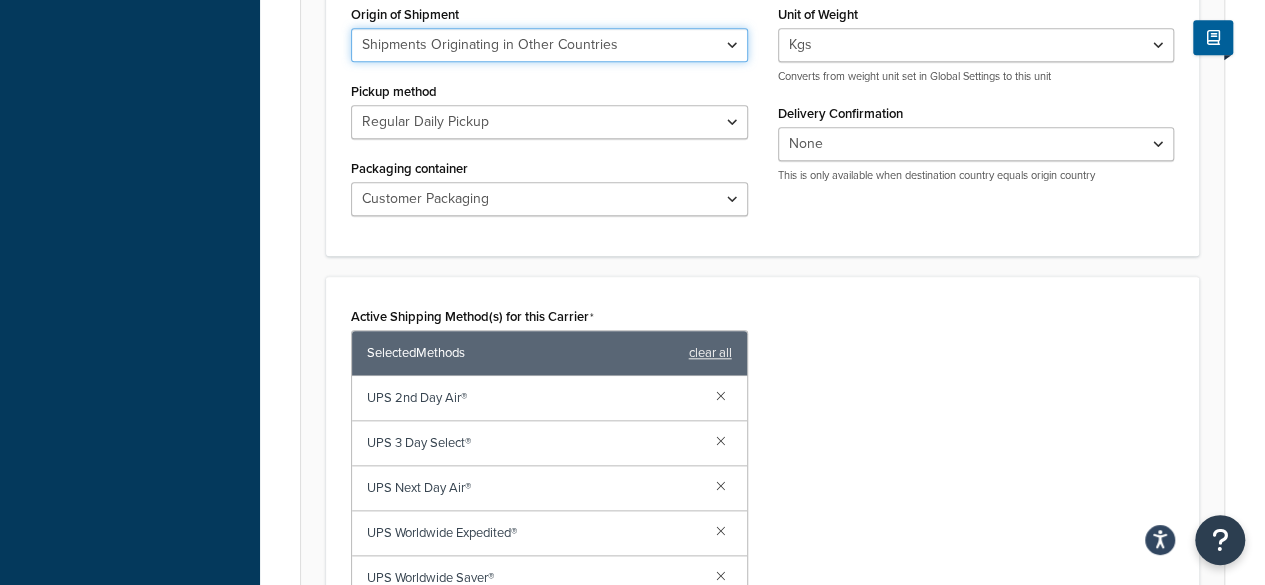 click on "United States Domestic Shipments  Shipments Originating in United States  Shipments Originating in Canada  Shipments Originating in the European Union  Polish Domestic Shipments  Shipments Originating in Mexico  Shipments Originating in Other Countries" at bounding box center [549, 45] 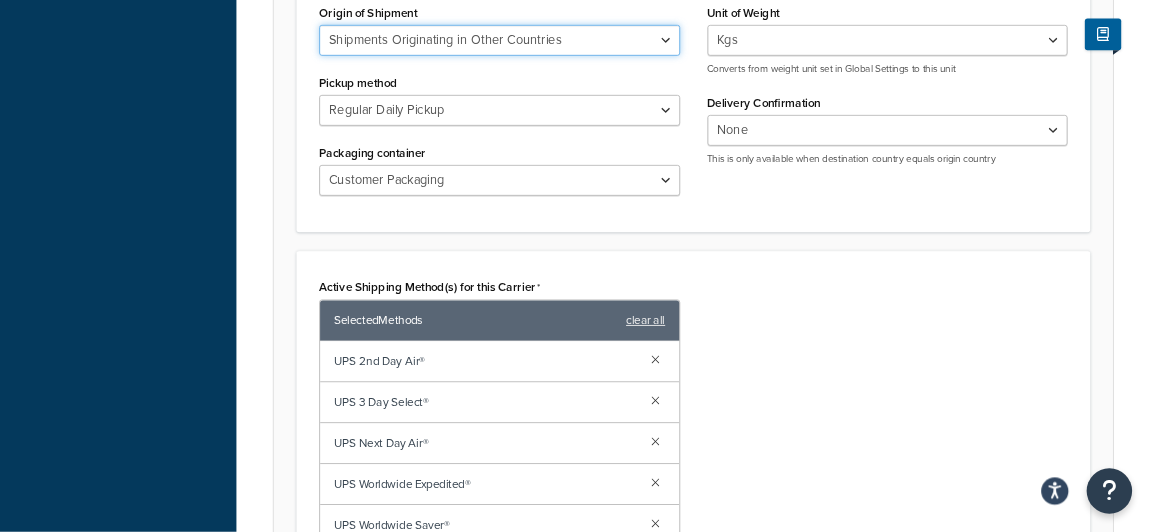 scroll, scrollTop: 879, scrollLeft: 0, axis: vertical 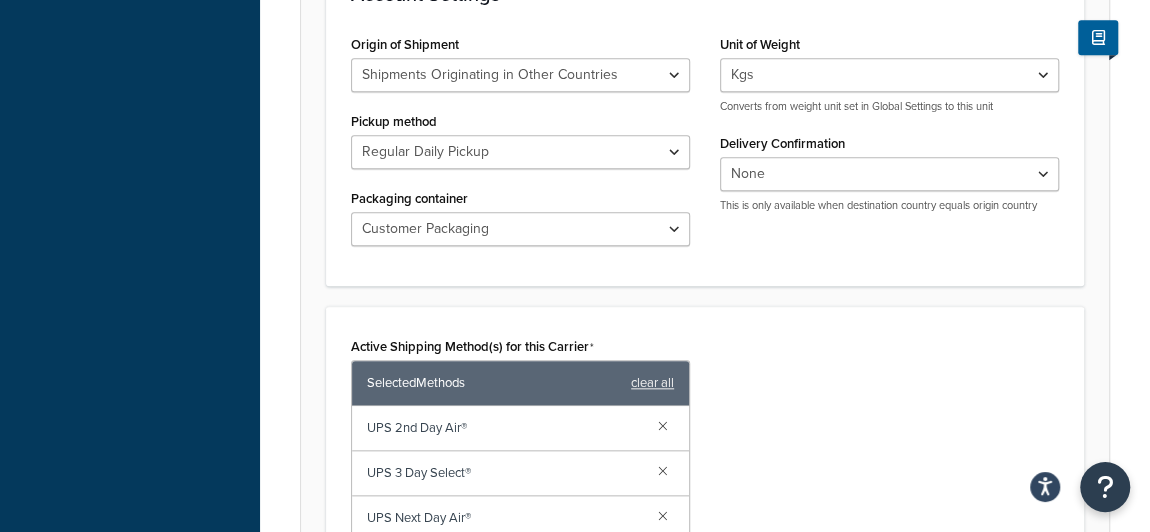 click on "Active Shipping Method(s) for this Carrier Selected  Methods clear all UPS 2nd Day Air® UPS 3 Day Select® UPS Next Day Air® UPS Worldwide Expedited® UPS Worldwide Saver® UPS® Ground UPS® Standard Add  Methods" at bounding box center [705, 554] 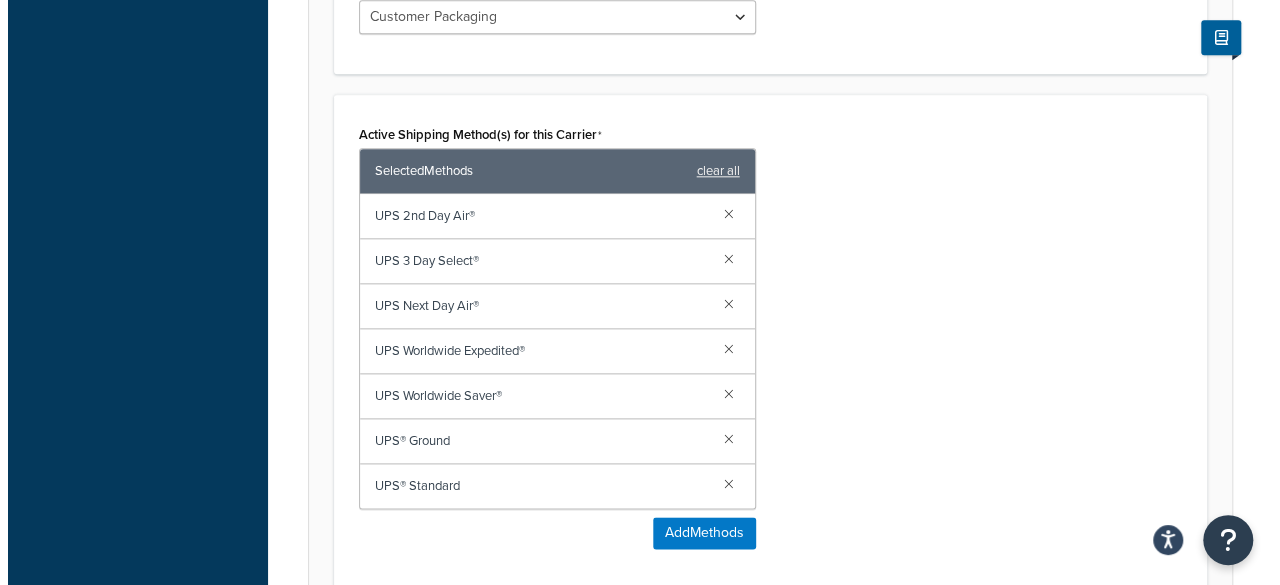 scroll, scrollTop: 1065, scrollLeft: 0, axis: vertical 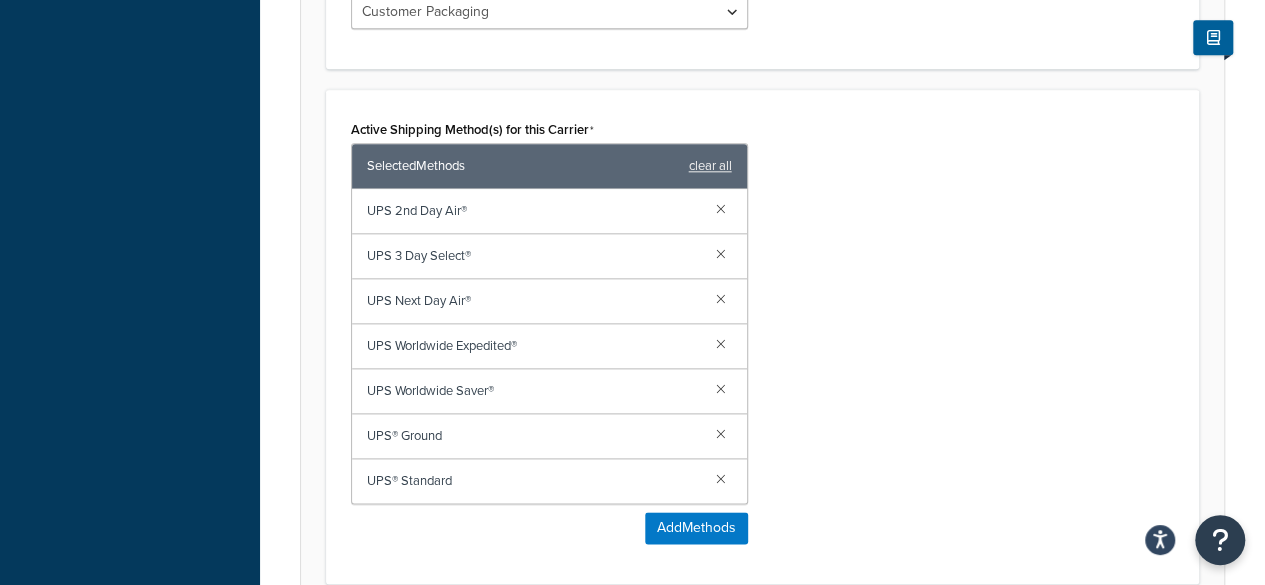 click on "Active Shipping Method(s) for this Carrier Selected  Methods clear all UPS 2nd Day Air® UPS 3 Day Select® UPS Next Day Air® UPS Worldwide Expedited® UPS Worldwide Saver® UPS® Ground UPS® Standard Add  Methods" at bounding box center (762, 337) 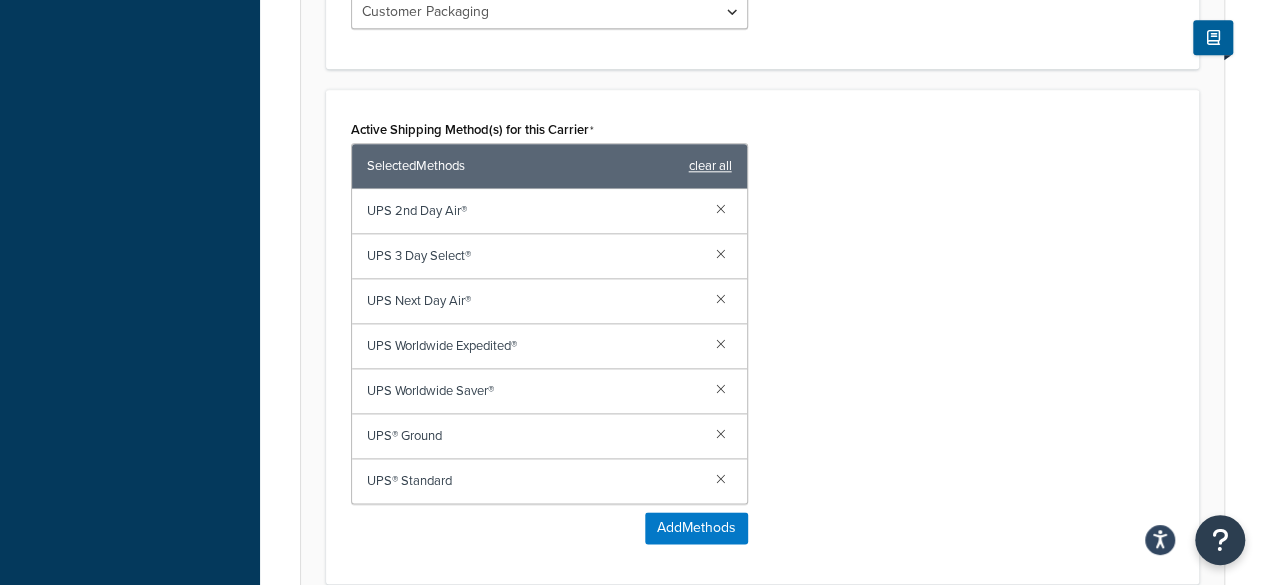 click on "clear all" at bounding box center (710, 166) 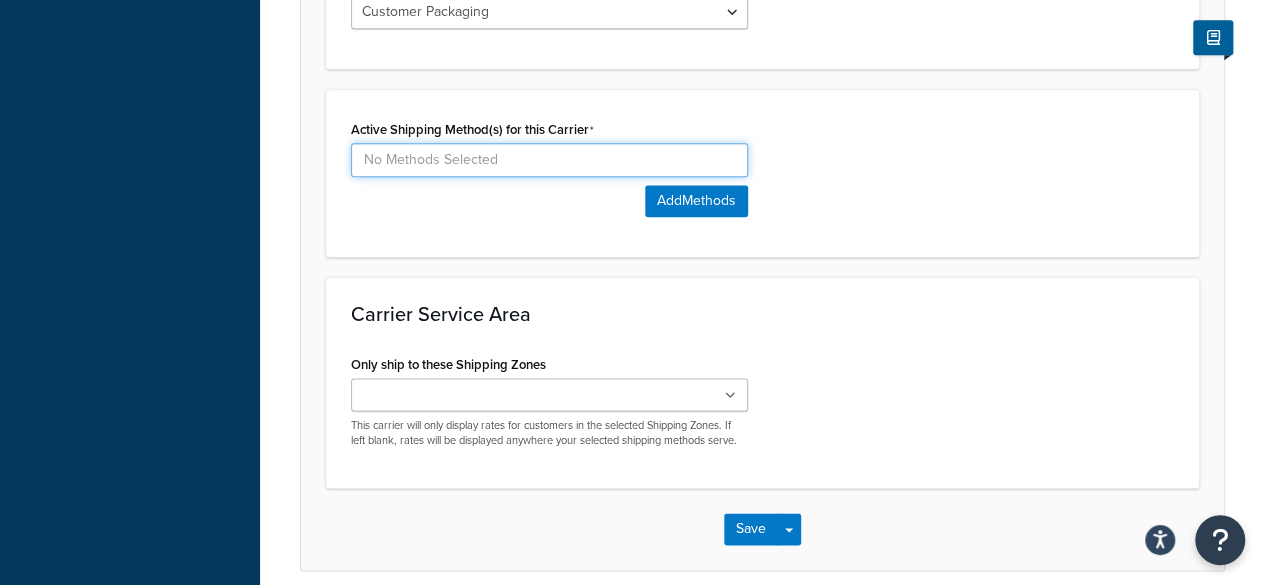 click at bounding box center [549, 160] 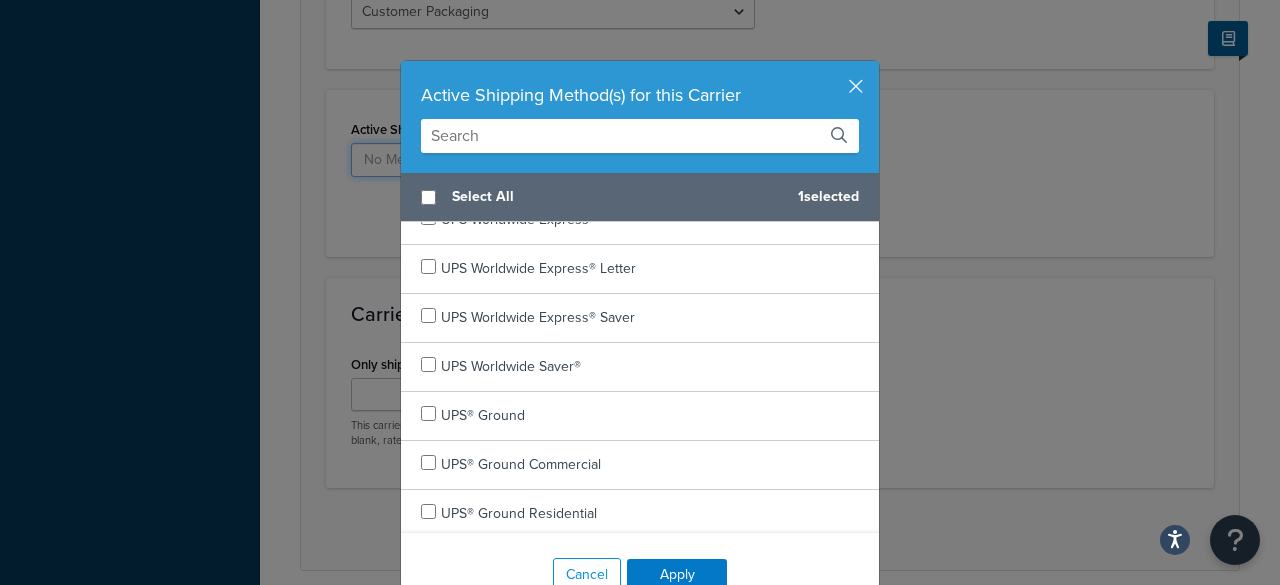 scroll, scrollTop: 1148, scrollLeft: 0, axis: vertical 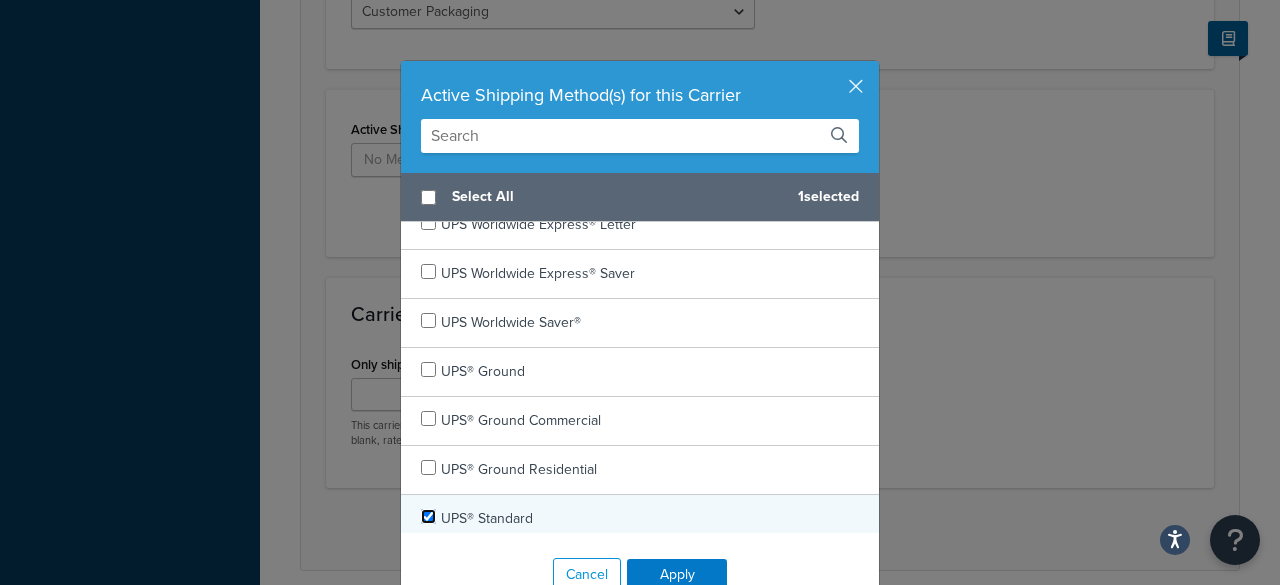 click at bounding box center [428, 516] 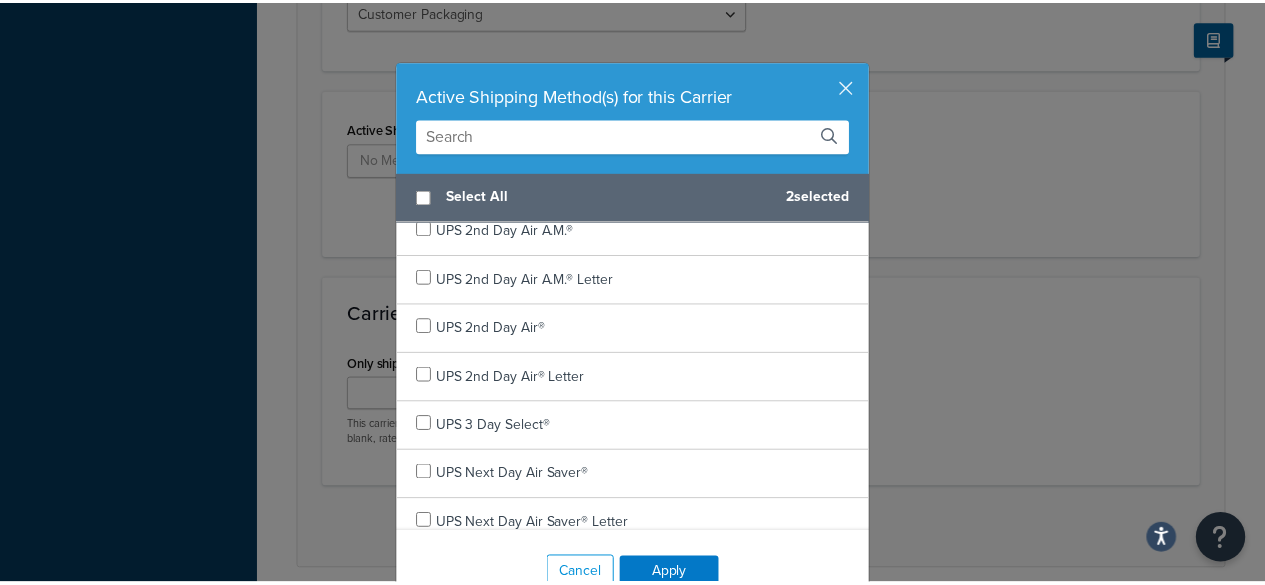 scroll, scrollTop: 6, scrollLeft: 0, axis: vertical 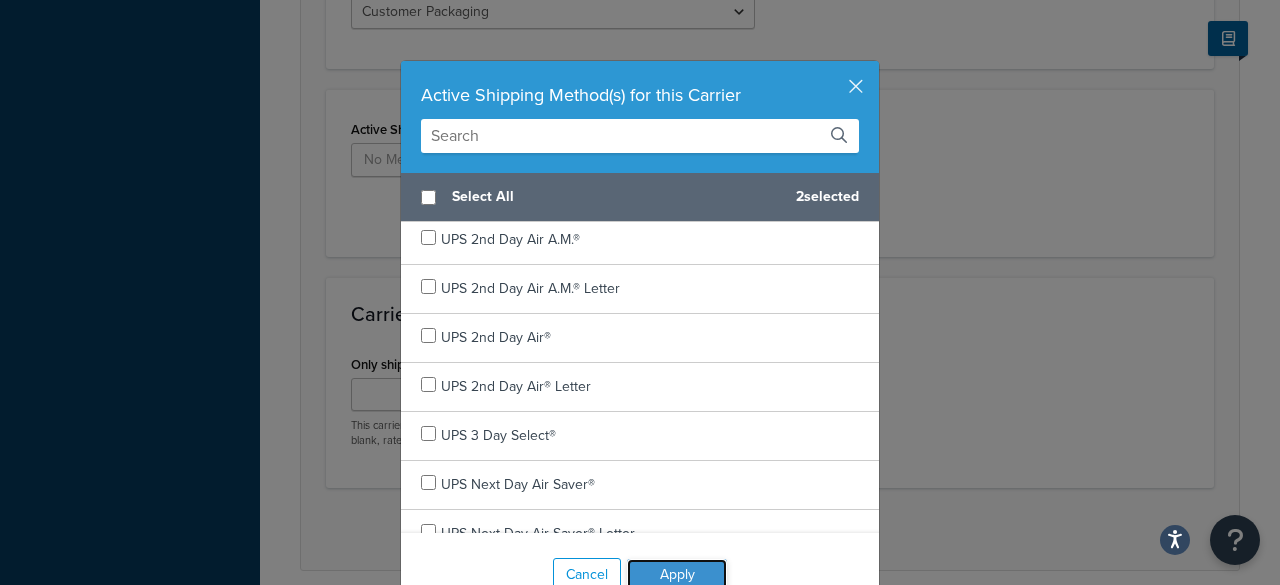 click on "Apply" at bounding box center [677, 575] 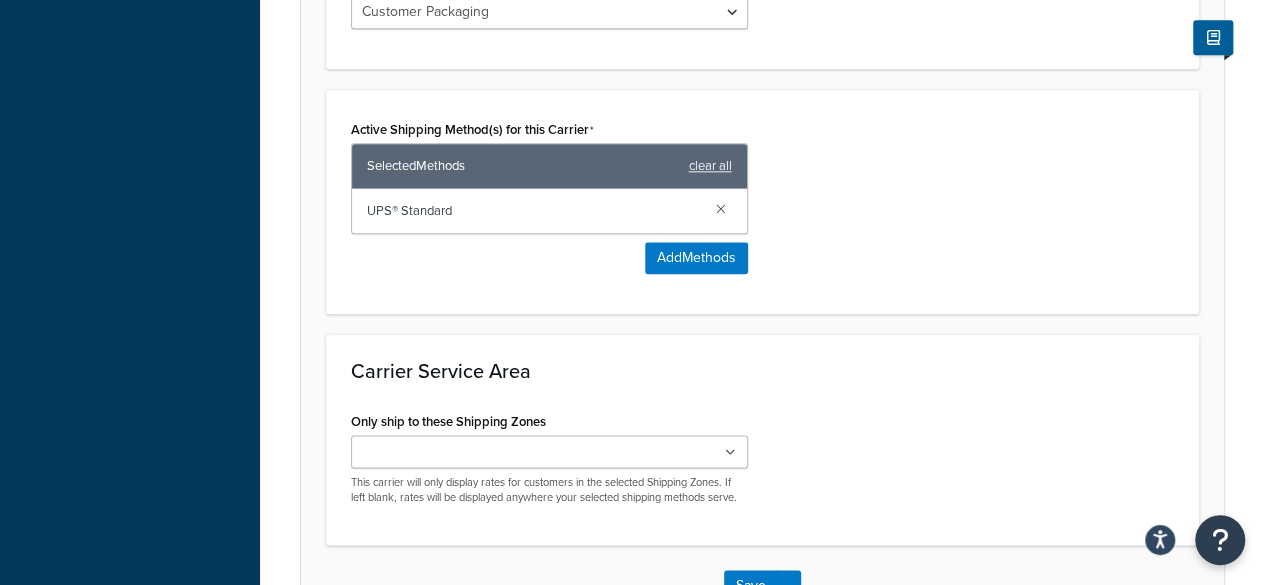 click at bounding box center [549, 451] 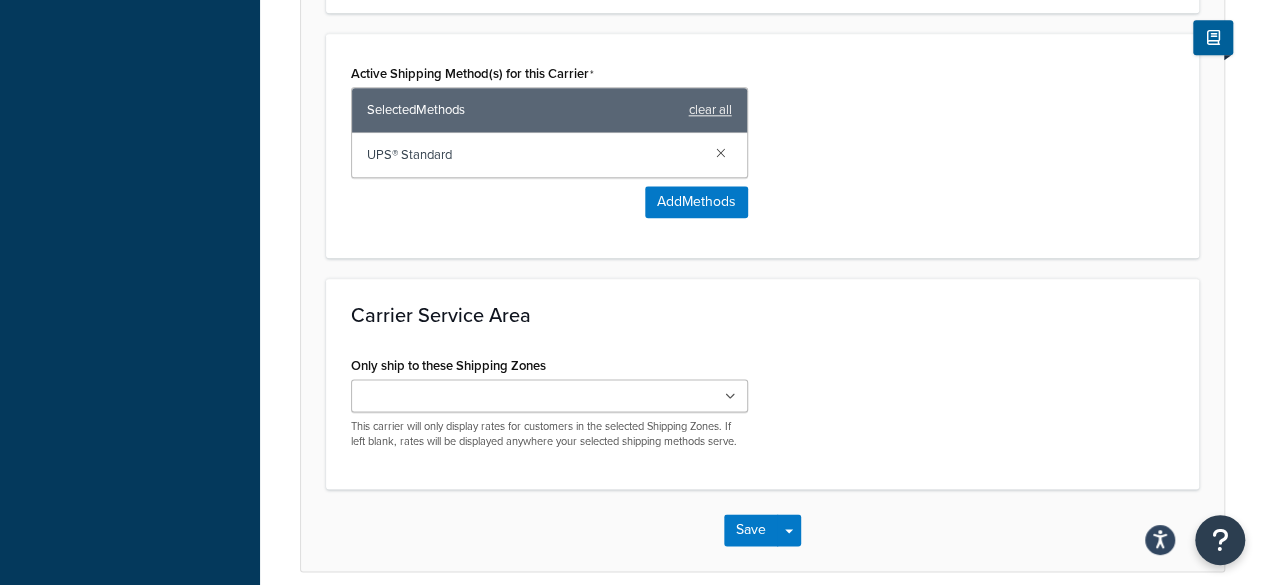drag, startPoint x: 948, startPoint y: 389, endPoint x: 929, endPoint y: 499, distance: 111.62885 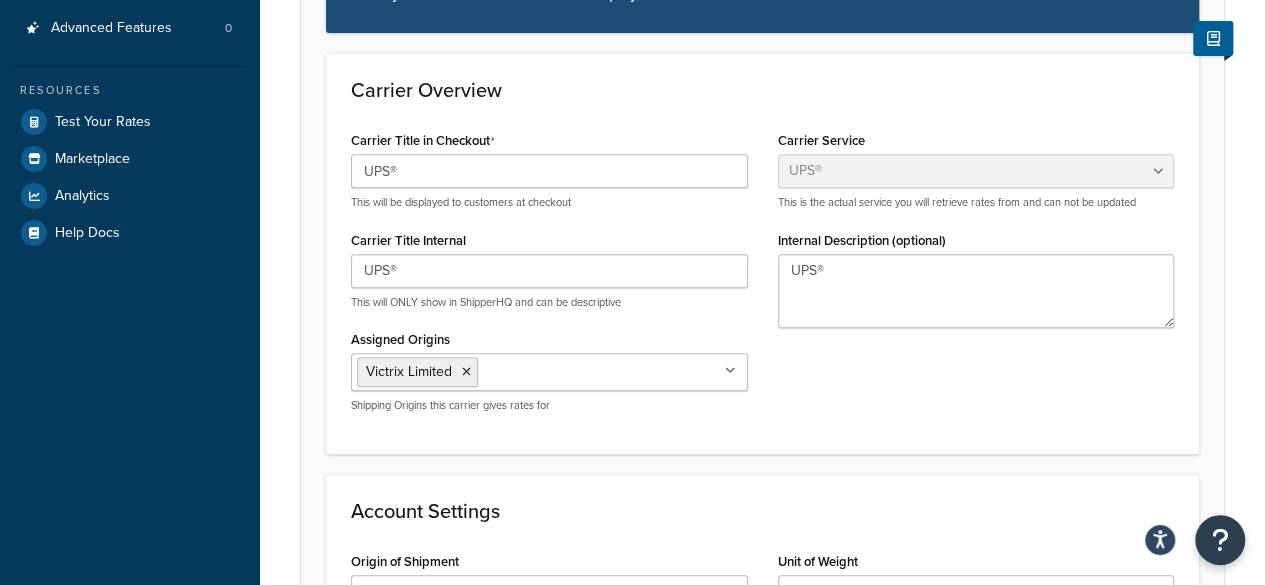 scroll, scrollTop: 218, scrollLeft: 0, axis: vertical 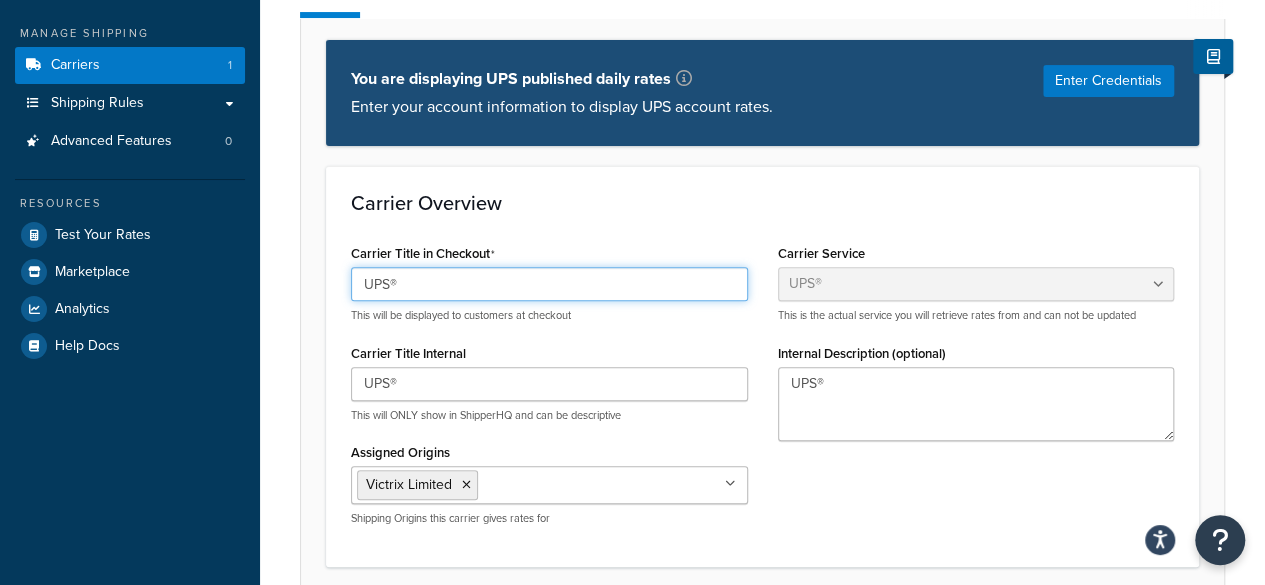 click on "UPS®" at bounding box center [549, 284] 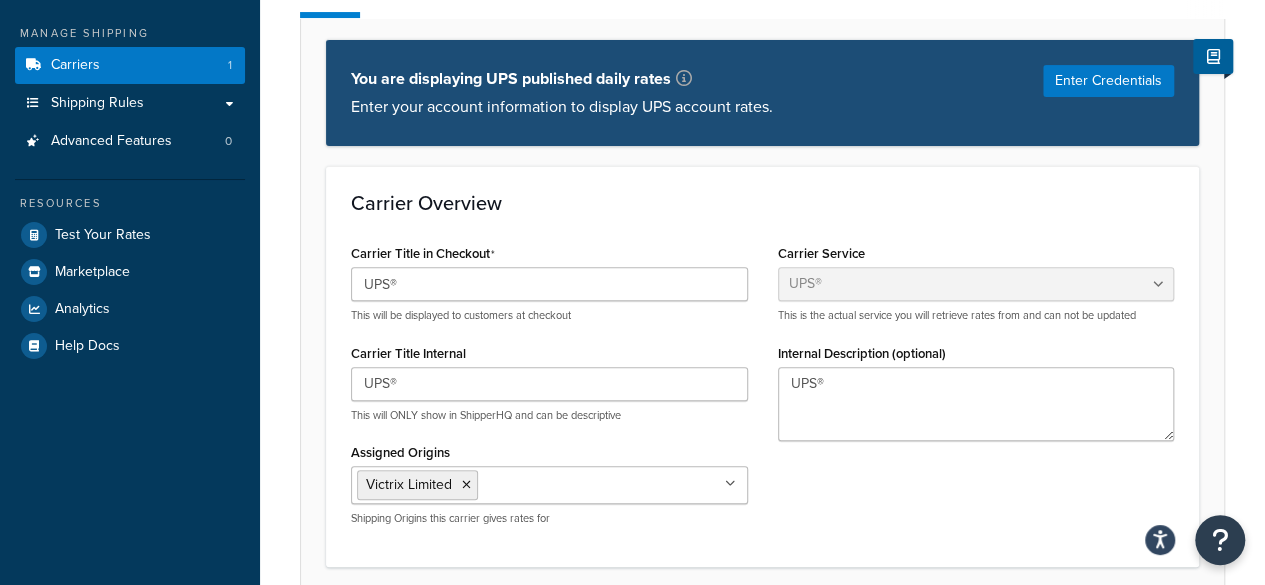 click on "This will be displayed to customers at checkout" at bounding box center [549, 315] 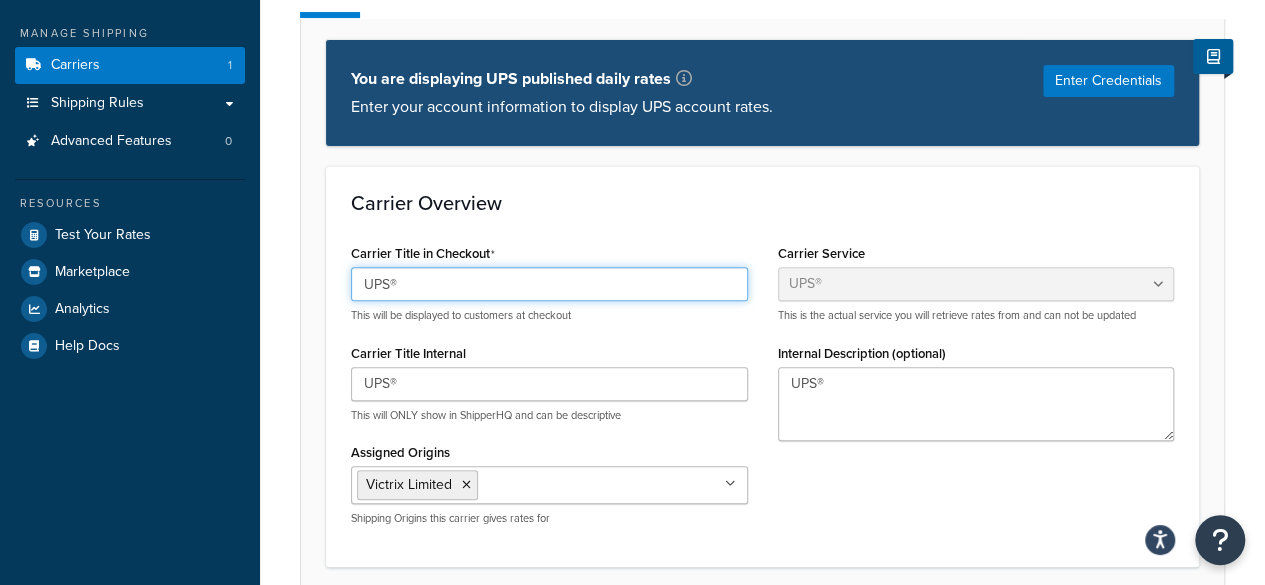 click on "UPS®" at bounding box center (549, 284) 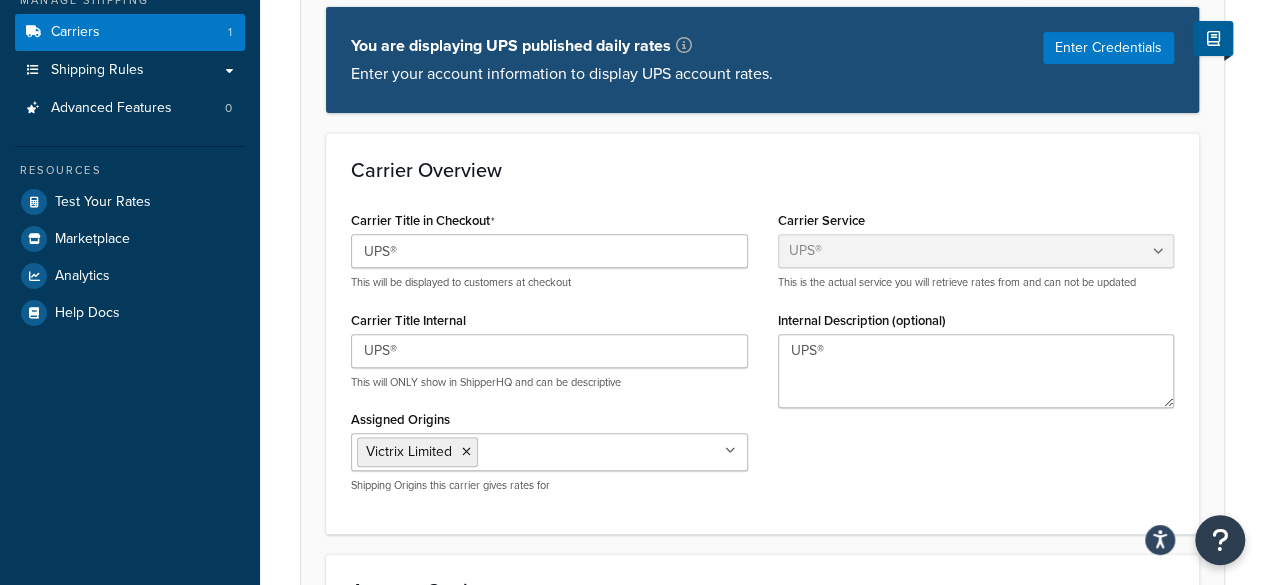 drag, startPoint x: 318, startPoint y: 317, endPoint x: 323, endPoint y: 342, distance: 25.495098 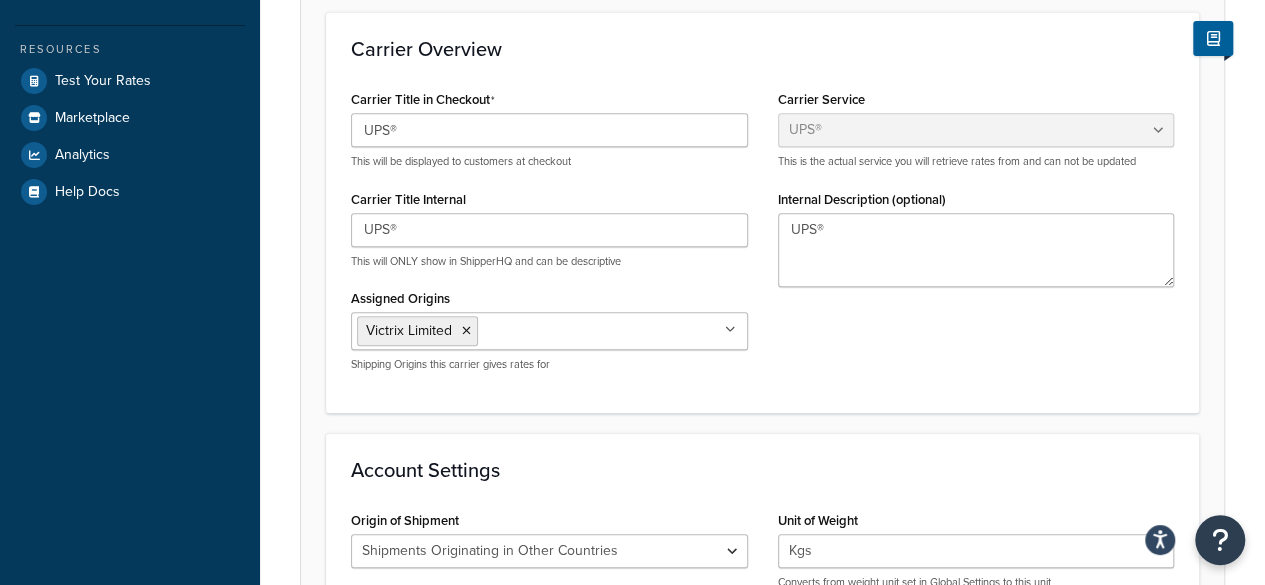 drag, startPoint x: 323, startPoint y: 343, endPoint x: 342, endPoint y: 496, distance: 154.17523 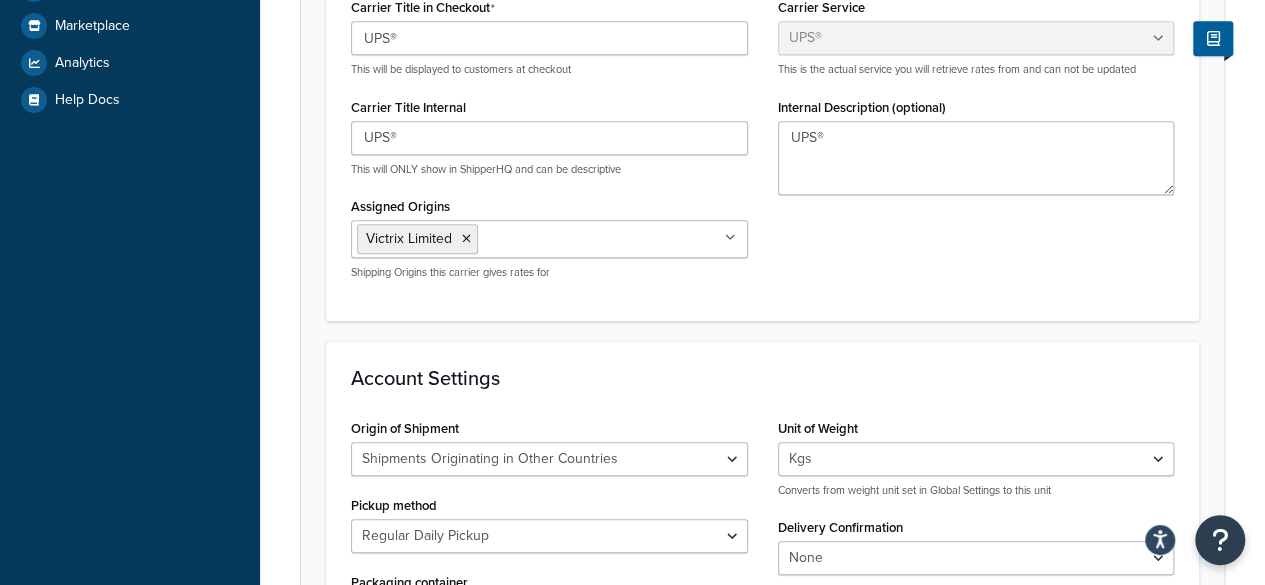 drag, startPoint x: 311, startPoint y: 395, endPoint x: 311, endPoint y: 426, distance: 31 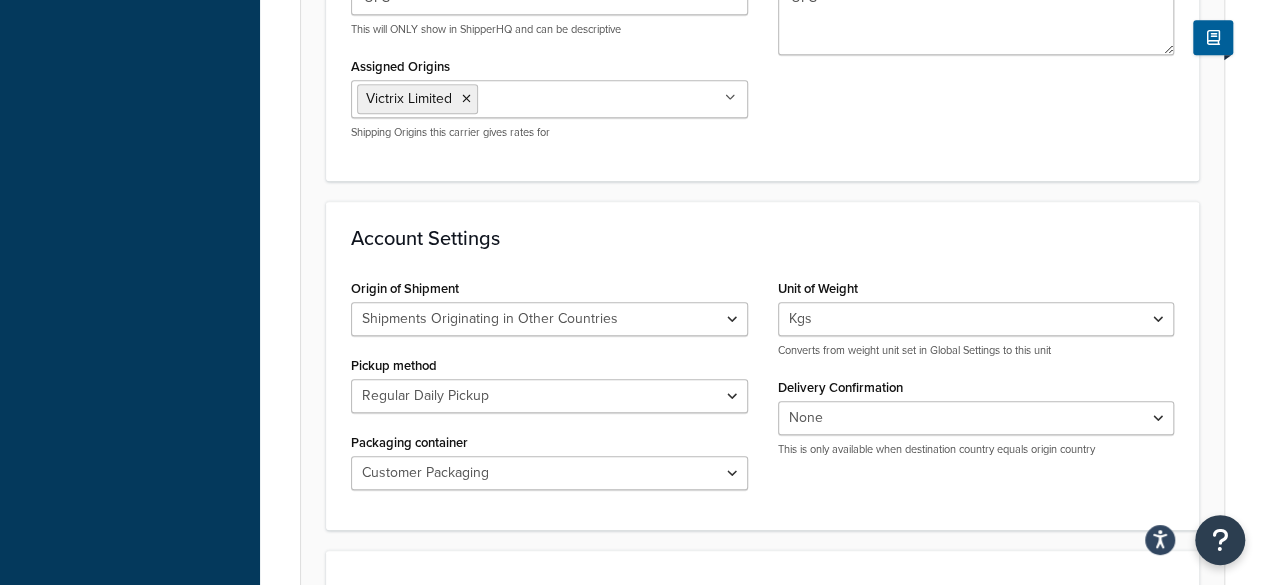 drag, startPoint x: 338, startPoint y: 417, endPoint x: 340, endPoint y: 475, distance: 58.034473 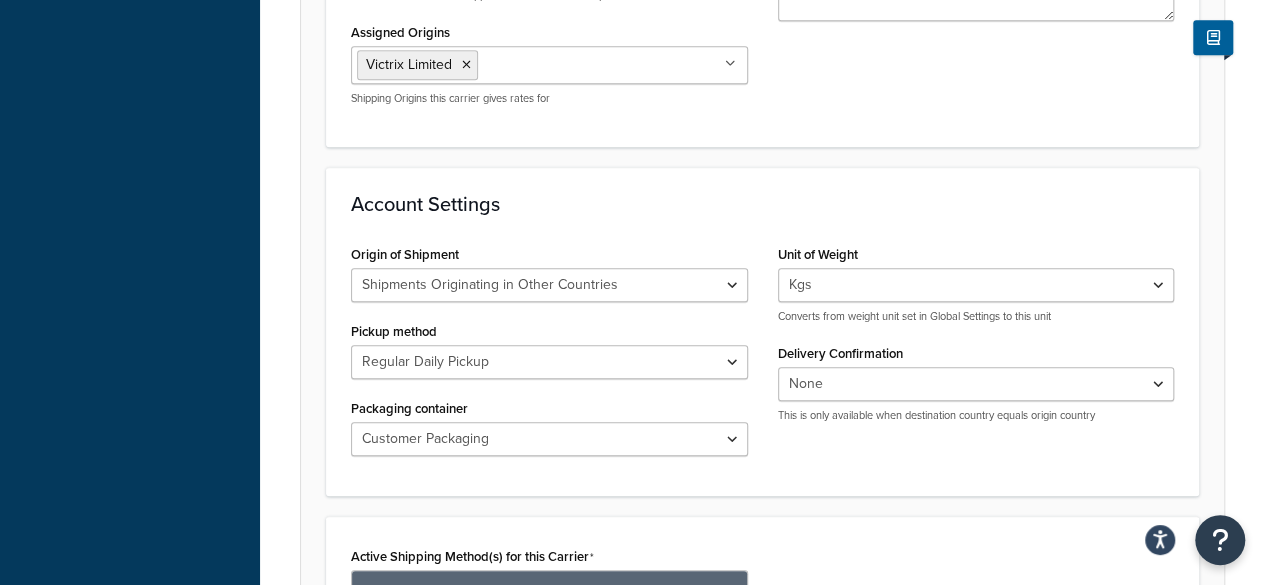 drag, startPoint x: 340, startPoint y: 475, endPoint x: 326, endPoint y: 530, distance: 56.753853 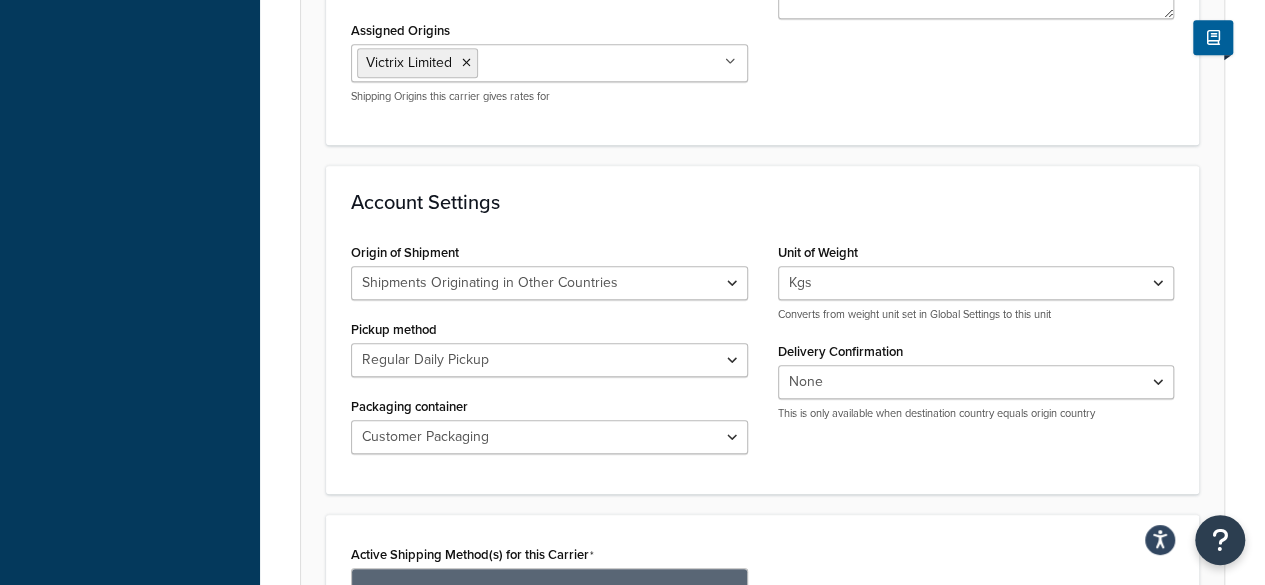 scroll, scrollTop: 644, scrollLeft: 0, axis: vertical 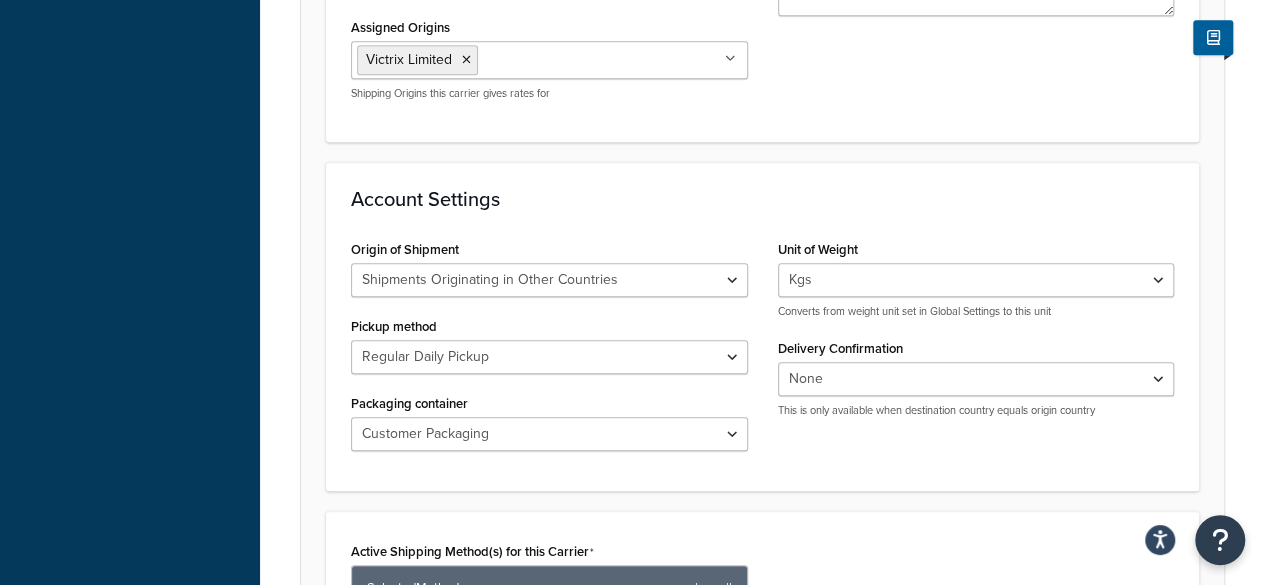 drag, startPoint x: 326, startPoint y: 530, endPoint x: 322, endPoint y: 583, distance: 53.15073 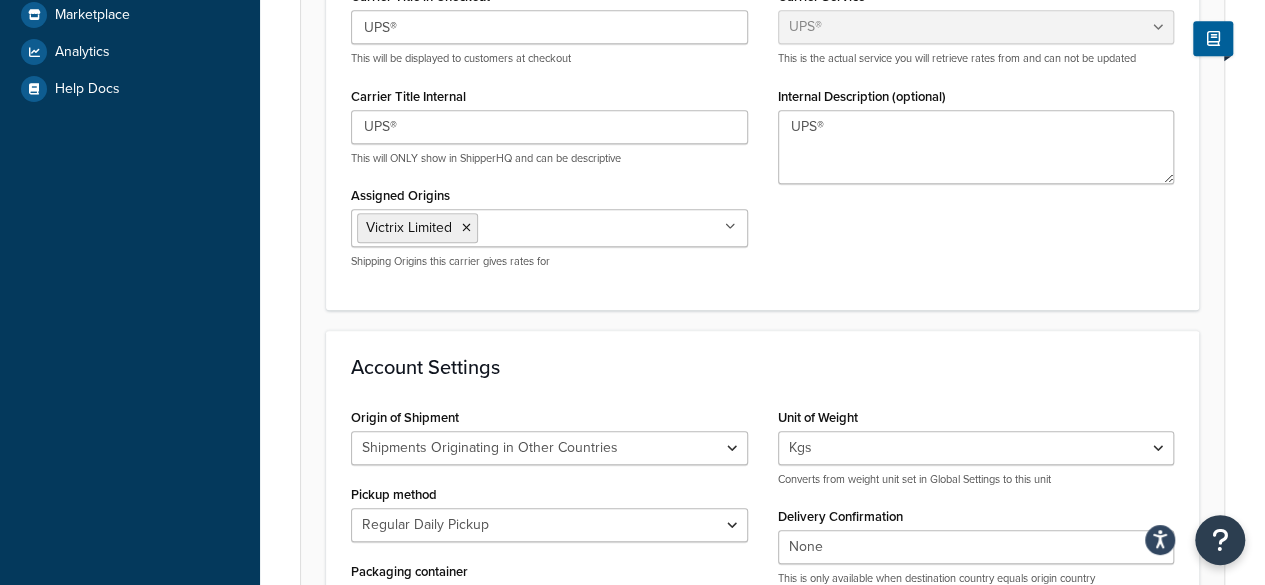 scroll, scrollTop: 340, scrollLeft: 0, axis: vertical 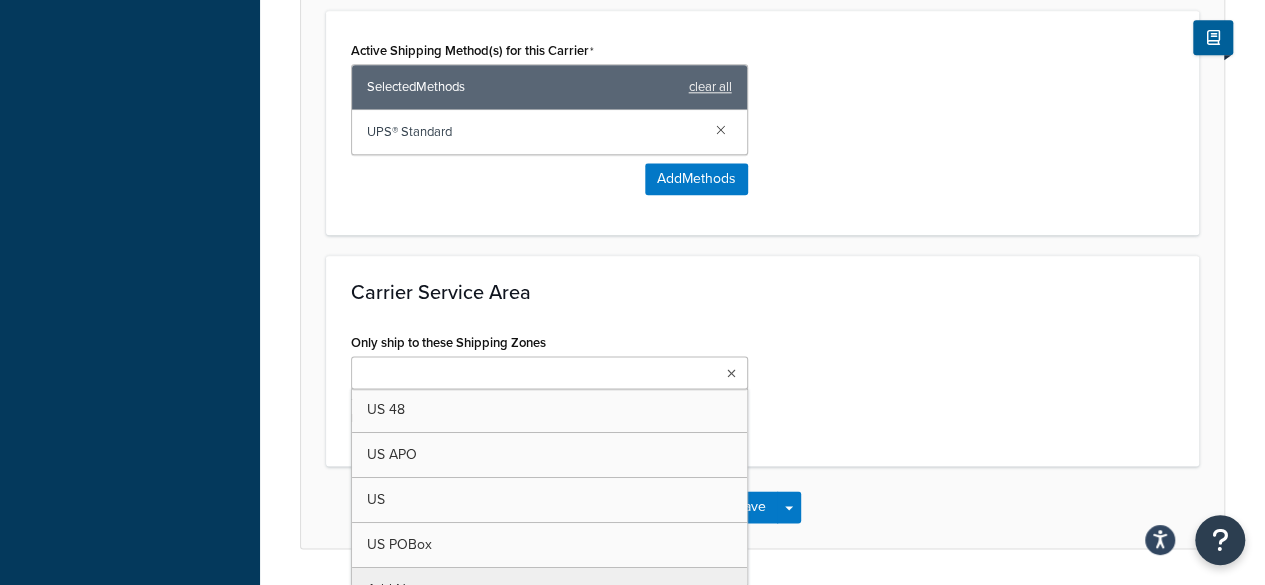 click at bounding box center [549, 372] 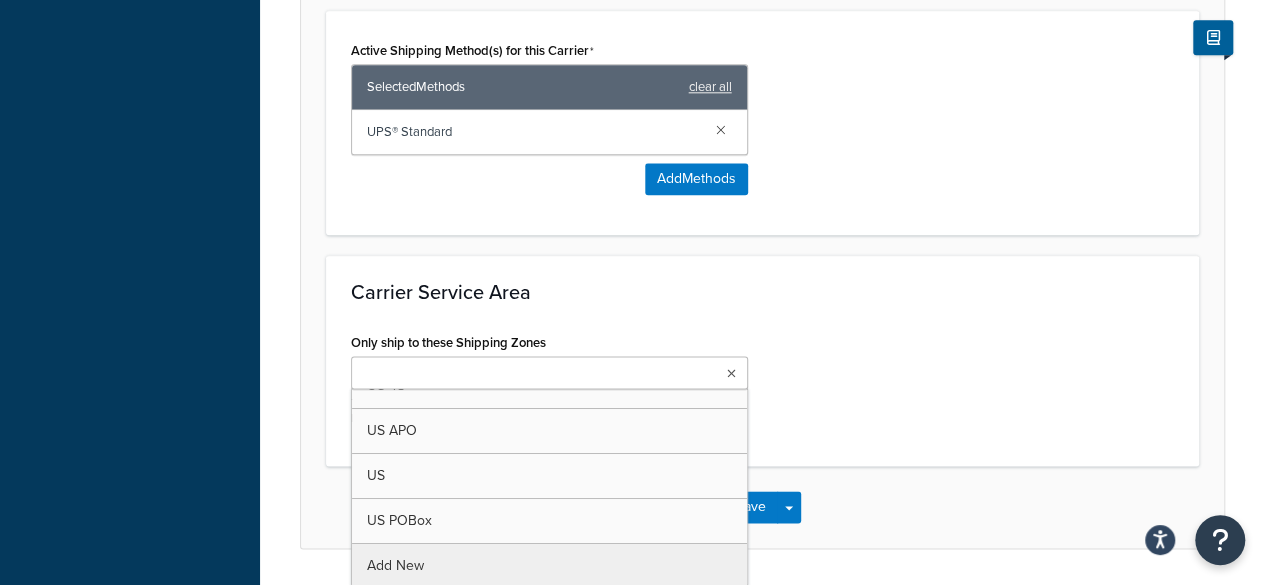 scroll, scrollTop: 0, scrollLeft: 0, axis: both 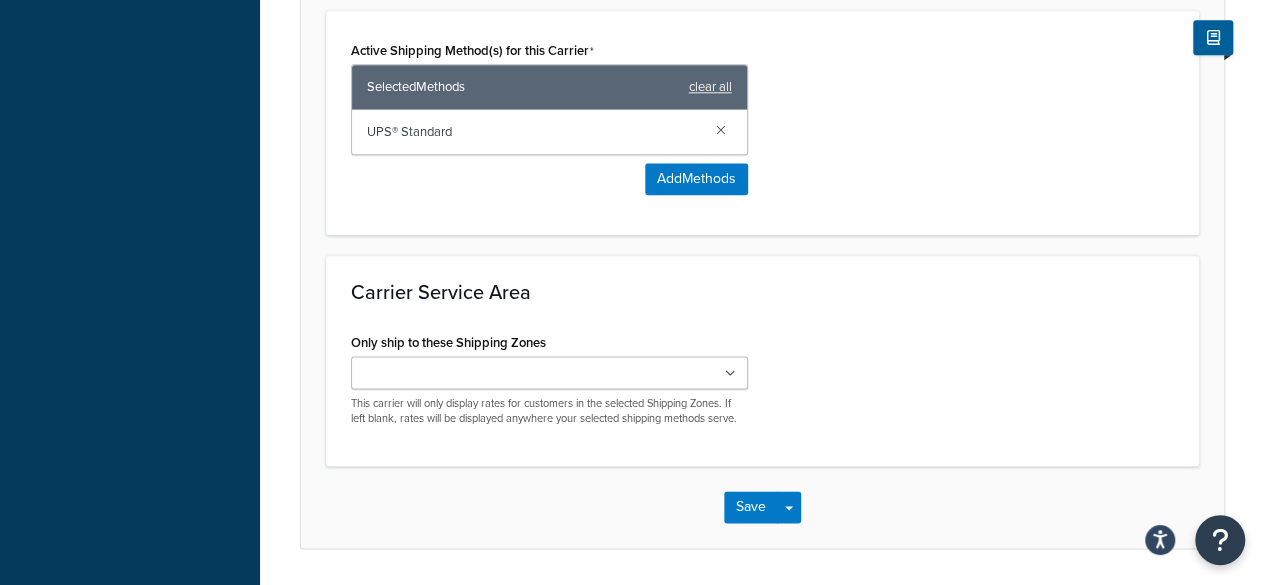 click on "Only ship to these Shipping Zones   US 48 US APO US US POBox Add New This carrier will only display rates for customers in the selected Shipping Zones. If left blank, rates will be displayed anywhere your selected shipping methods serve." at bounding box center [762, 385] 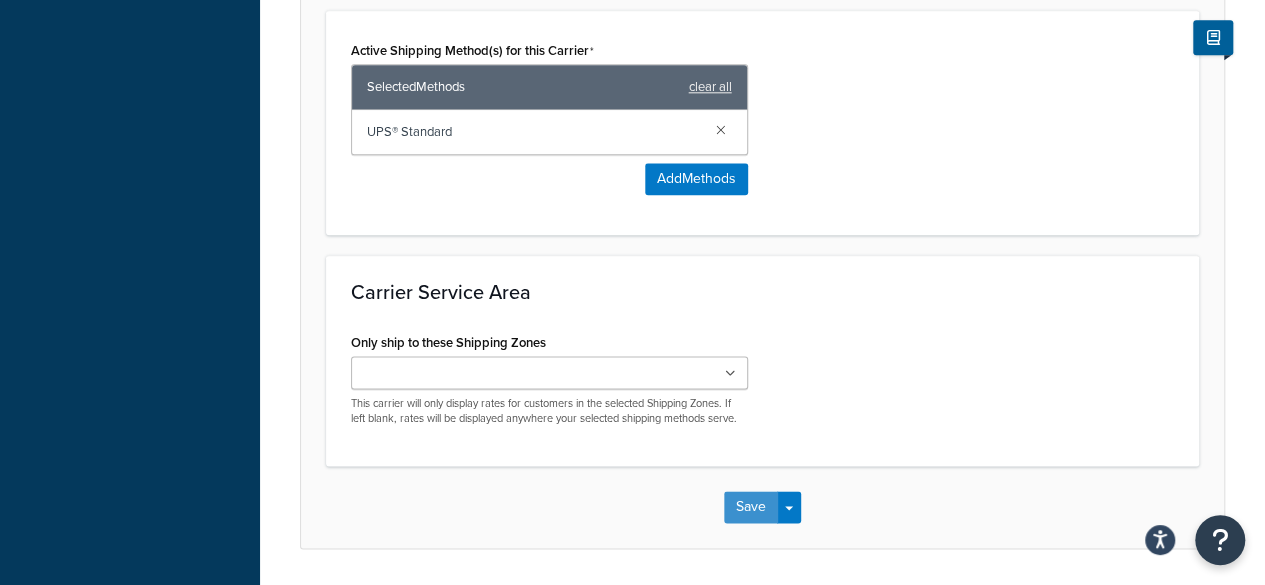 click on "Save" at bounding box center (751, 507) 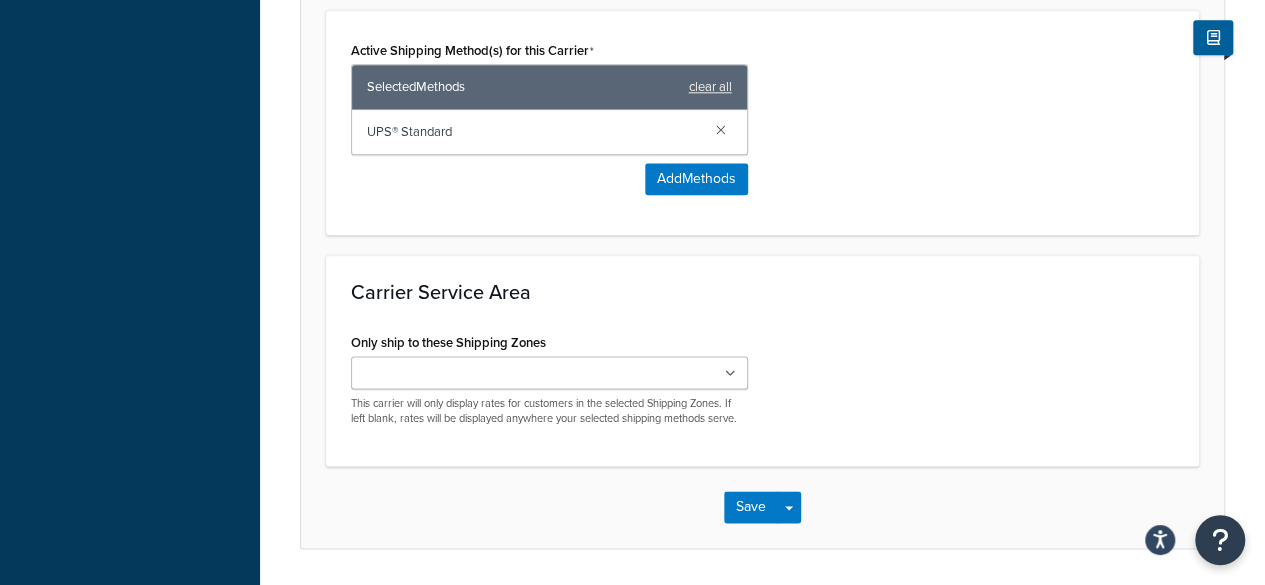 scroll, scrollTop: 0, scrollLeft: 0, axis: both 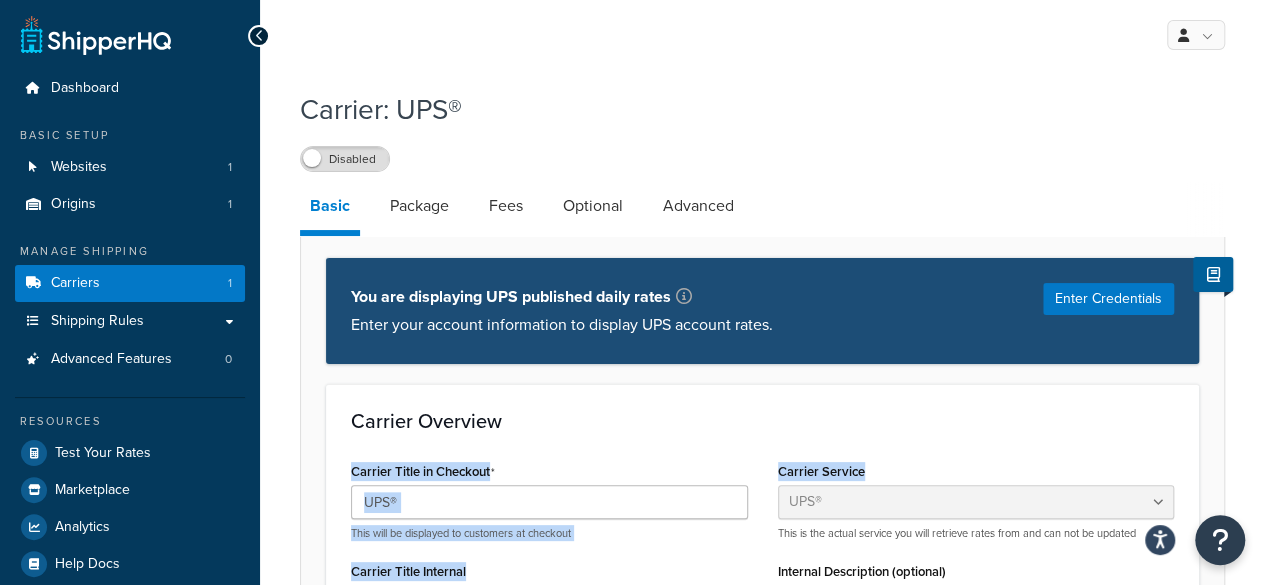 drag, startPoint x: 1262, startPoint y: 464, endPoint x: 1251, endPoint y: 428, distance: 37.64306 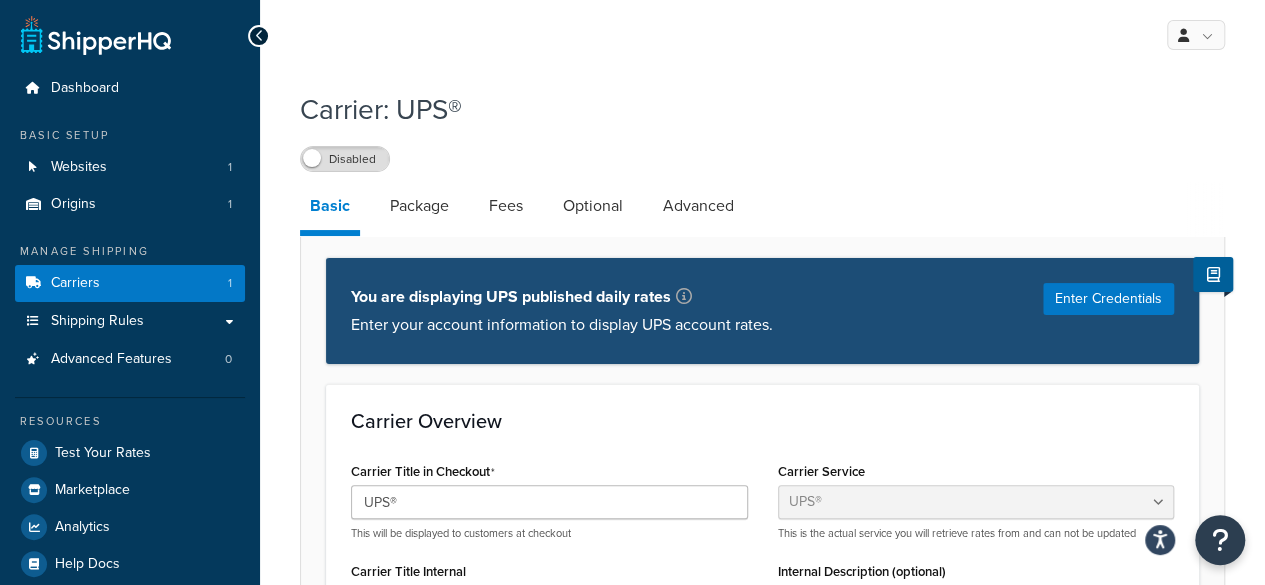 click on "Enter your account information to display UPS account rates." at bounding box center [562, 325] 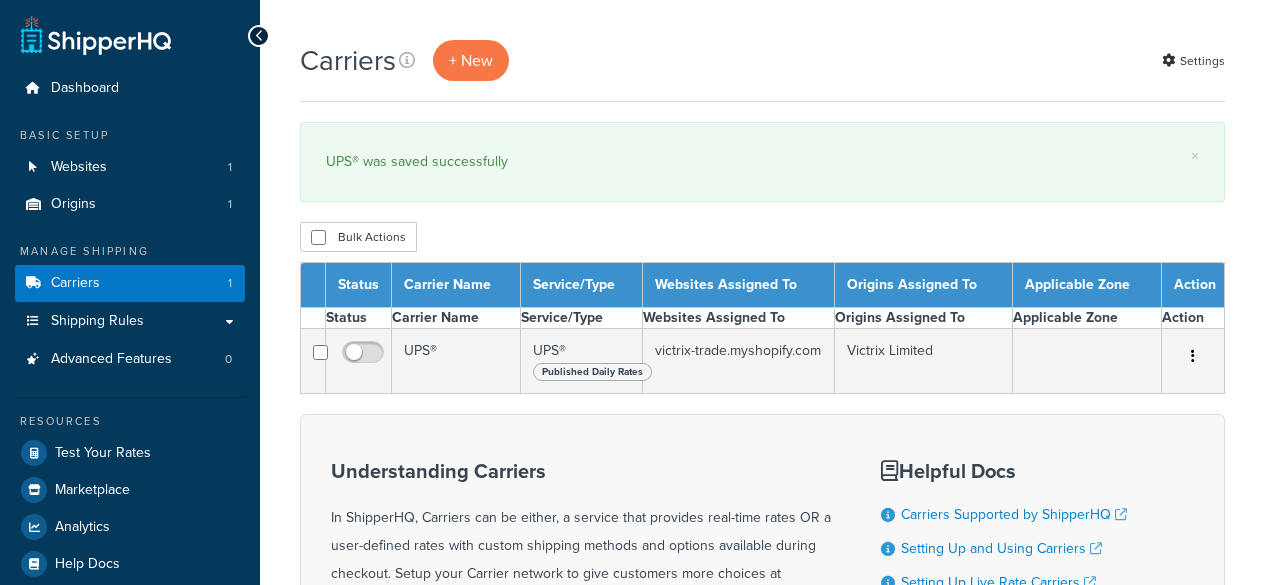 scroll, scrollTop: 0, scrollLeft: 0, axis: both 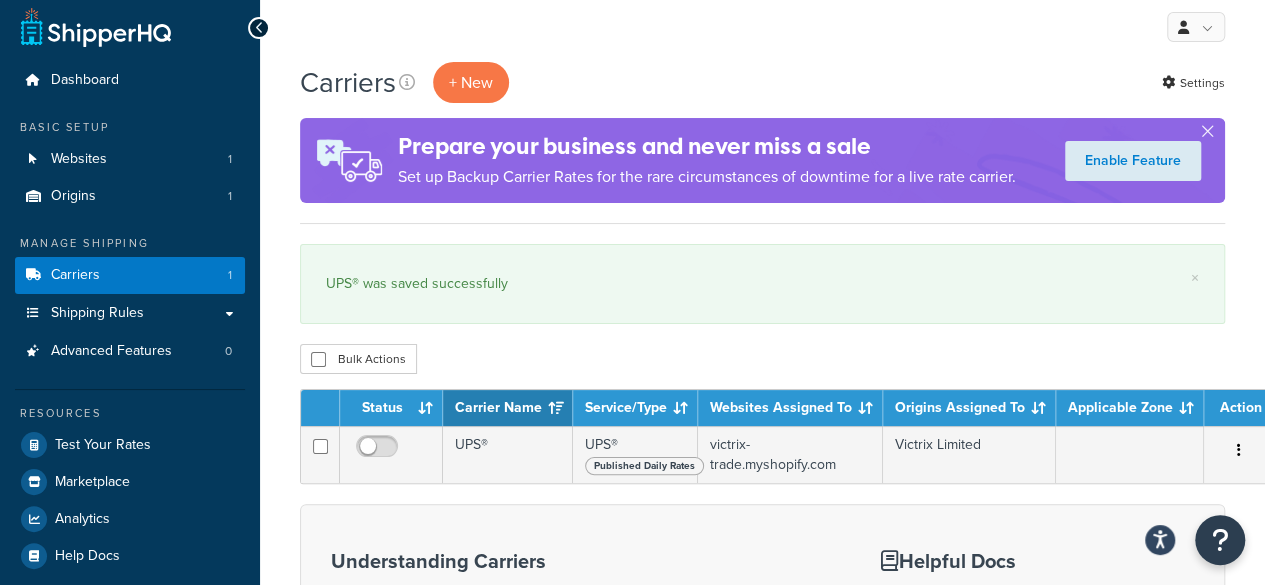 drag, startPoint x: 1279, startPoint y: 254, endPoint x: 1238, endPoint y: 263, distance: 41.976185 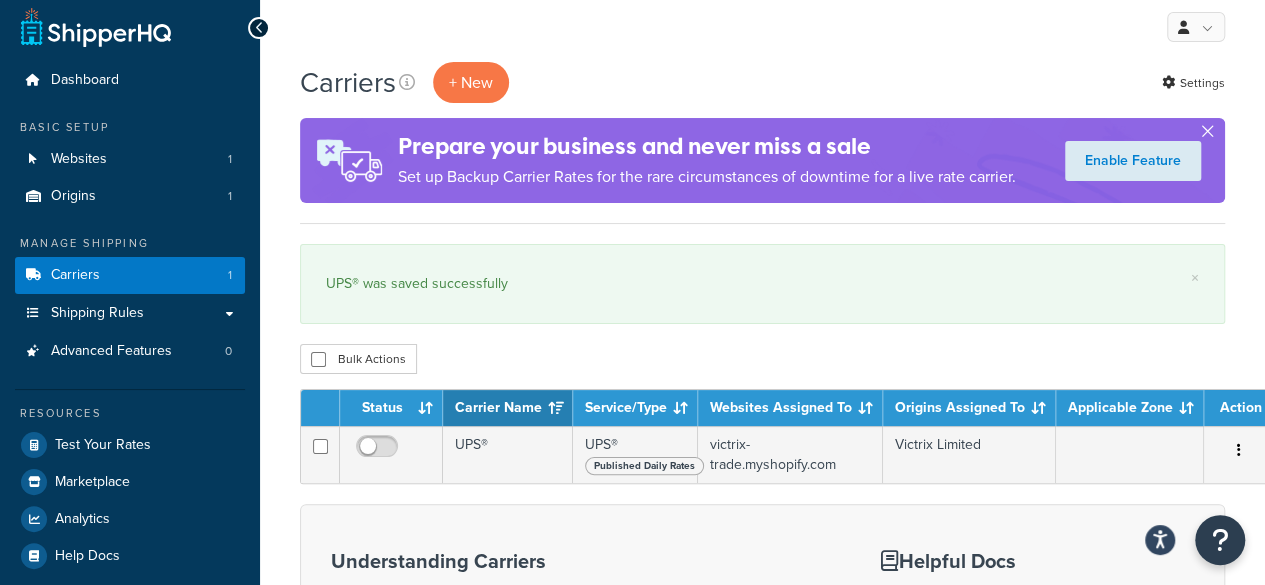 click at bounding box center [1207, 135] 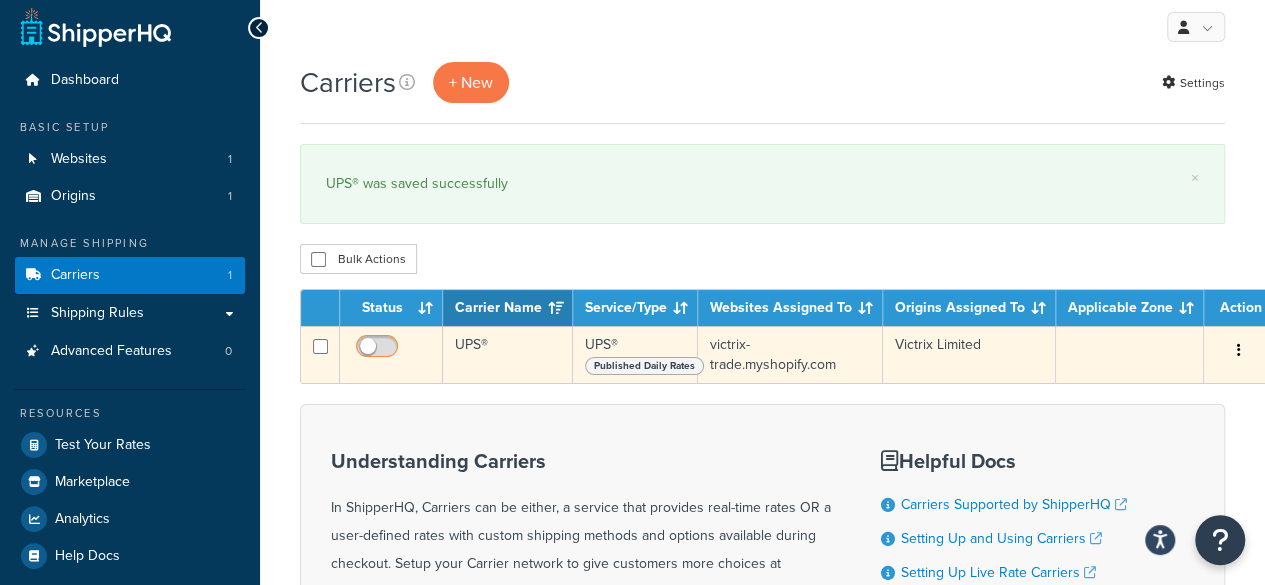 click at bounding box center [379, 351] 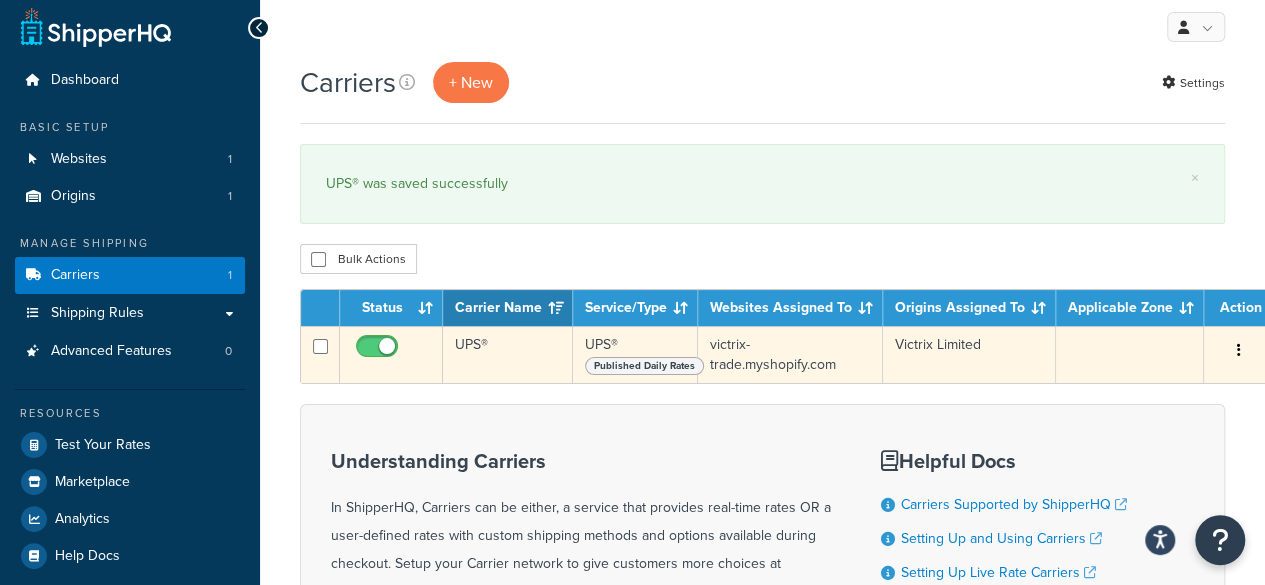 click at bounding box center [377, 347] 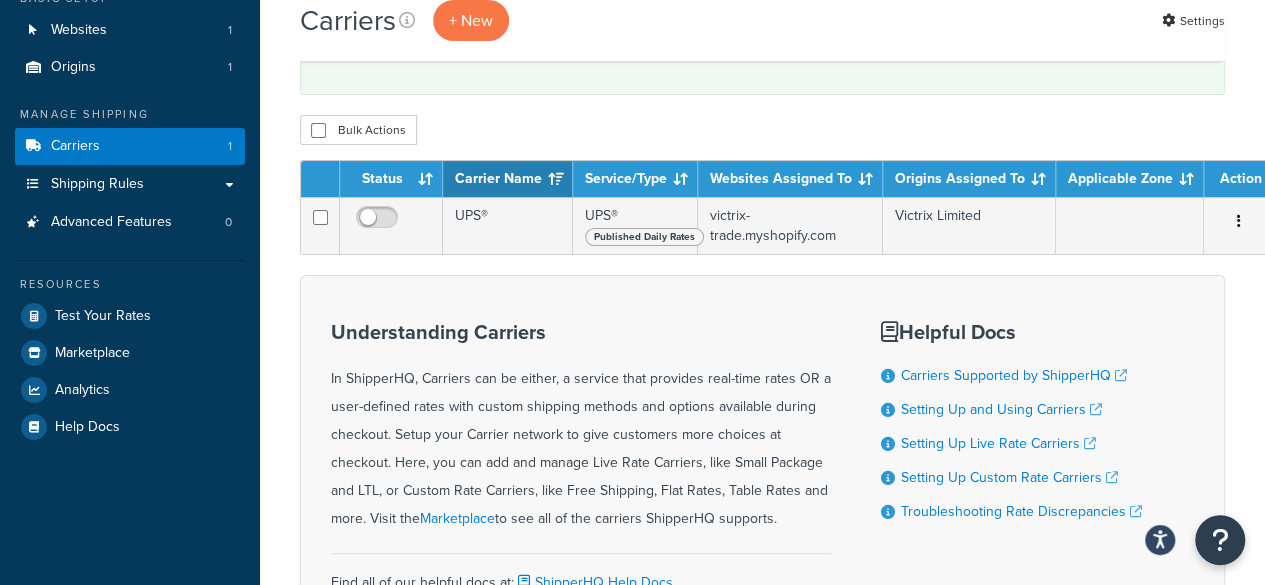 drag, startPoint x: 253, startPoint y: 111, endPoint x: 247, endPoint y: 169, distance: 58.30952 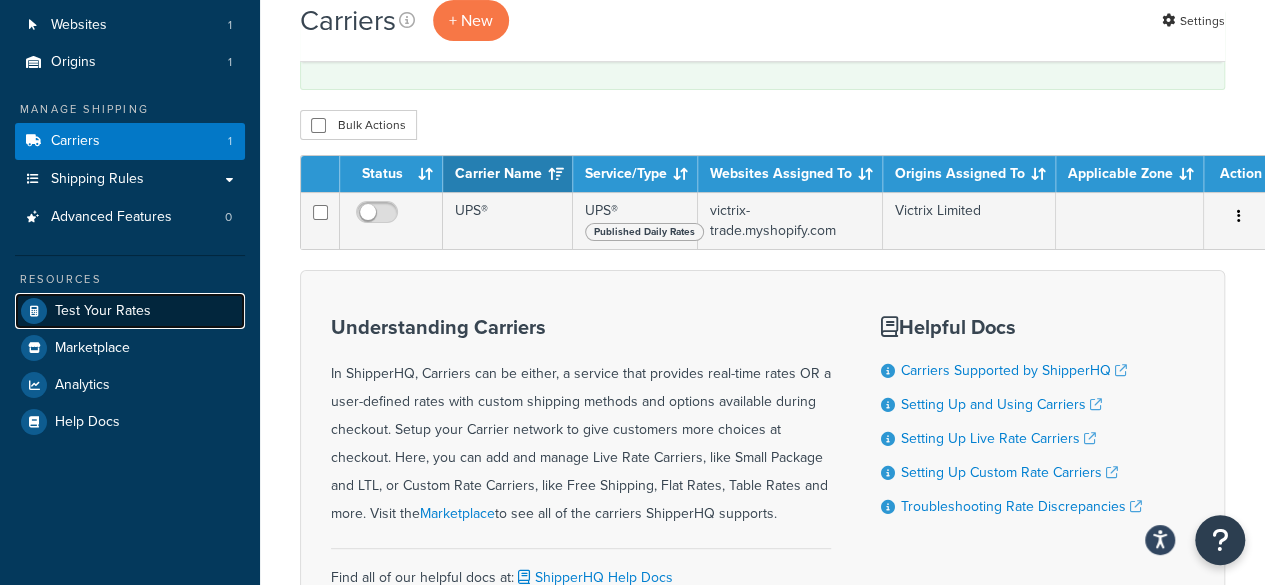 click on "Test Your Rates" at bounding box center [130, 311] 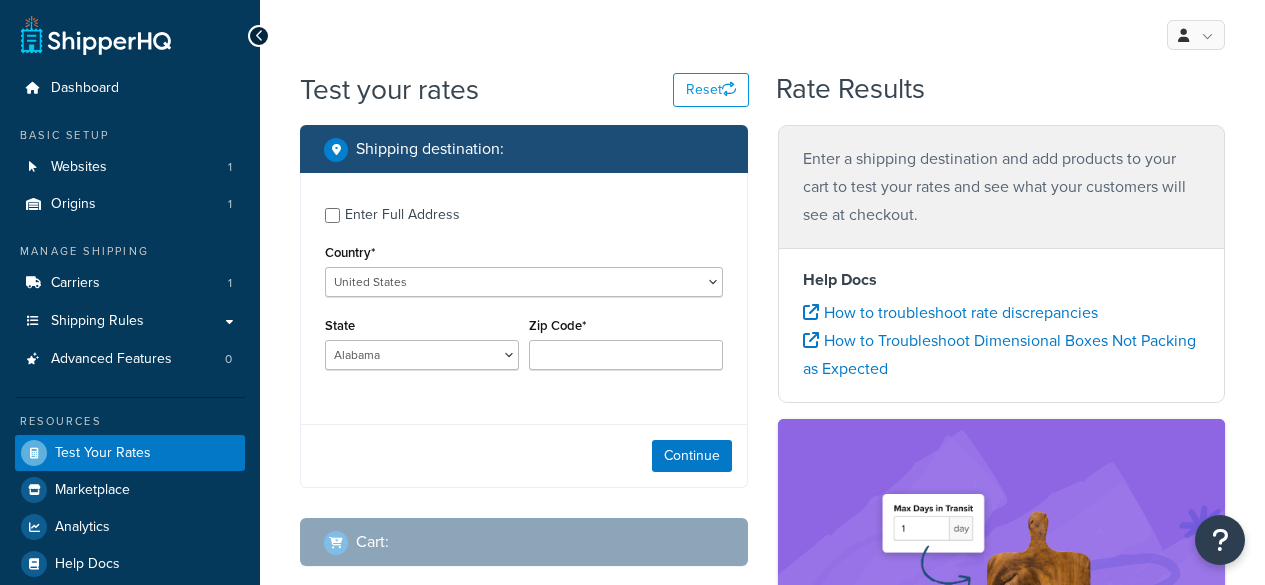 scroll, scrollTop: 0, scrollLeft: 0, axis: both 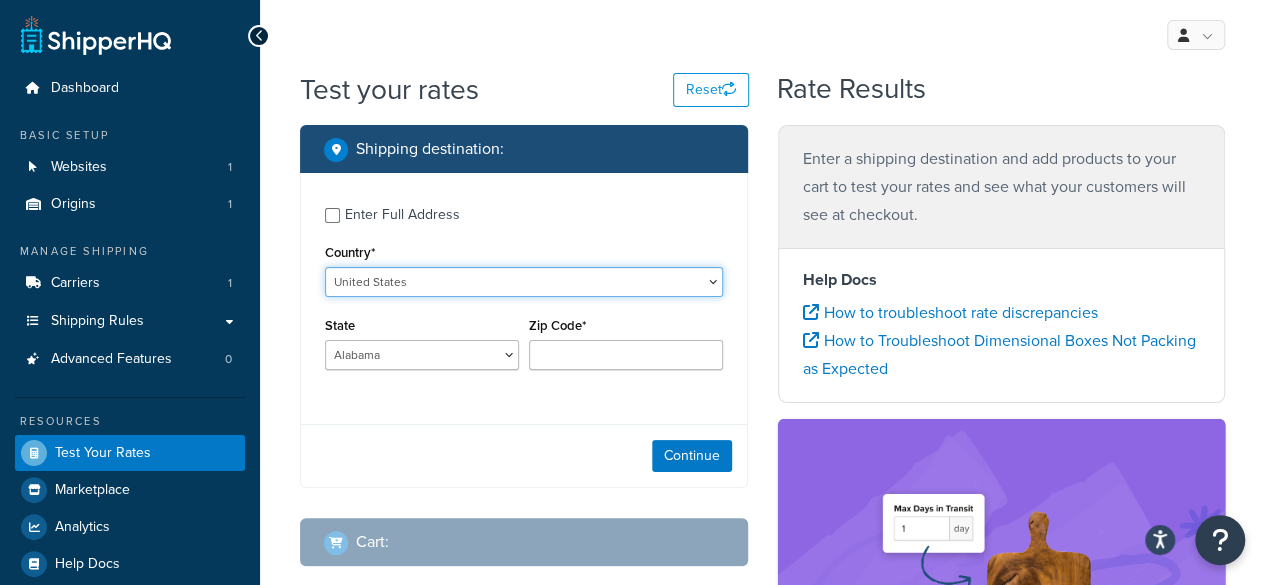 click on "United States  United Kingdom  Afghanistan  Åland Islands  Albania  Algeria  American Samoa  Andorra  Angola  Anguilla  Antarctica  Antigua and Barbuda  Argentina  Armenia  Aruba  Australia  Austria  Azerbaijan  Bahamas  Bahrain  Bangladesh  Barbados  Belarus  Belgium  Belize  Benin  Bermuda  Bhutan  Bolivia  Bonaire, Sint Eustatius and Saba  Bosnia and Herzegovina  Botswana  Bouvet Island  Brazil  British Indian Ocean Territory  Brunei Darussalam  Bulgaria  Burkina Faso  Burundi  Cambodia  Cameroon  Canada  Cape Verde  Cayman Islands  Central African Republic  Chad  Chile  China  Christmas Island  Cocos (Keeling) Islands  Colombia  Comoros  Congo  Congo, The Democratic Republic of the  Cook Islands  Costa Rica  Côte d'Ivoire  Croatia  Cuba  Curacao  Cyprus  Czech Republic  Denmark  Djibouti  Dominica  Dominican Republic  Ecuador  Egypt  El Salvador  Equatorial Guinea  Eritrea  Estonia  Ethiopia  Falkland Islands (Malvinas)  Faroe Islands  Fiji  Finland  France  French Guiana  French Polynesia  Gabon  Guam" at bounding box center (524, 282) 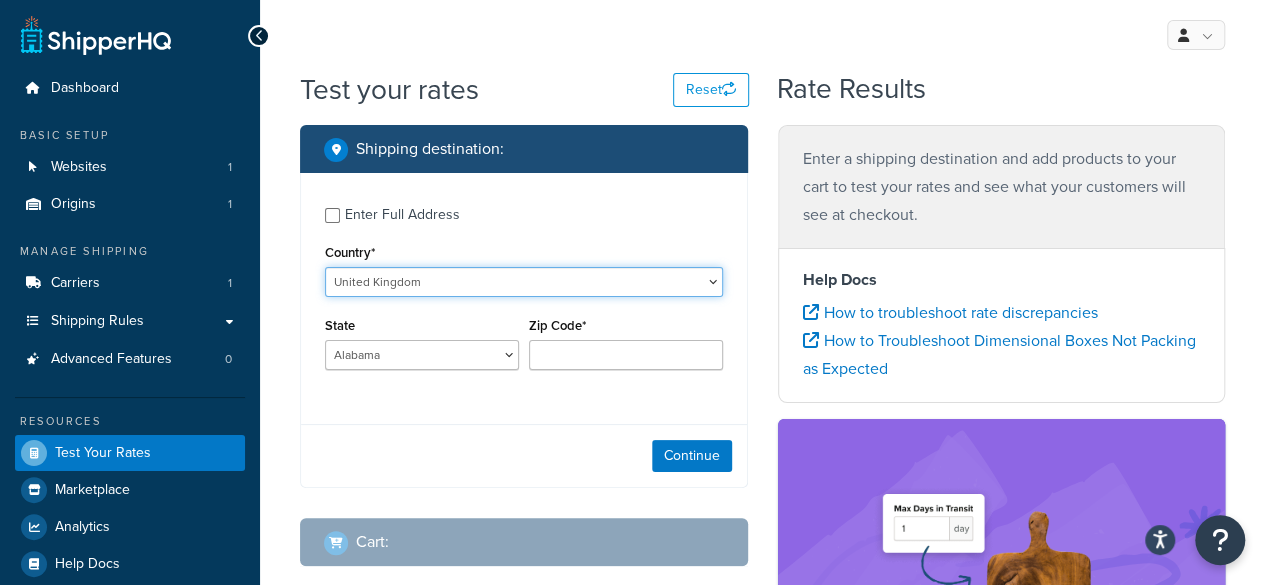 click on "United States  United Kingdom  Afghanistan  Åland Islands  Albania  Algeria  American Samoa  Andorra  Angola  Anguilla  Antarctica  Antigua and Barbuda  Argentina  Armenia  Aruba  Australia  Austria  Azerbaijan  Bahamas  Bahrain  Bangladesh  Barbados  Belarus  Belgium  Belize  Benin  Bermuda  Bhutan  Bolivia  Bonaire, Sint Eustatius and Saba  Bosnia and Herzegovina  Botswana  Bouvet Island  Brazil  British Indian Ocean Territory  Brunei Darussalam  Bulgaria  Burkina Faso  Burundi  Cambodia  Cameroon  Canada  Cape Verde  Cayman Islands  Central African Republic  Chad  Chile  China  Christmas Island  Cocos (Keeling) Islands  Colombia  Comoros  Congo  Congo, The Democratic Republic of the  Cook Islands  Costa Rica  Côte d'Ivoire  Croatia  Cuba  Curacao  Cyprus  Czech Republic  Denmark  Djibouti  Dominica  Dominican Republic  Ecuador  Egypt  El Salvador  Equatorial Guinea  Eritrea  Estonia  Ethiopia  Falkland Islands (Malvinas)  Faroe Islands  Fiji  Finland  France  French Guiana  French Polynesia  Gabon  Guam" at bounding box center (524, 282) 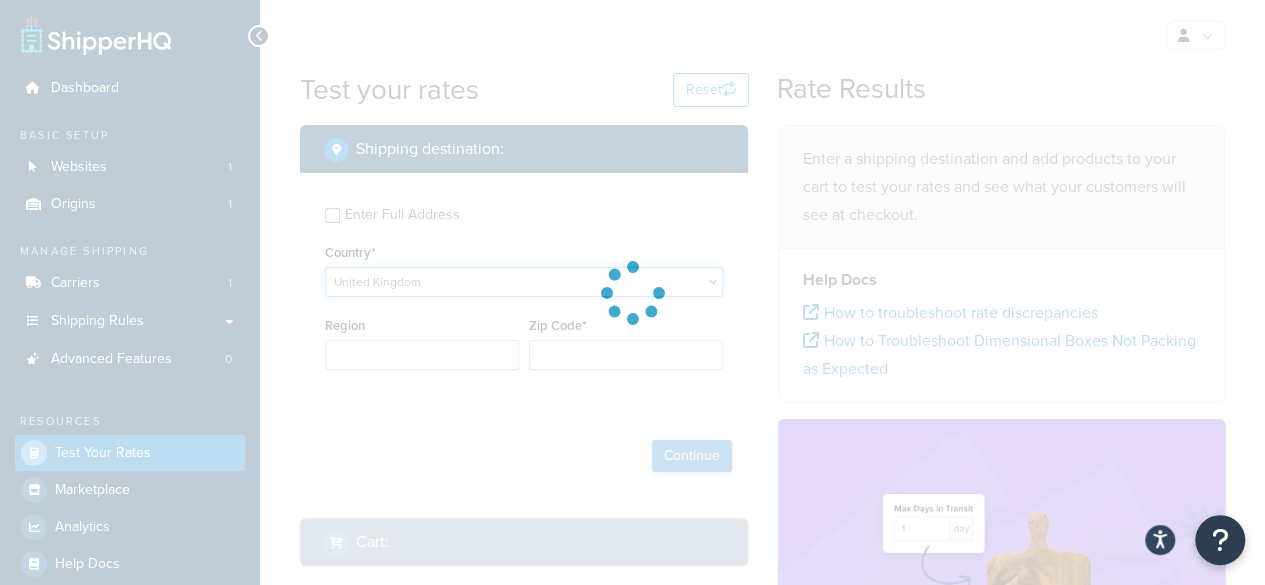 type on "AL" 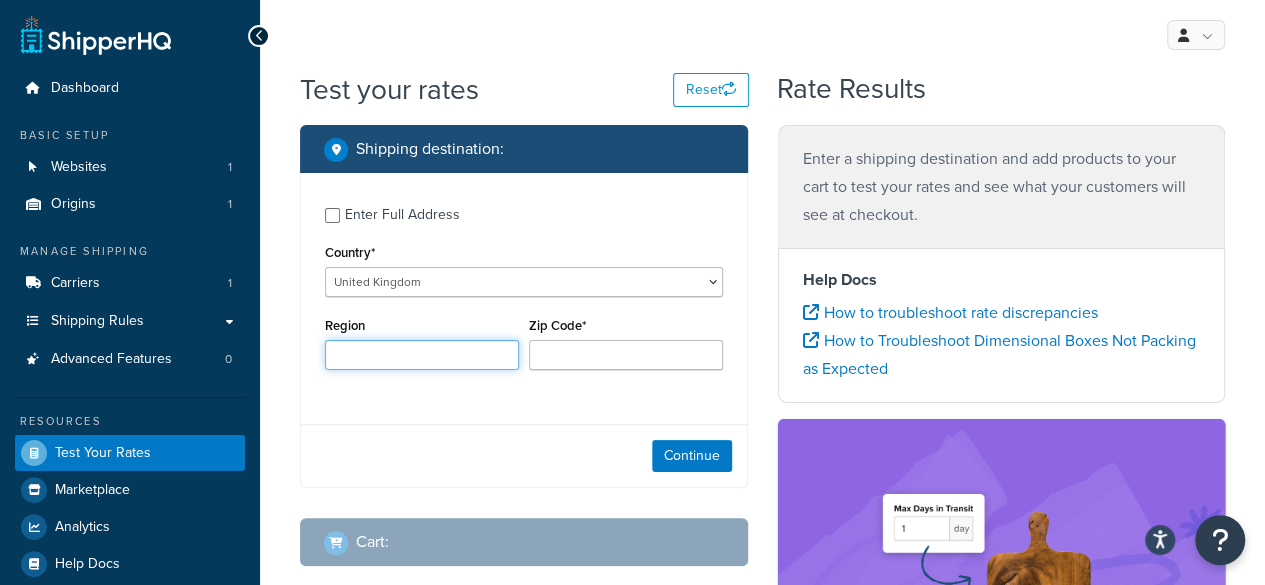 click on "Region" at bounding box center [422, 355] 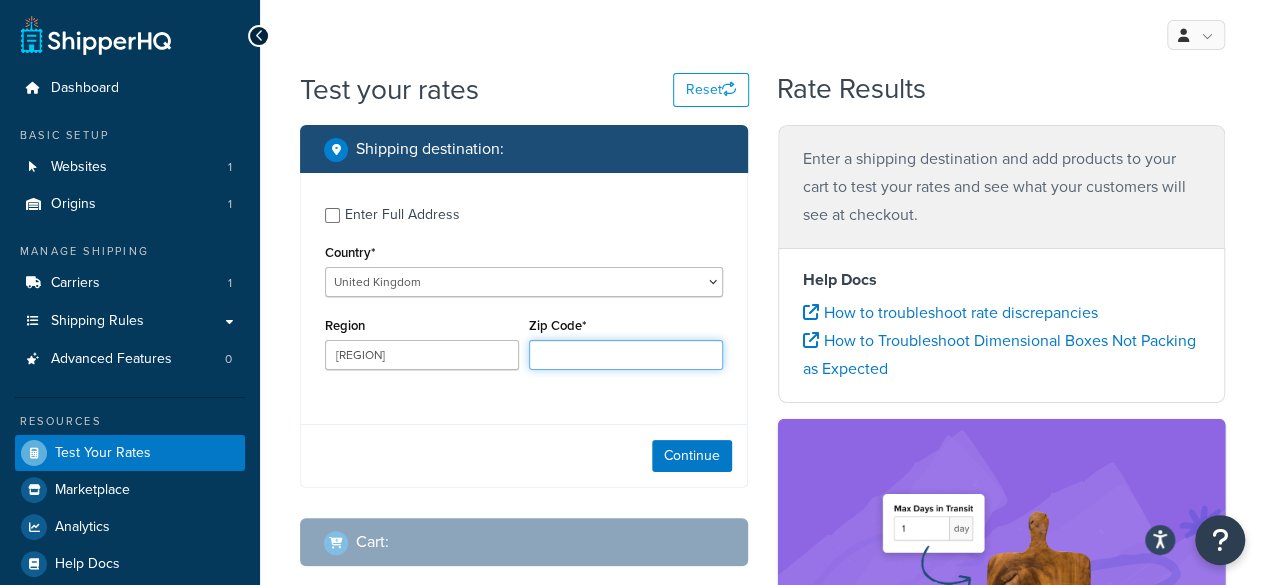 type on "M20 3DH" 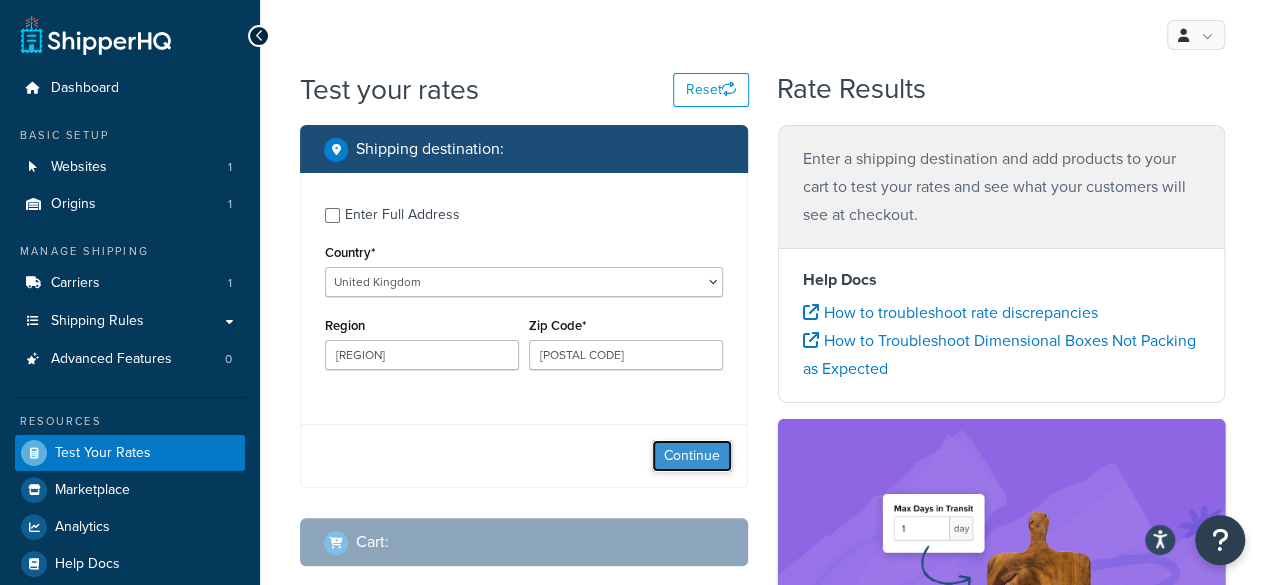 click on "Continue" at bounding box center (692, 456) 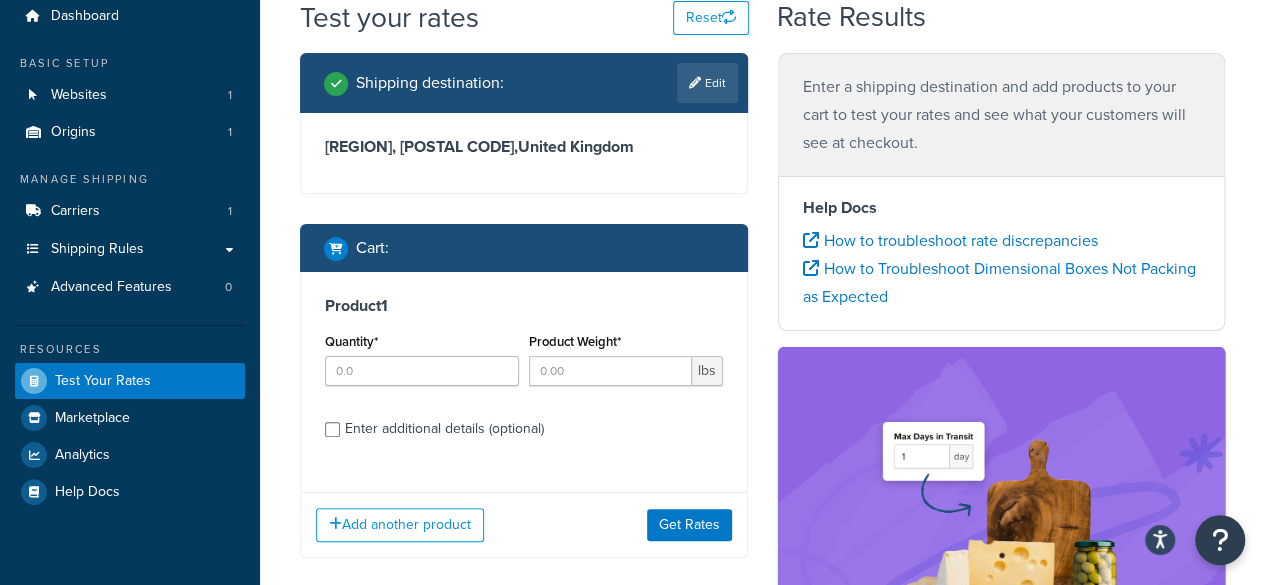 scroll, scrollTop: 118, scrollLeft: 0, axis: vertical 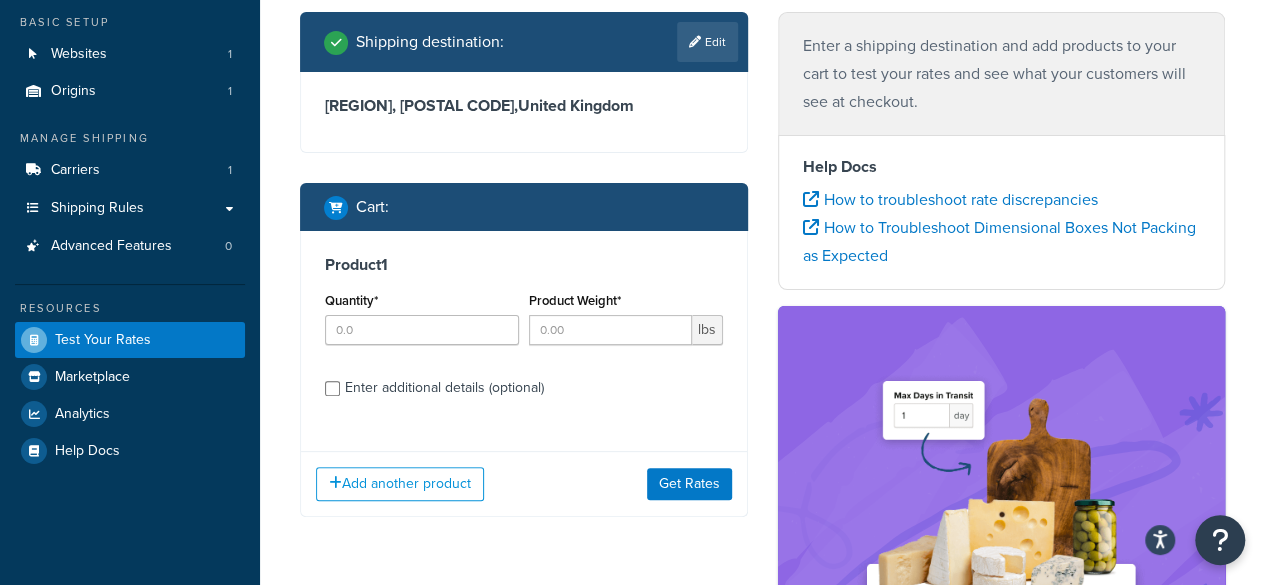 drag, startPoint x: 275, startPoint y: 407, endPoint x: 298, endPoint y: 472, distance: 68.94926 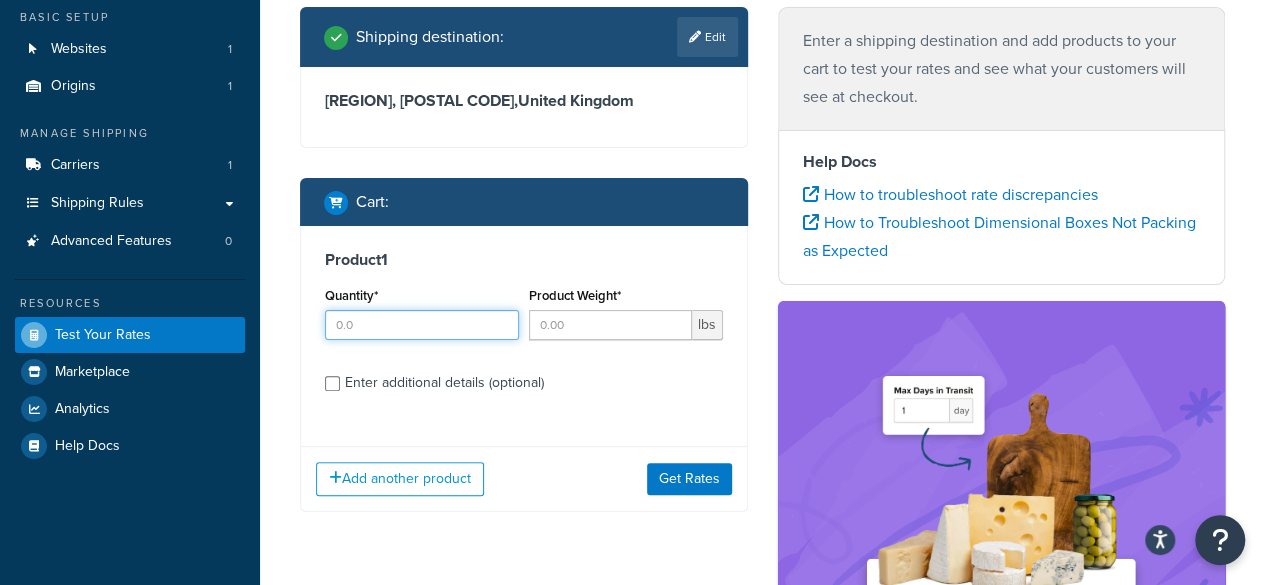 click on "Quantity*" at bounding box center [422, 325] 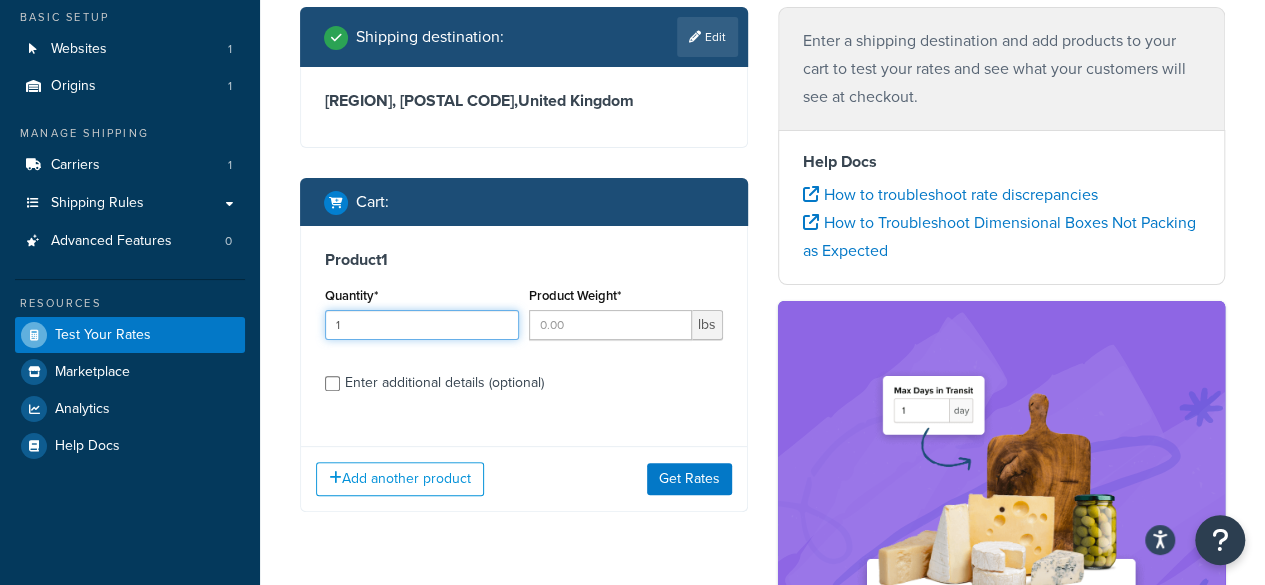click on "1" at bounding box center [422, 325] 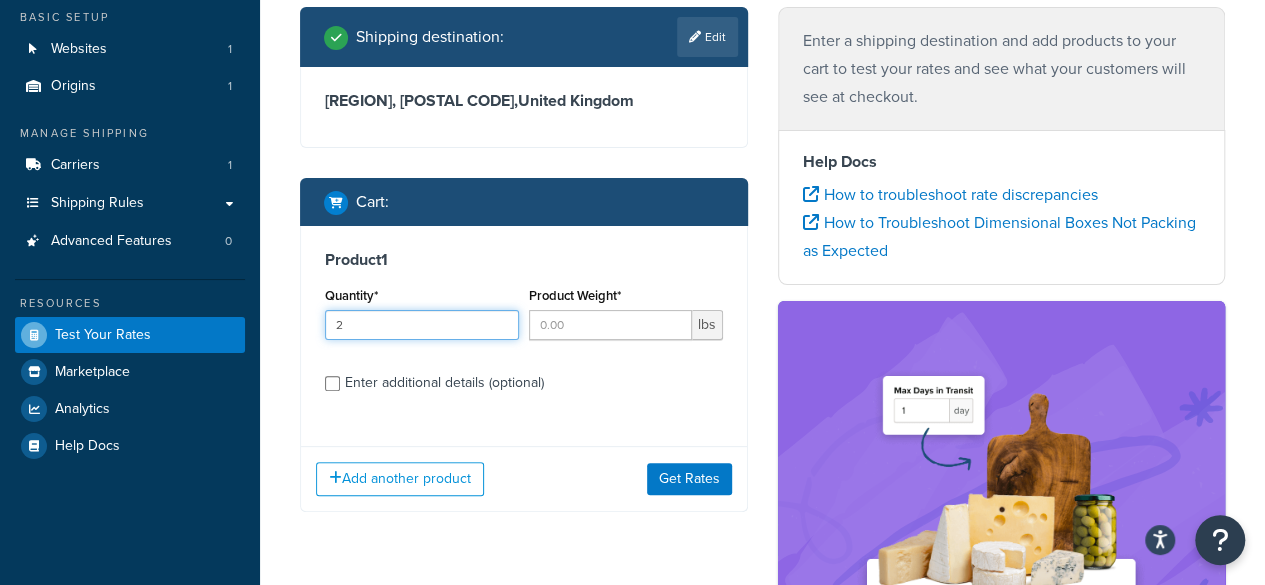 type on "2" 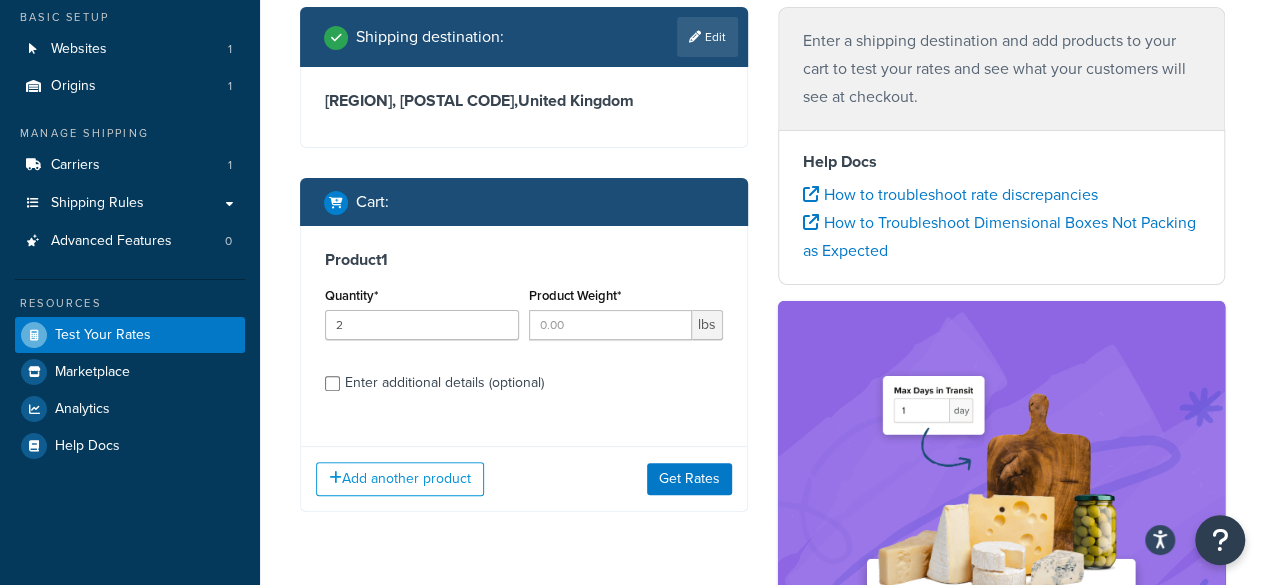 click on "Enter additional details (optional)" at bounding box center [444, 383] 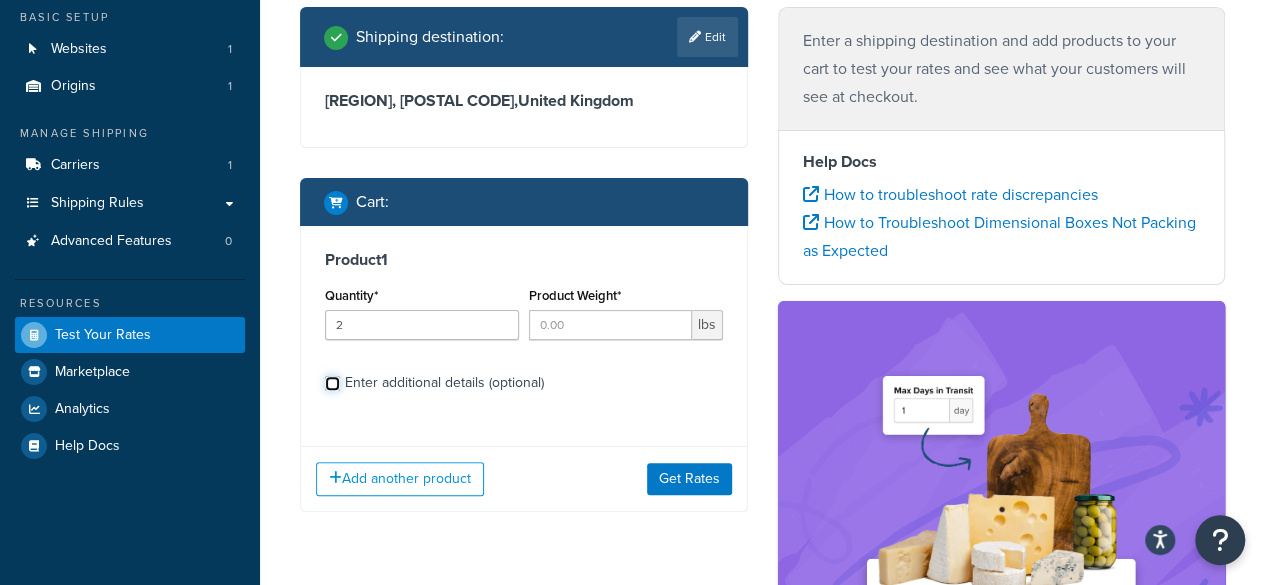 click on "Enter additional details (optional)" at bounding box center [332, 383] 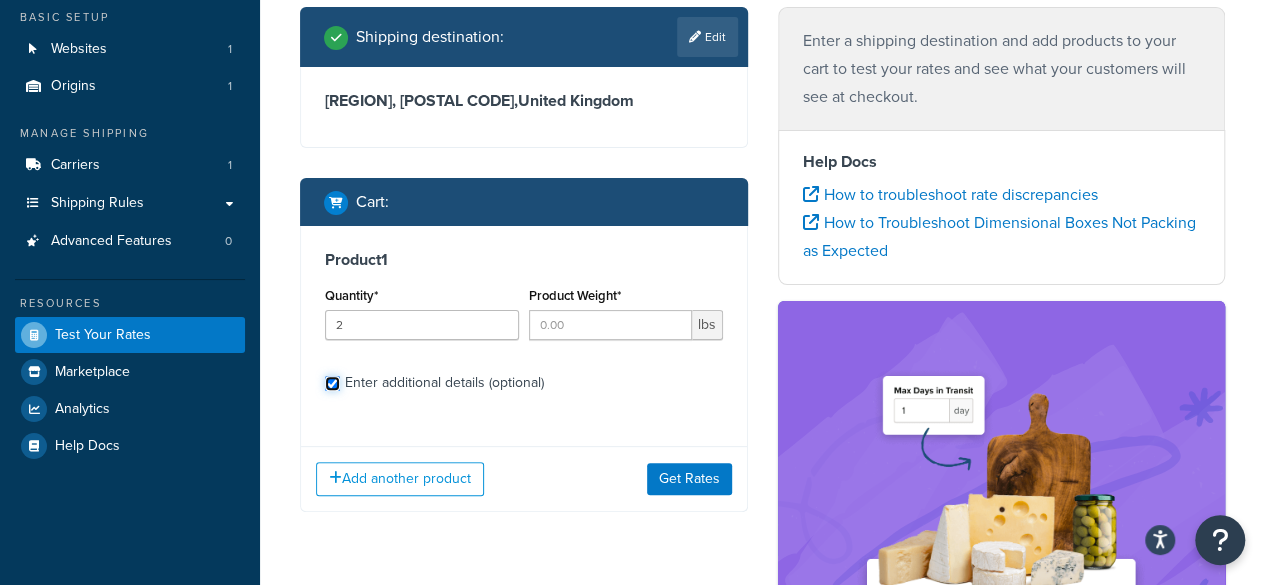 checkbox on "true" 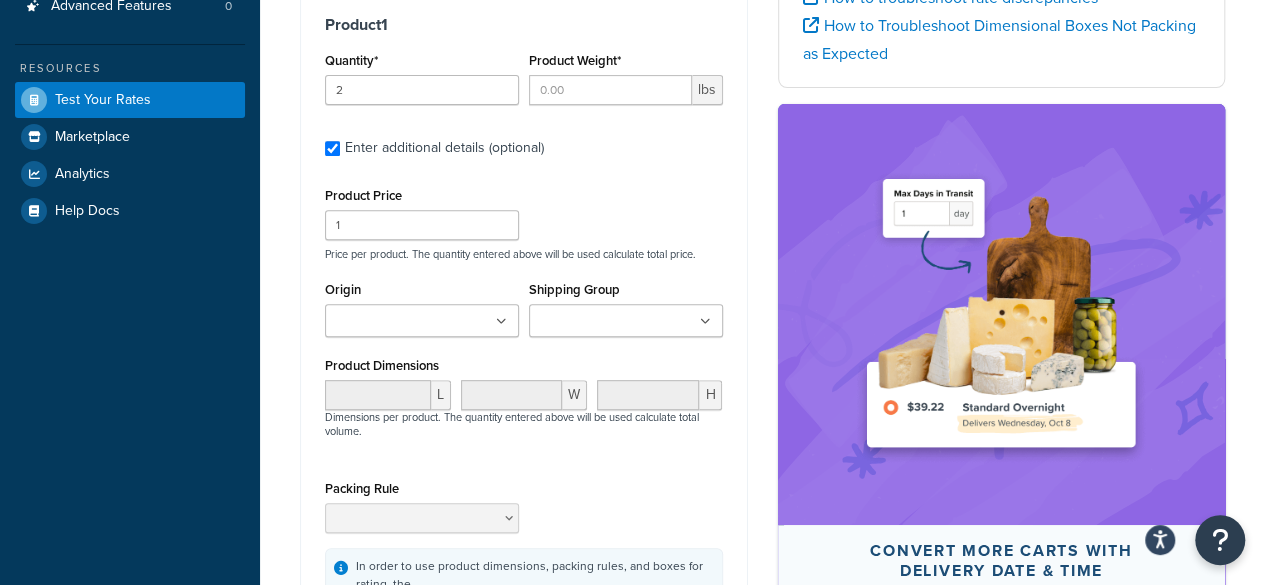 drag, startPoint x: 502, startPoint y: 491, endPoint x: 507, endPoint y: 555, distance: 64.195015 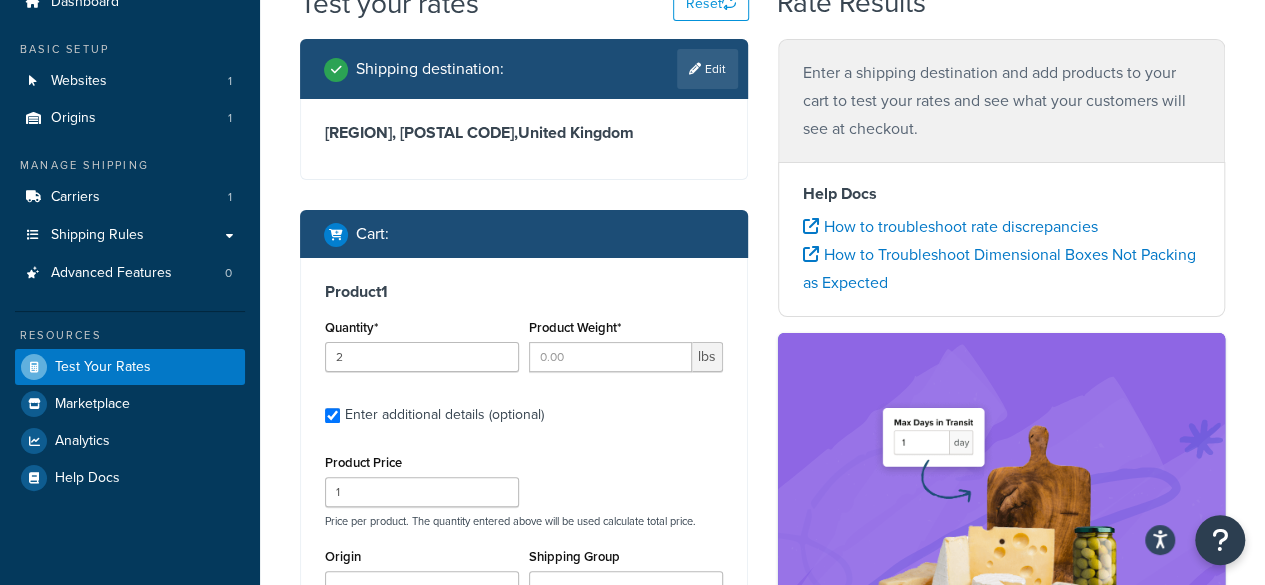 scroll, scrollTop: 30, scrollLeft: 0, axis: vertical 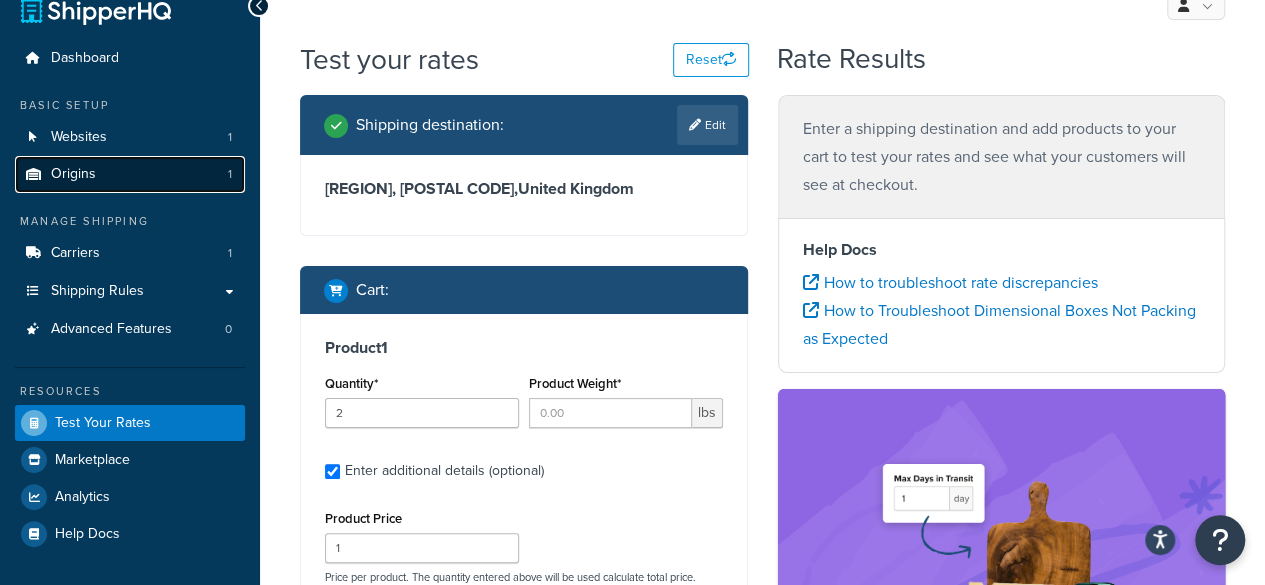 click on "Origins 1" at bounding box center [130, 174] 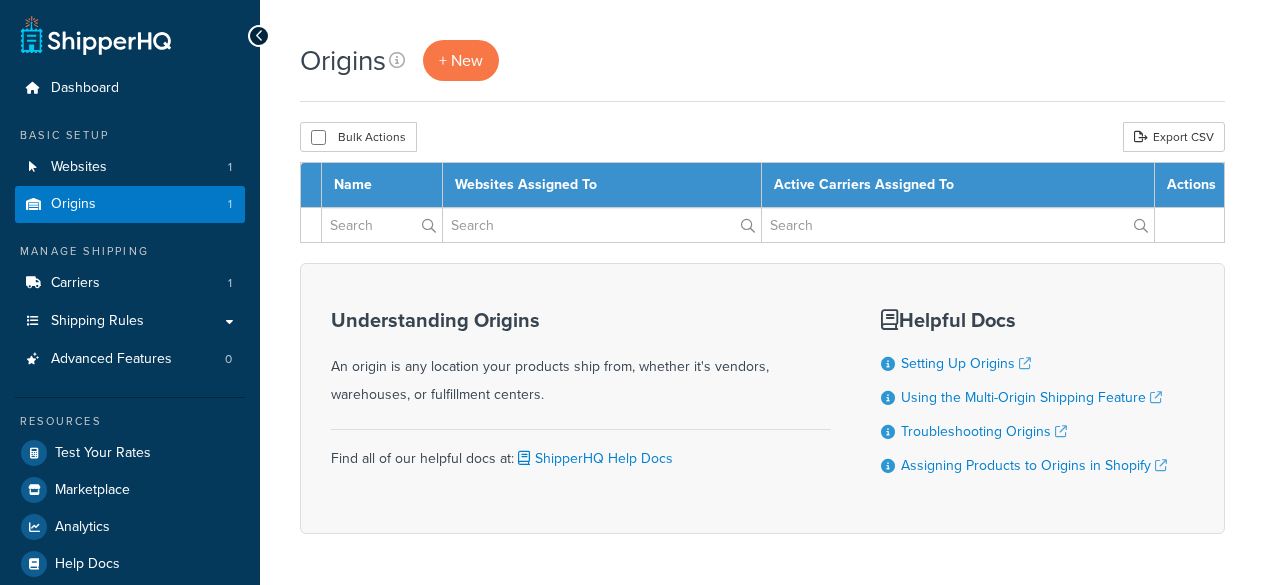 scroll, scrollTop: 0, scrollLeft: 0, axis: both 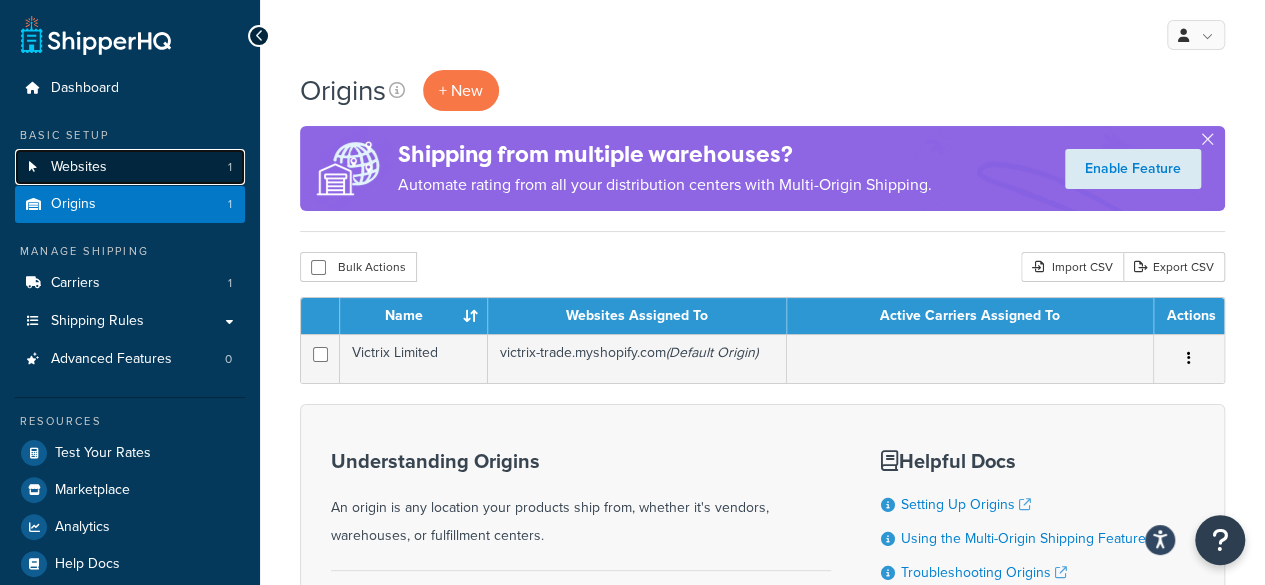 click on "Websites
1" at bounding box center (130, 167) 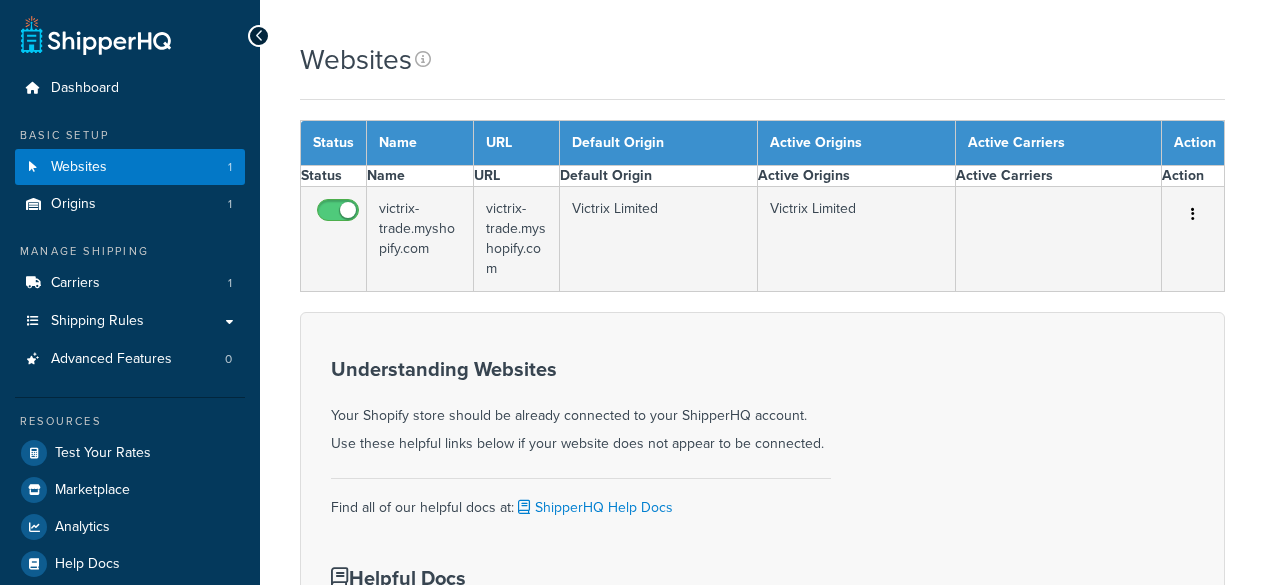 scroll, scrollTop: 0, scrollLeft: 0, axis: both 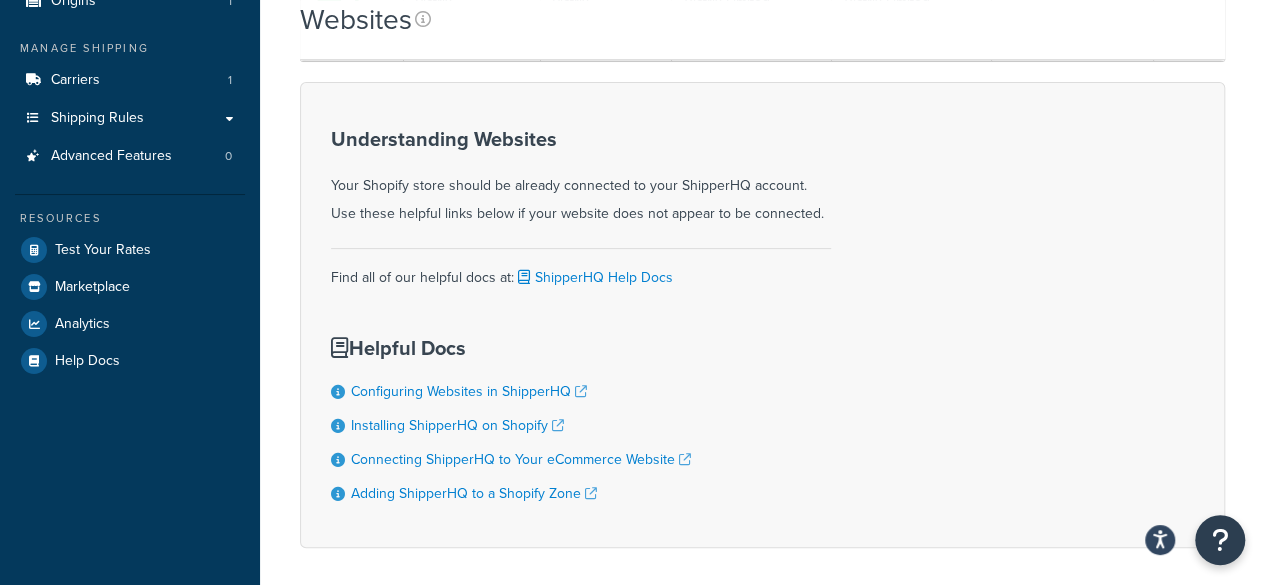 drag, startPoint x: 794, startPoint y: 374, endPoint x: 814, endPoint y: 521, distance: 148.35431 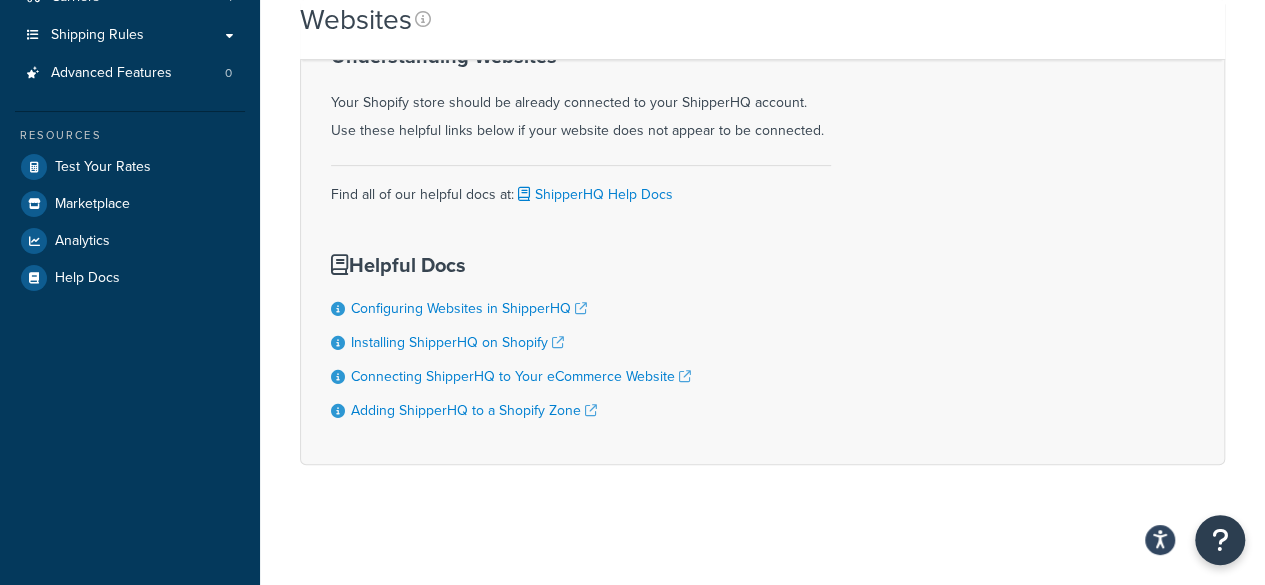 scroll, scrollTop: 282, scrollLeft: 0, axis: vertical 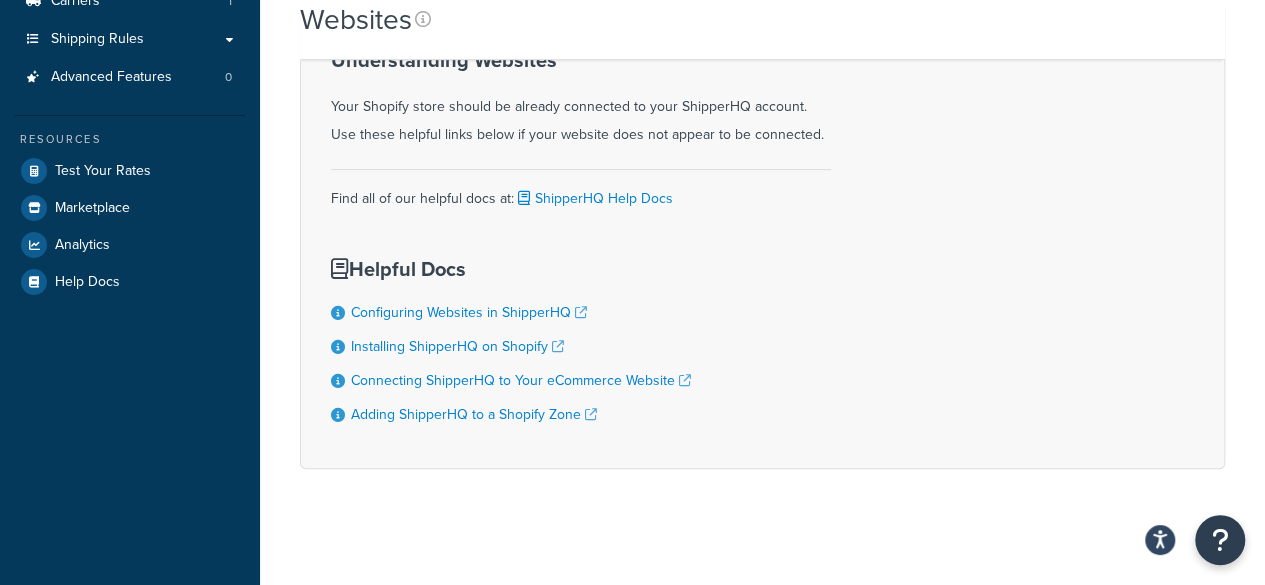 drag, startPoint x: 291, startPoint y: 409, endPoint x: 289, endPoint y: 380, distance: 29.068884 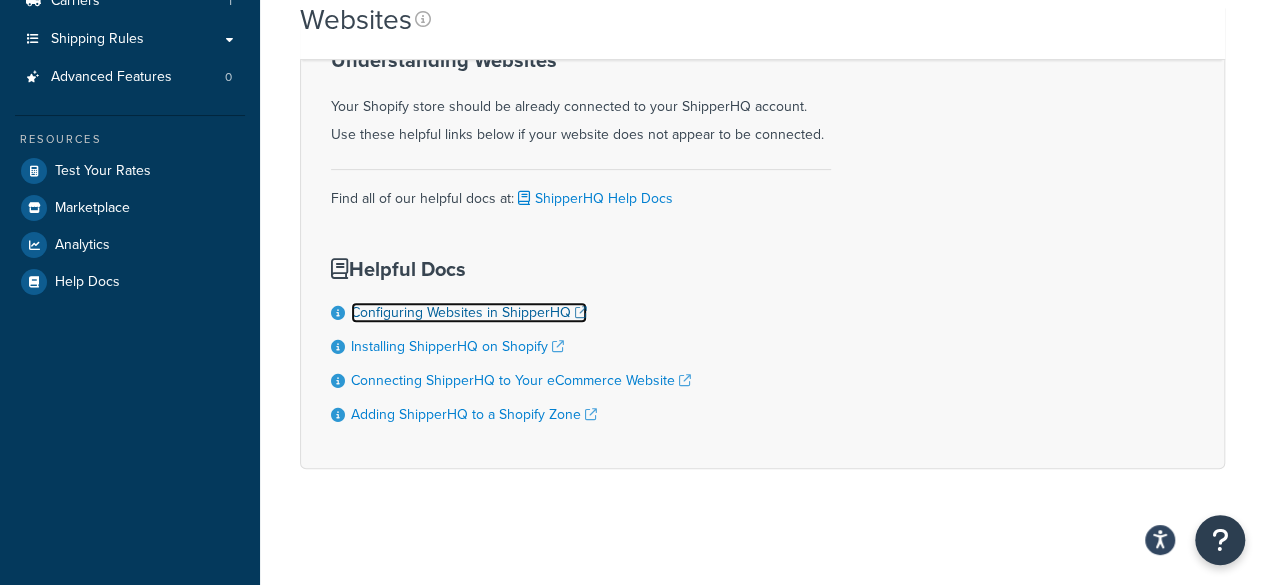 click on "Configuring Websites in ShipperHQ" at bounding box center (469, 312) 